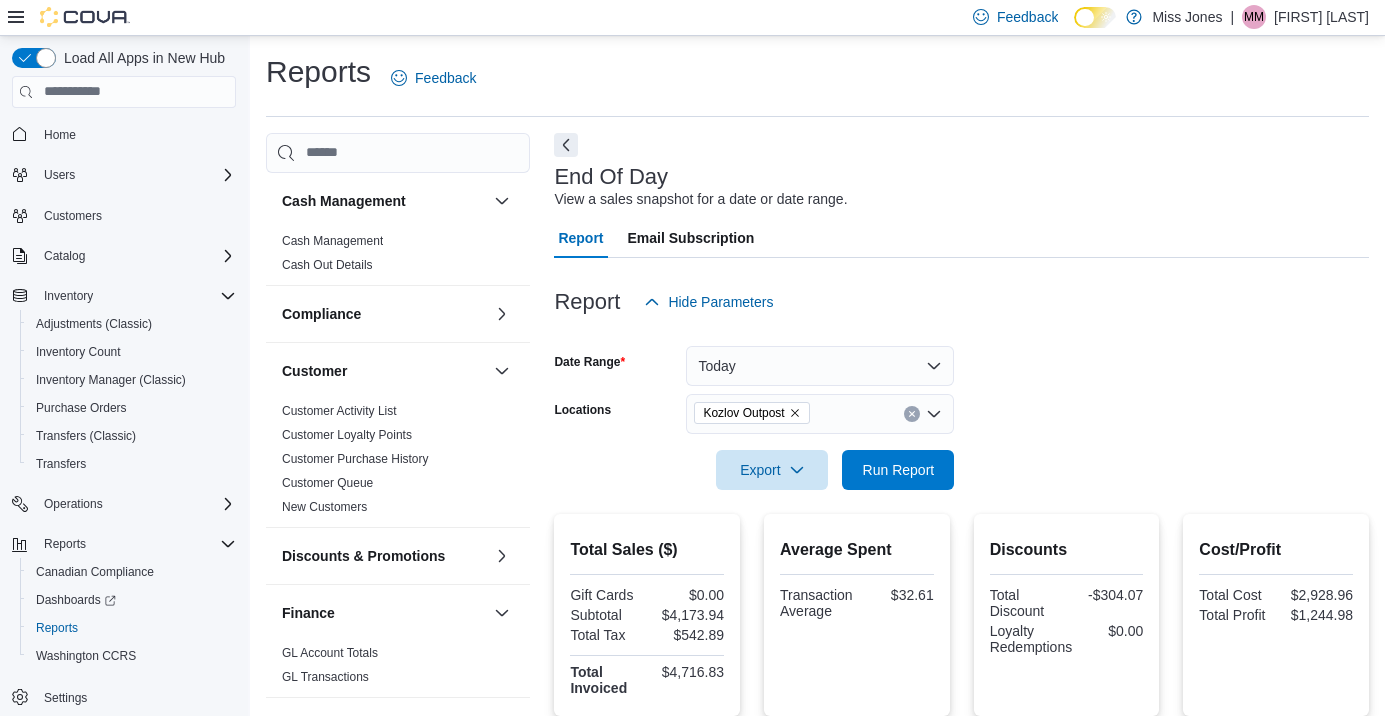 scroll, scrollTop: 450, scrollLeft: 0, axis: vertical 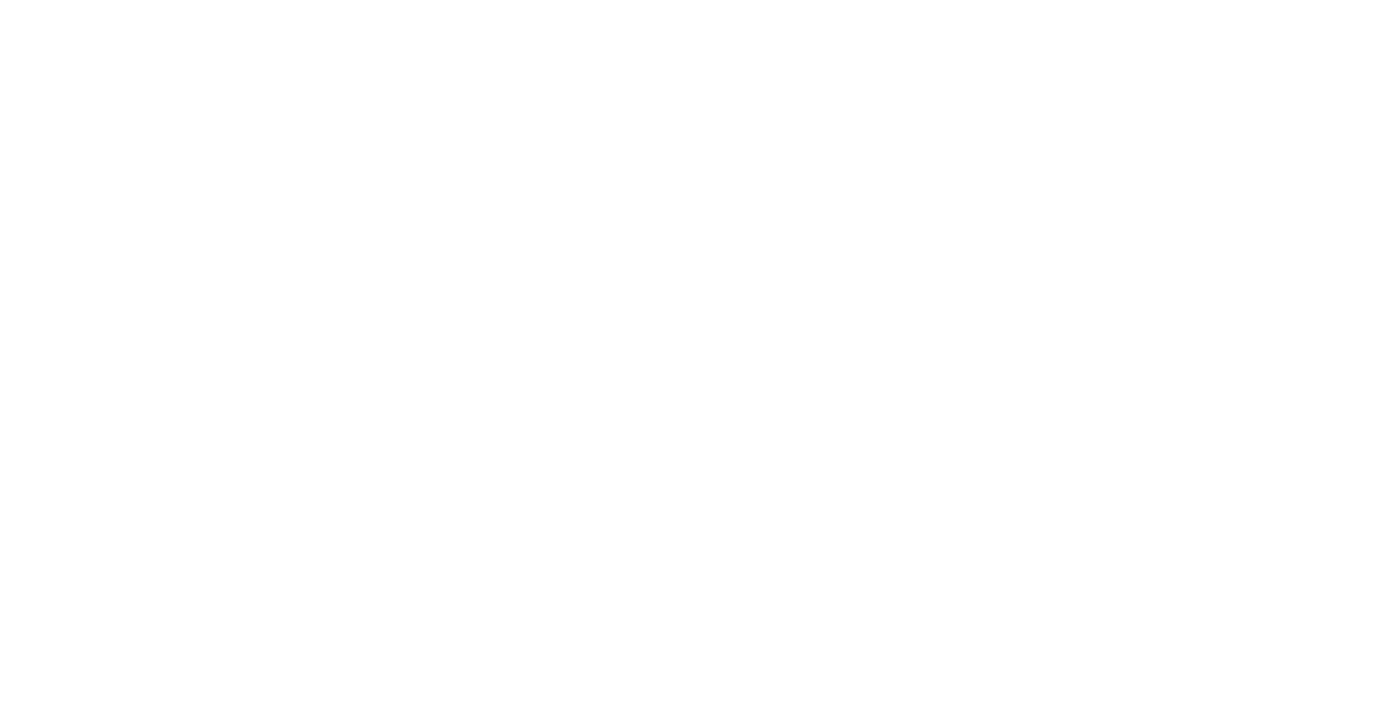 click at bounding box center [692, 4] 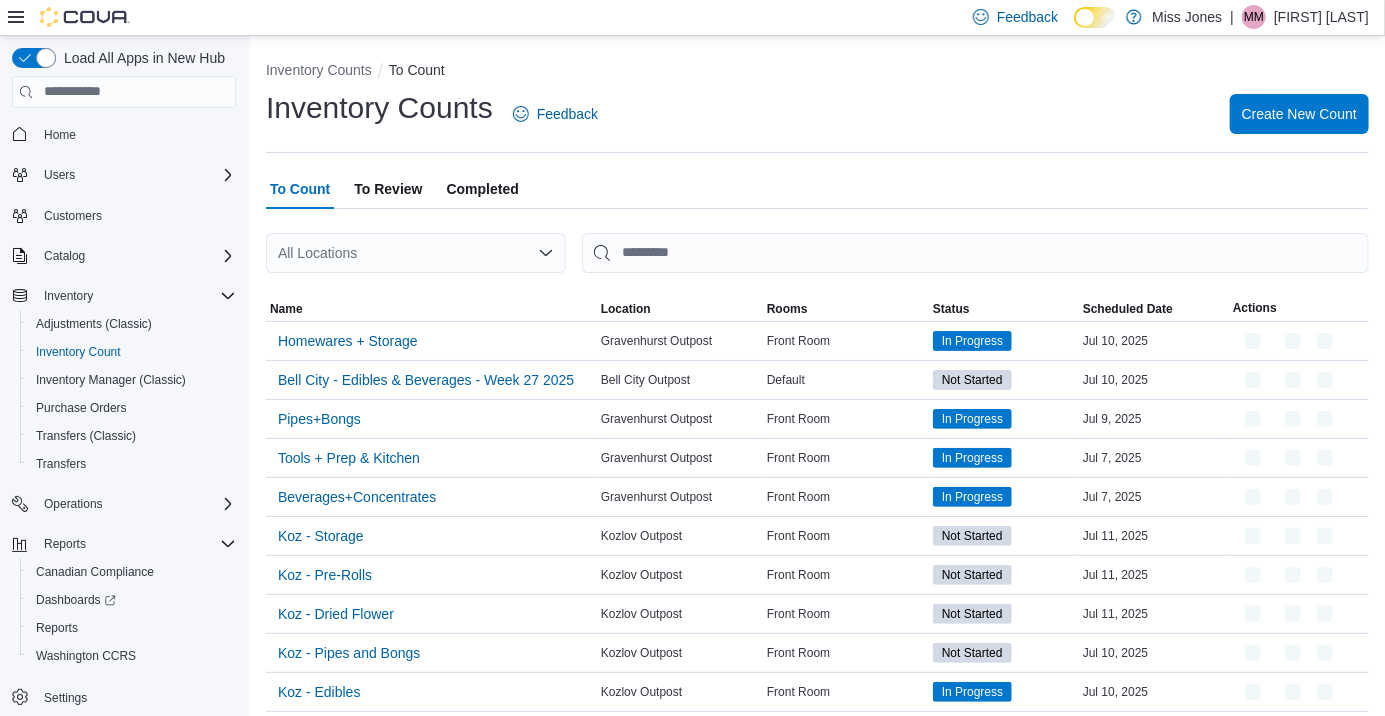 click on "All Locations" at bounding box center [416, 253] 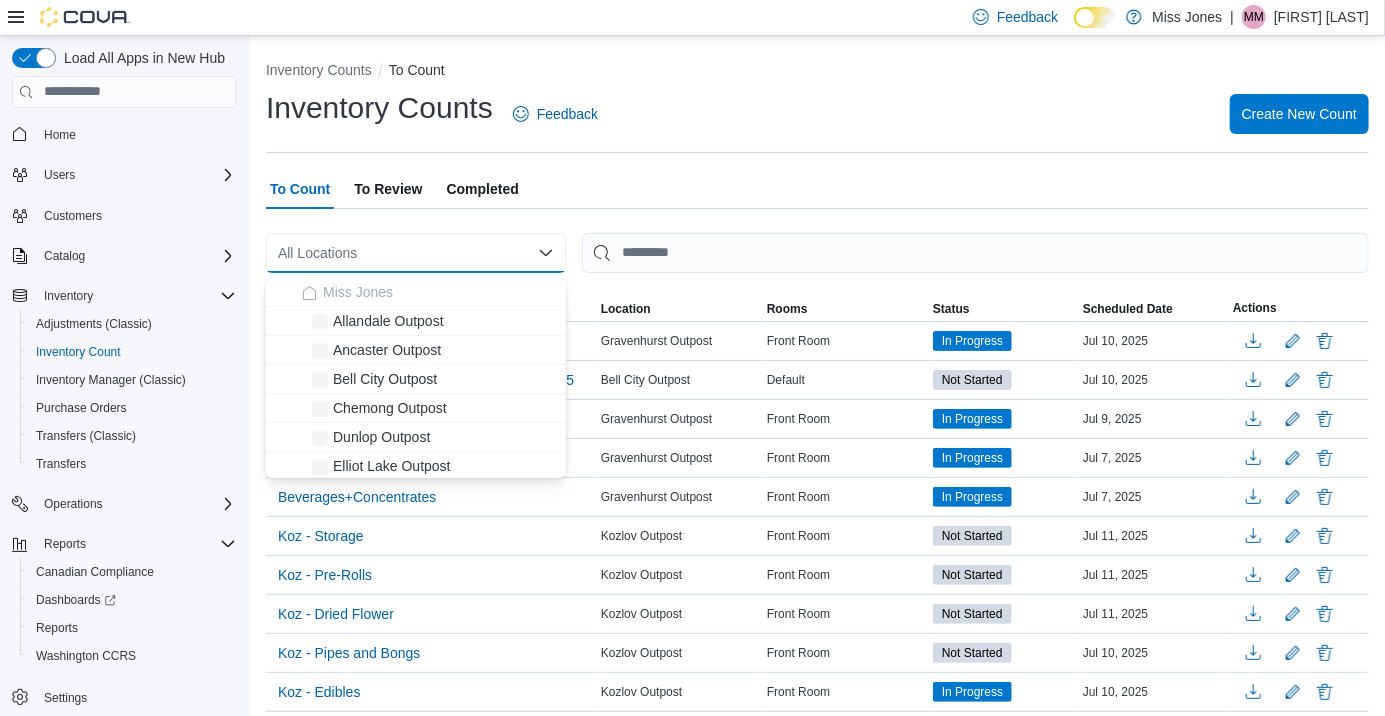 click on "All Locations Combo box. Selected. Combo box input. All Locations. Type some text or, to display a list of choices, press Down Arrow. To exit the list of choices, press Escape." at bounding box center [416, 253] 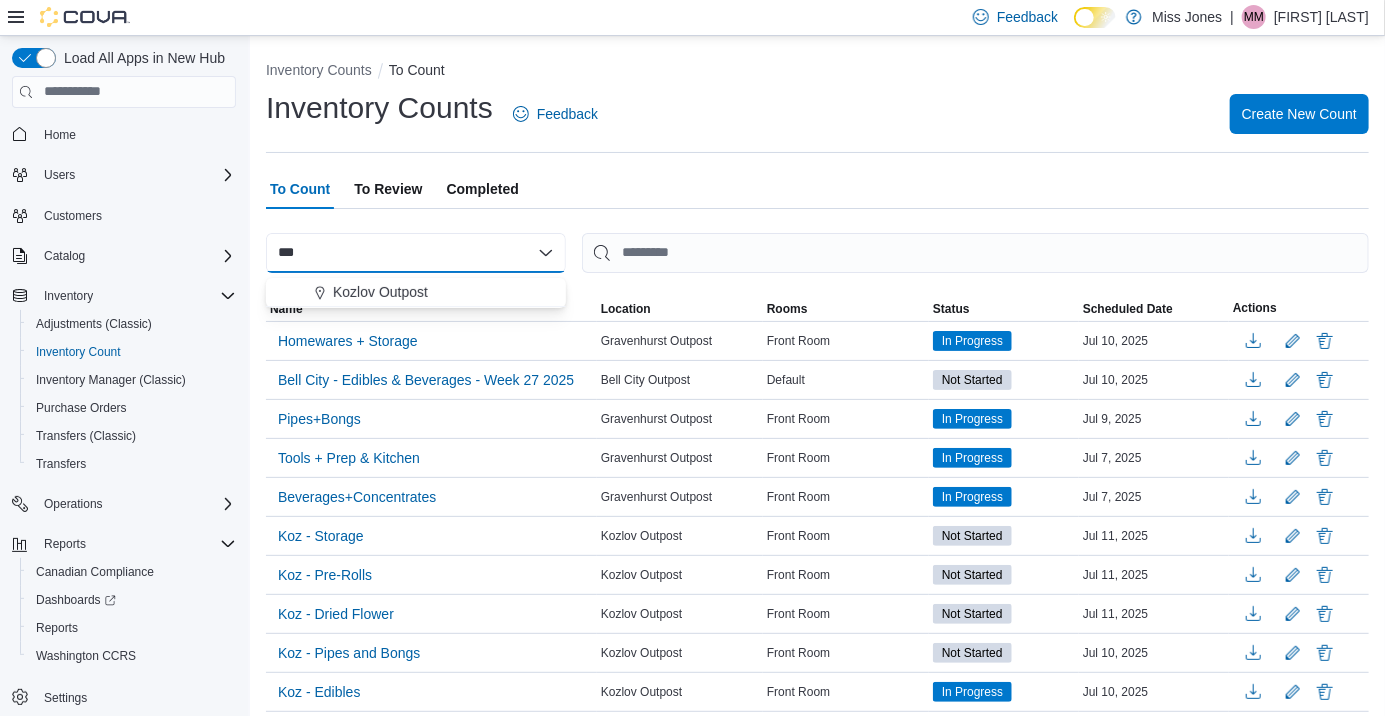 scroll, scrollTop: 0, scrollLeft: 0, axis: both 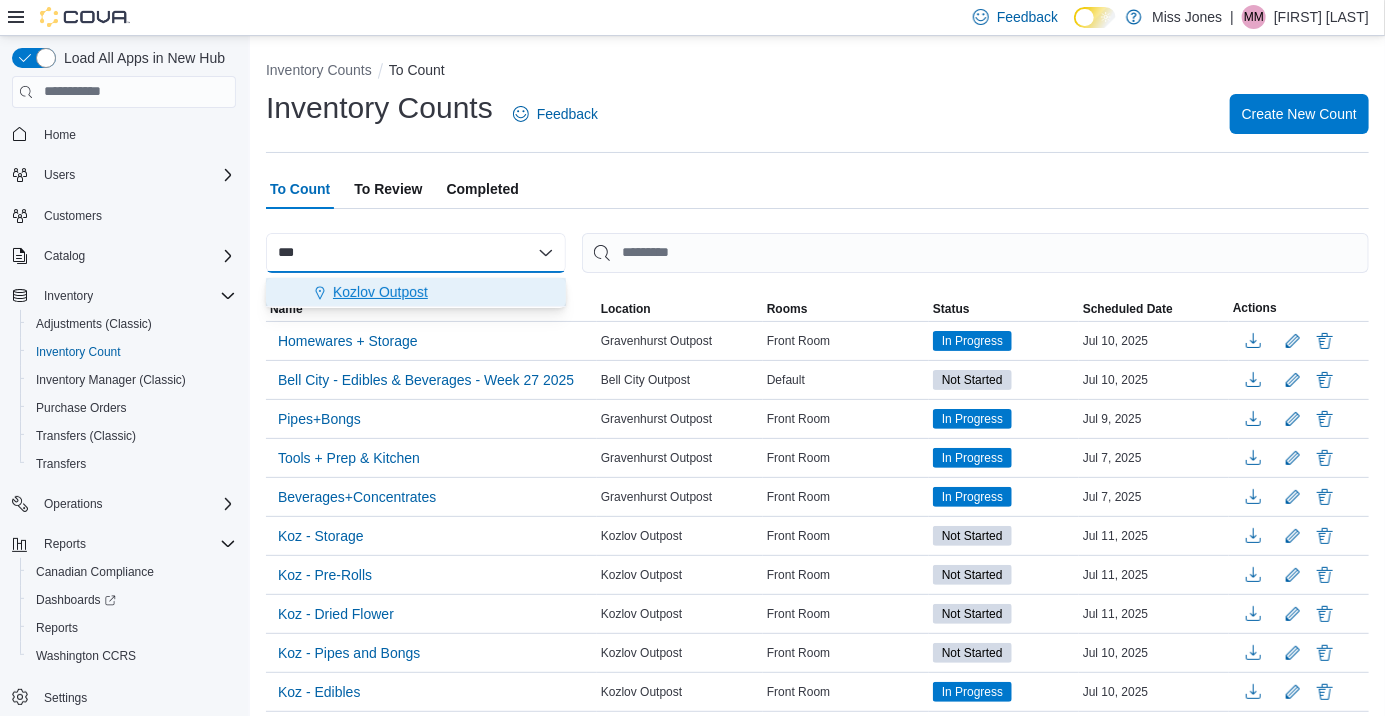 click on "Kozlov Outpost" at bounding box center (428, 292) 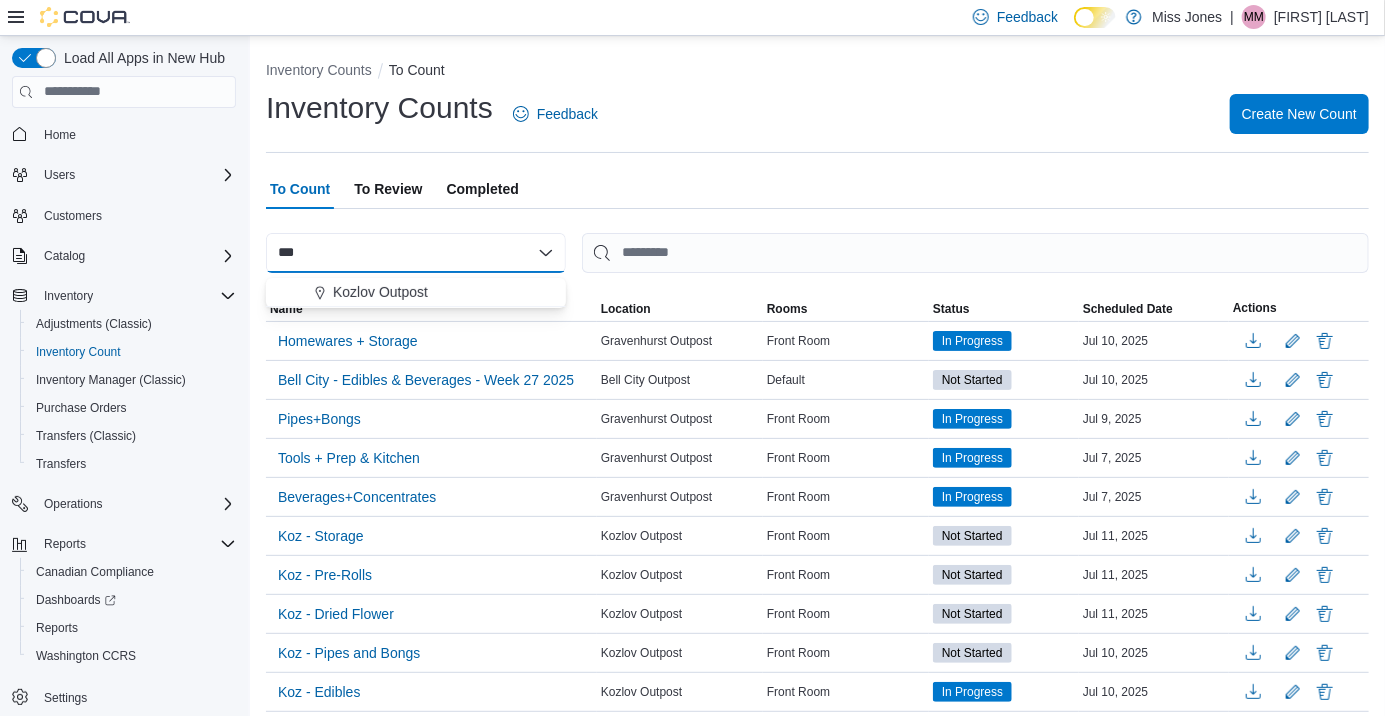 type 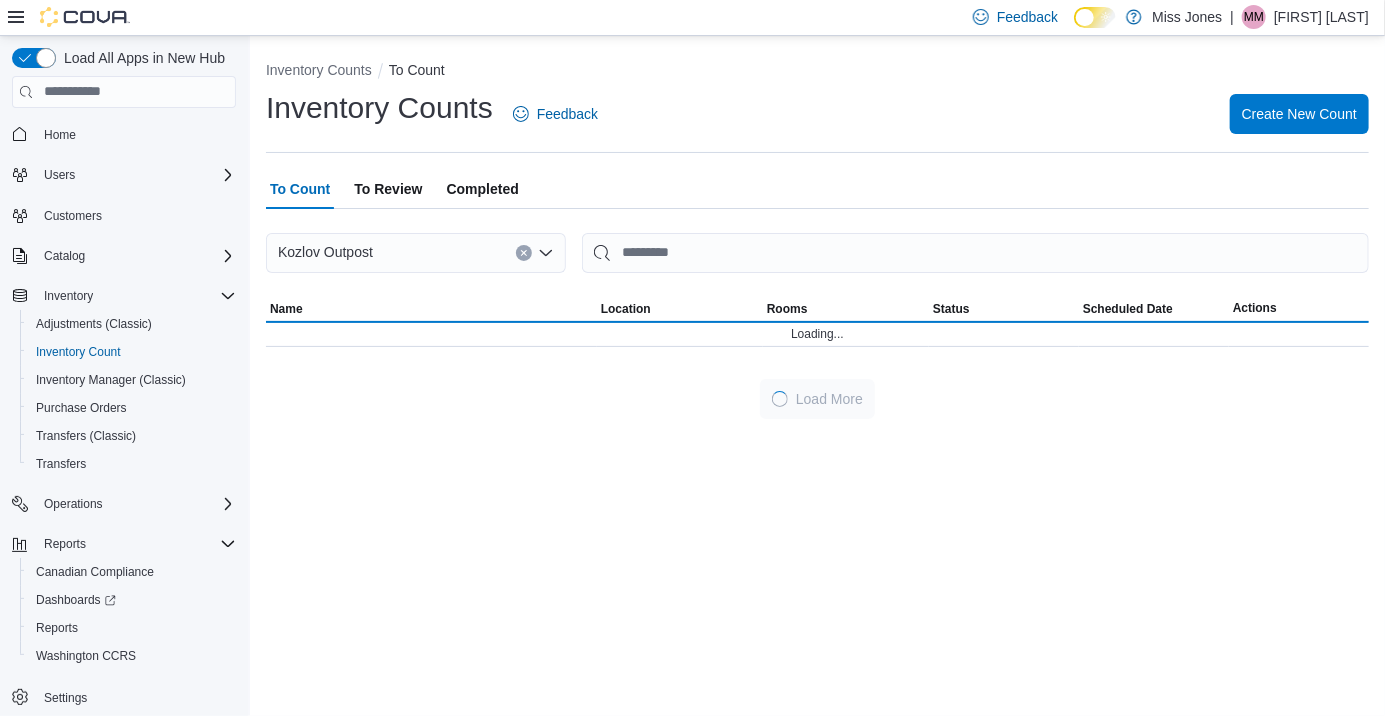 click on "Inventory Counts Feedback Create New Count" at bounding box center (817, 120) 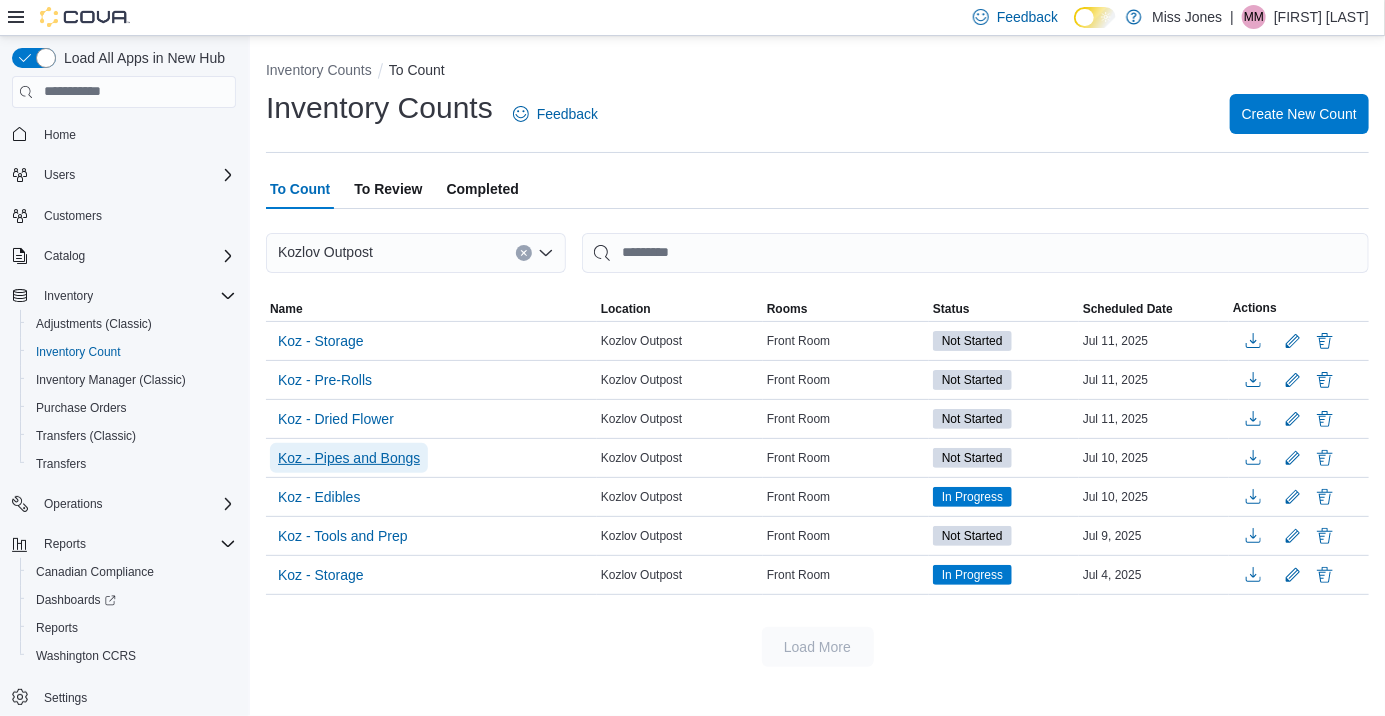 click on "Koz - Pipes and Bongs" at bounding box center [349, 458] 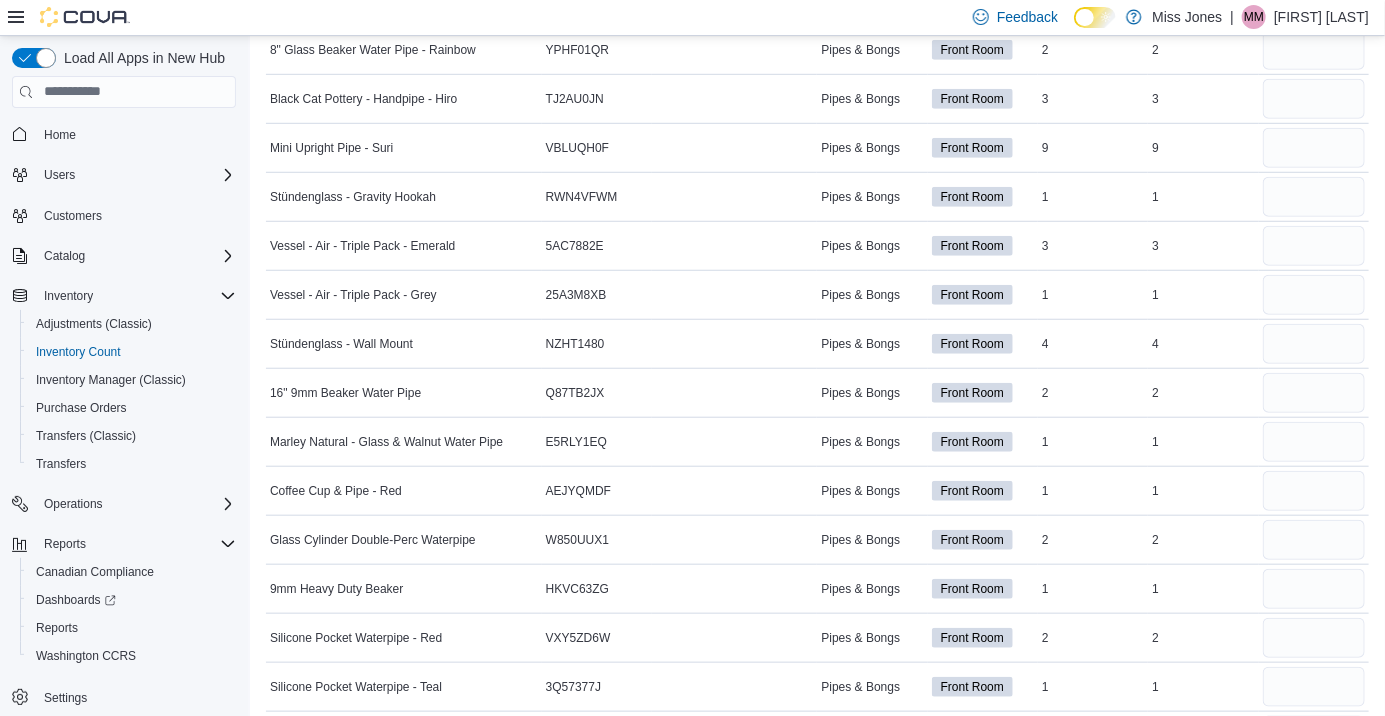 scroll, scrollTop: 0, scrollLeft: 0, axis: both 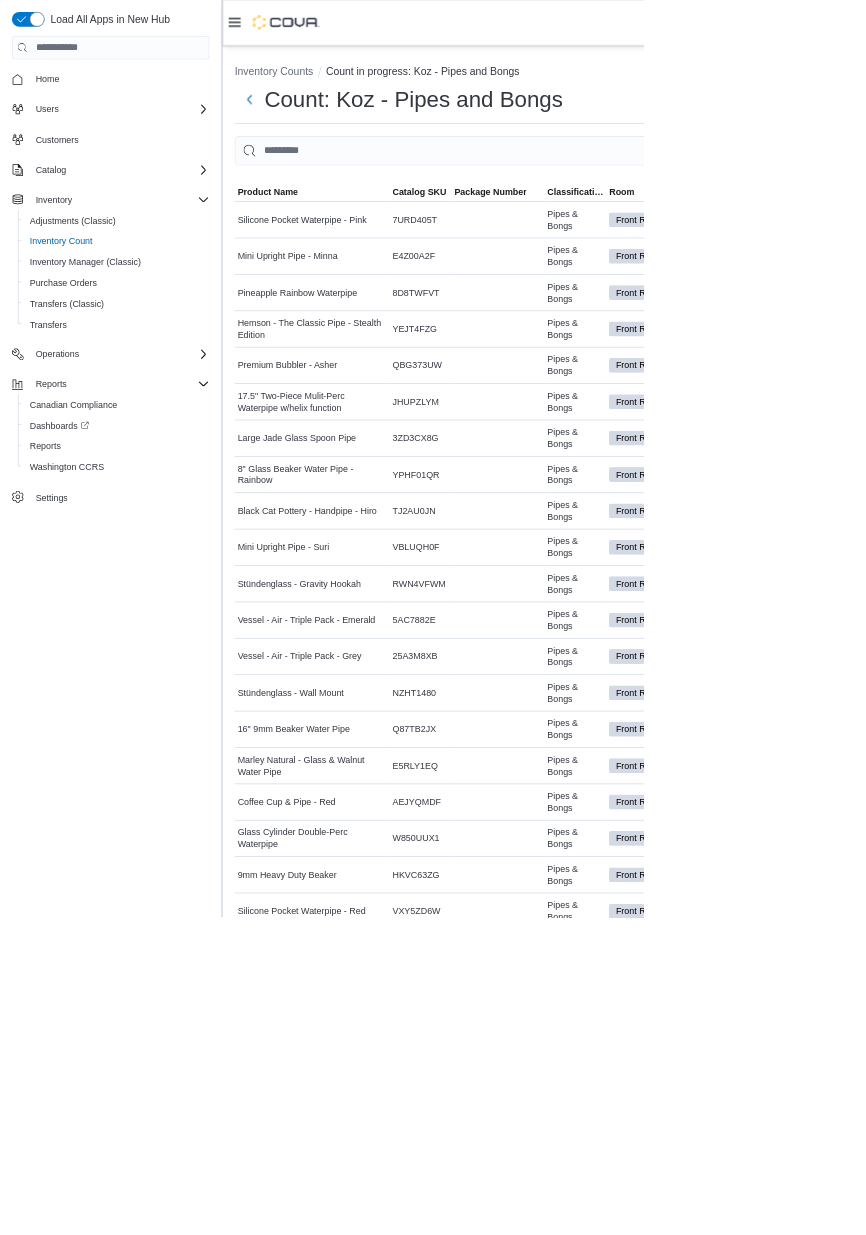 click on "Load All Apps in New Hub Home   Users   Customers   Catalog   Inventory   Adjustments (Classic)   Inventory Count   Inventory Manager (Classic)   Purchase Orders   Transfers (Classic)   Transfers   Operations   Reports   Canadian Compliance   Dashboards   Reports   Washington CCRS   Settings" at bounding box center [149, 617] 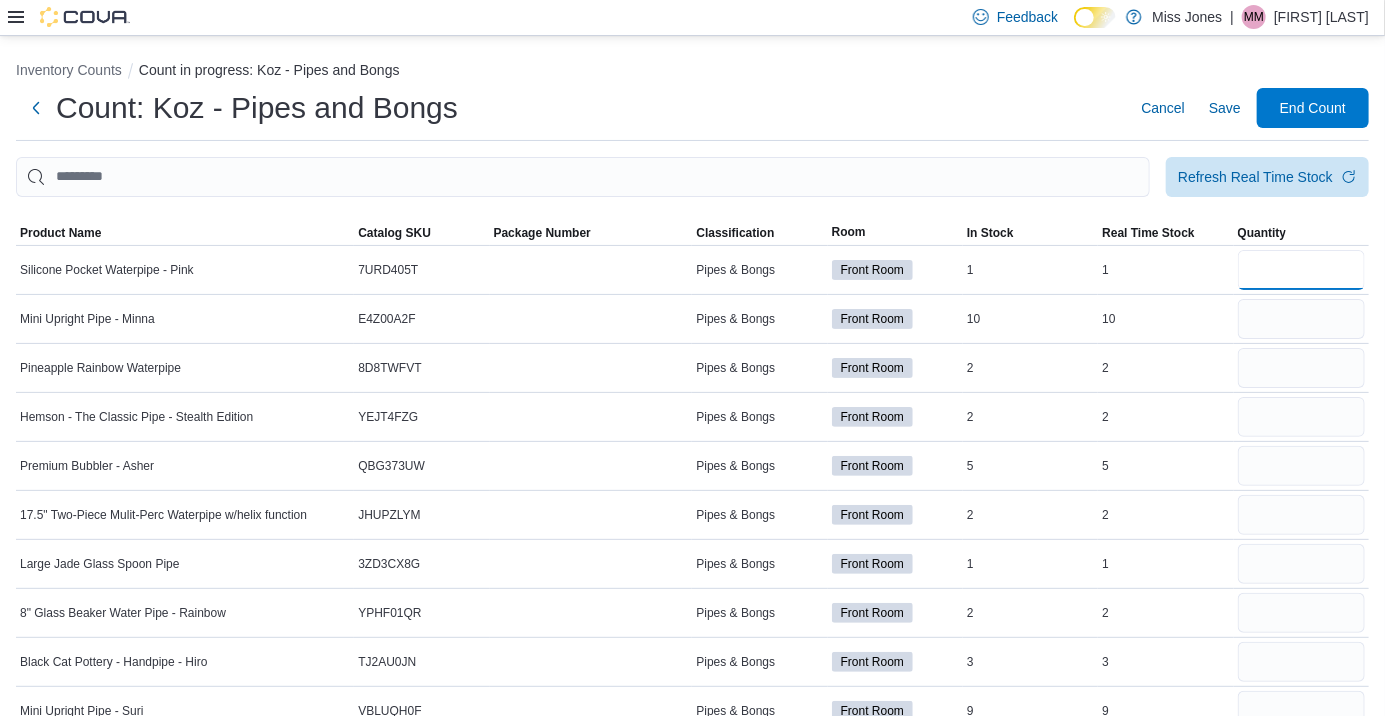 click at bounding box center [1301, 270] 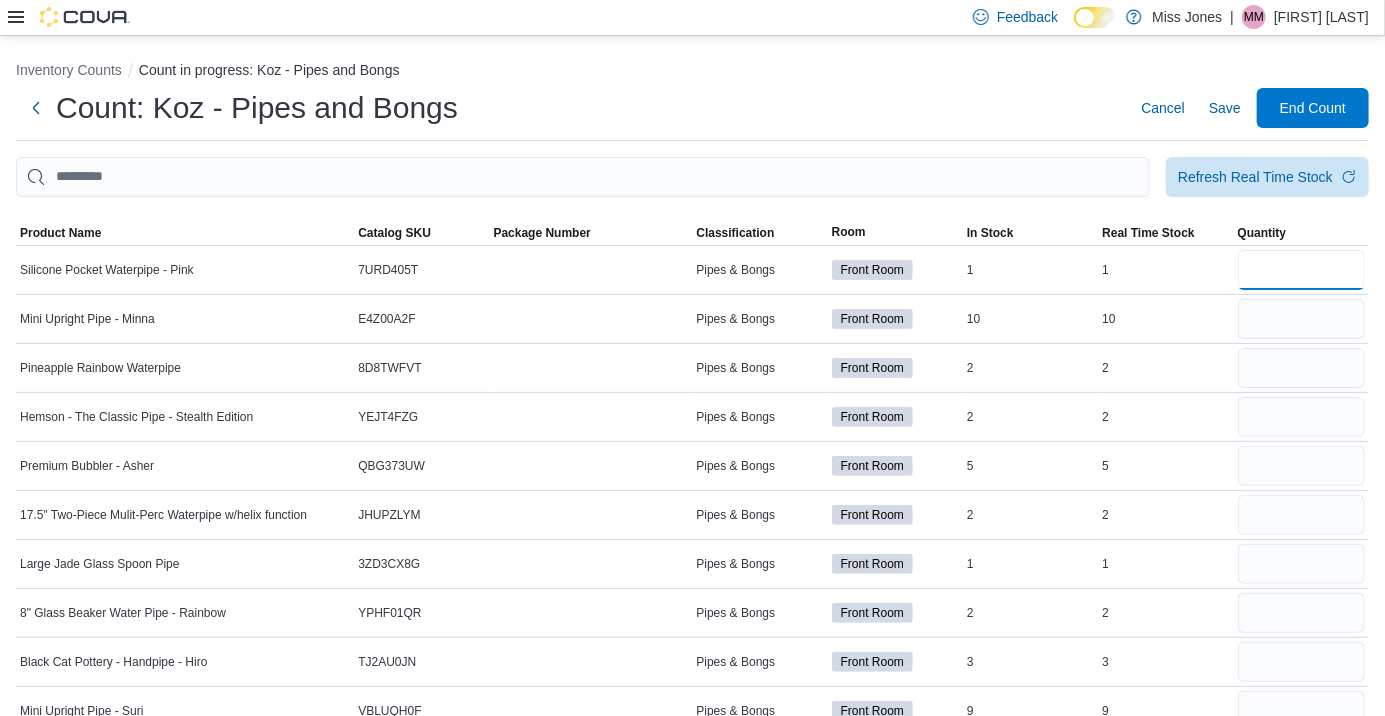 type on "*" 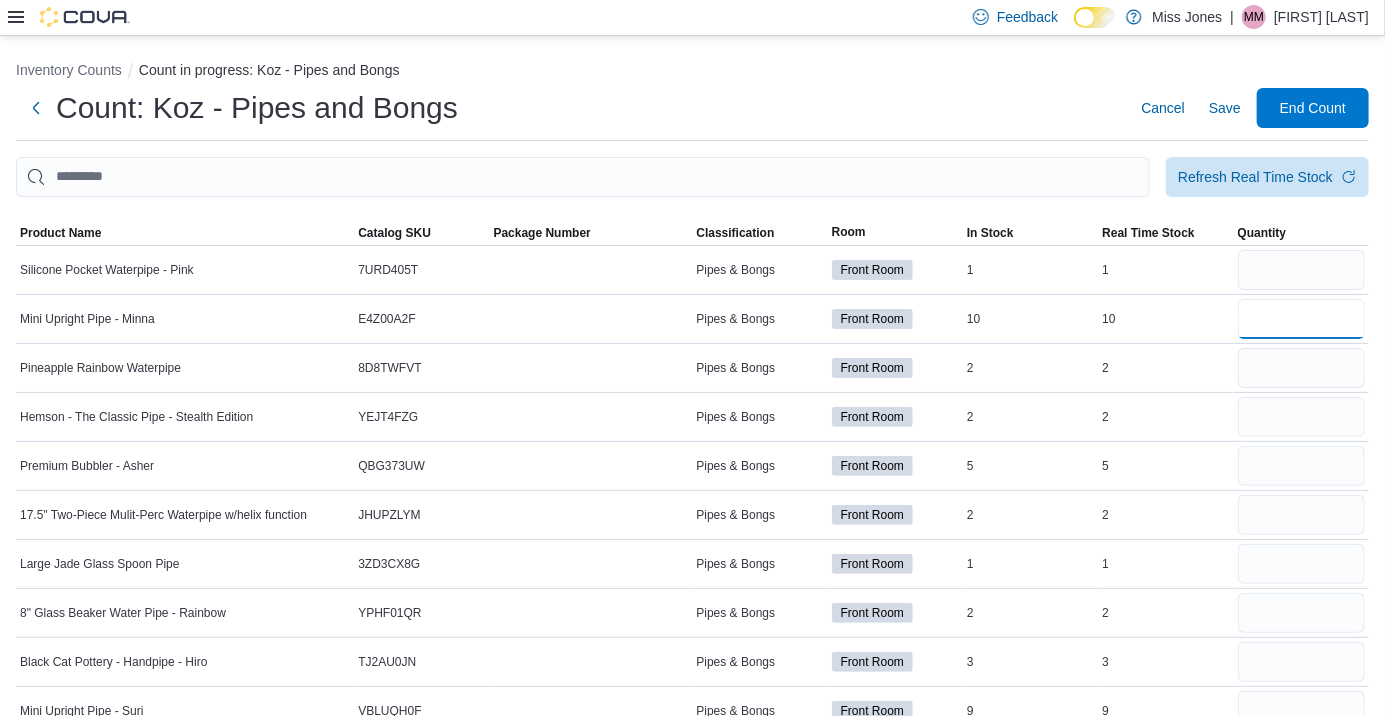 type 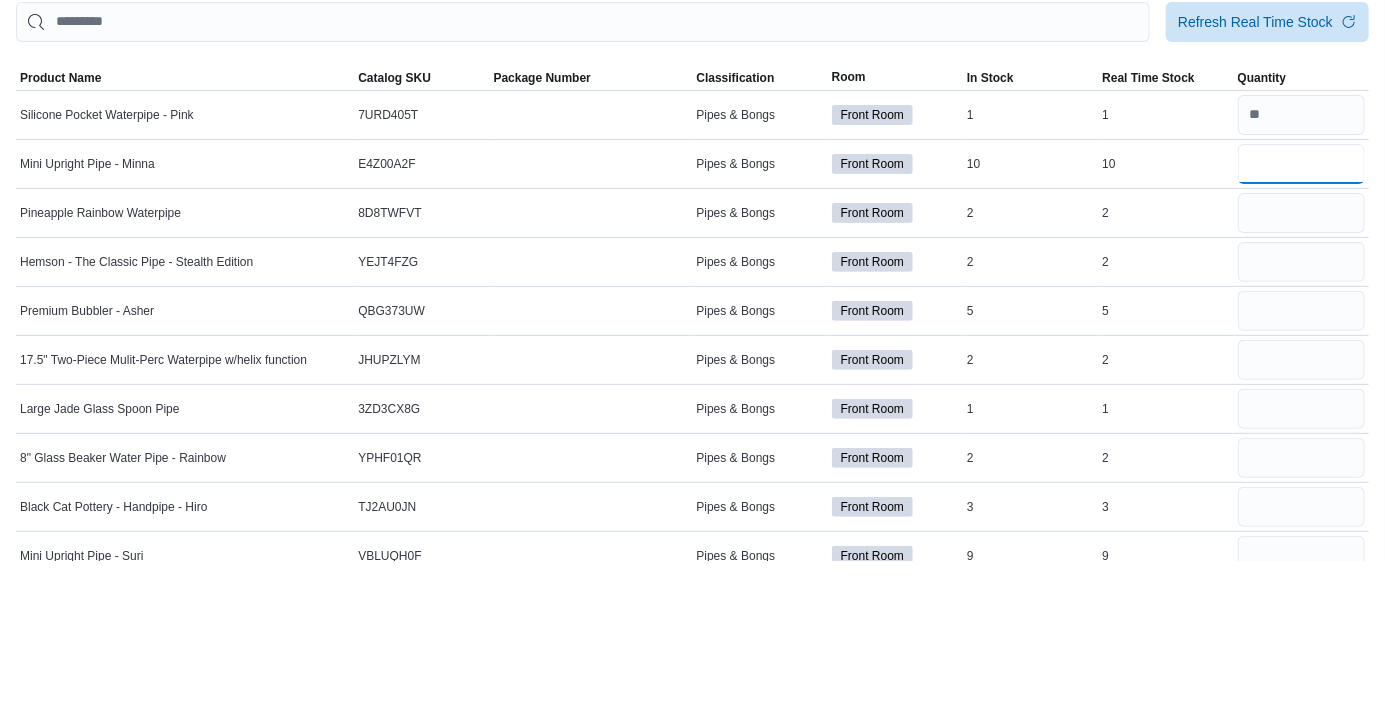 type on "**" 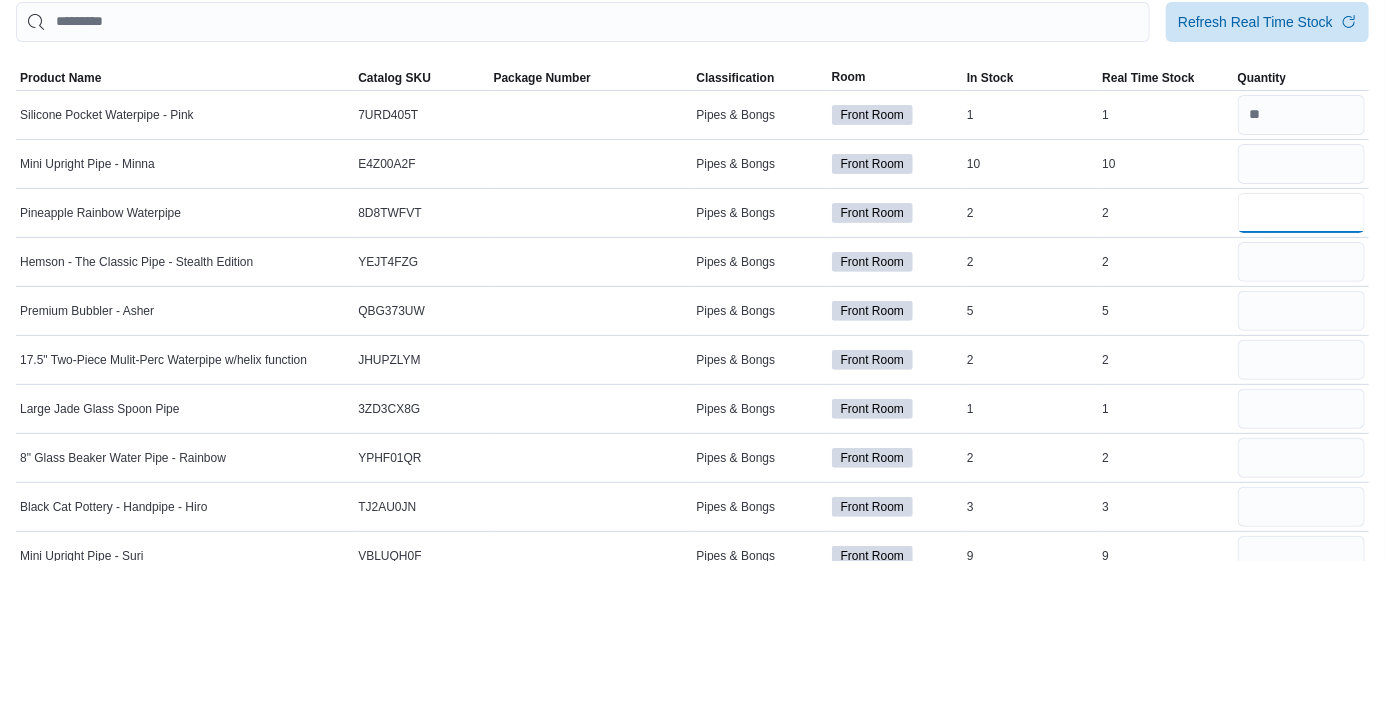 type 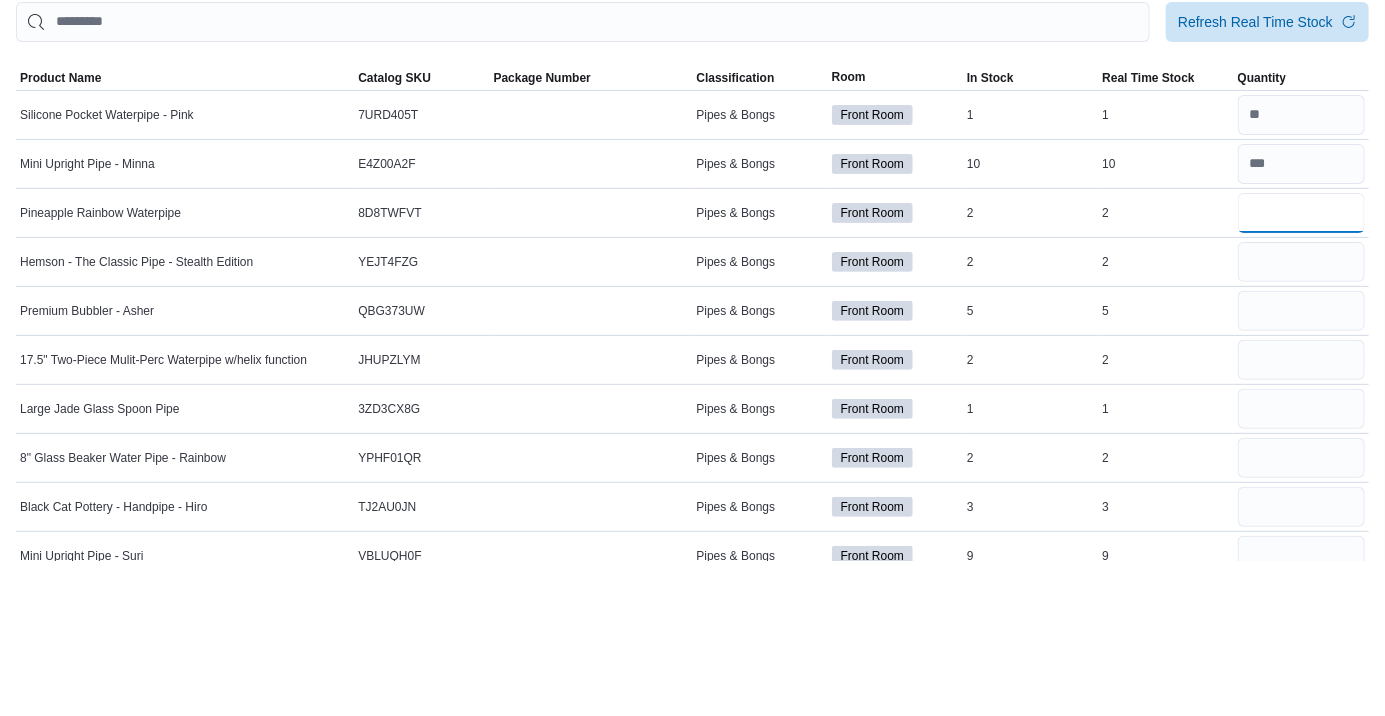 type on "*" 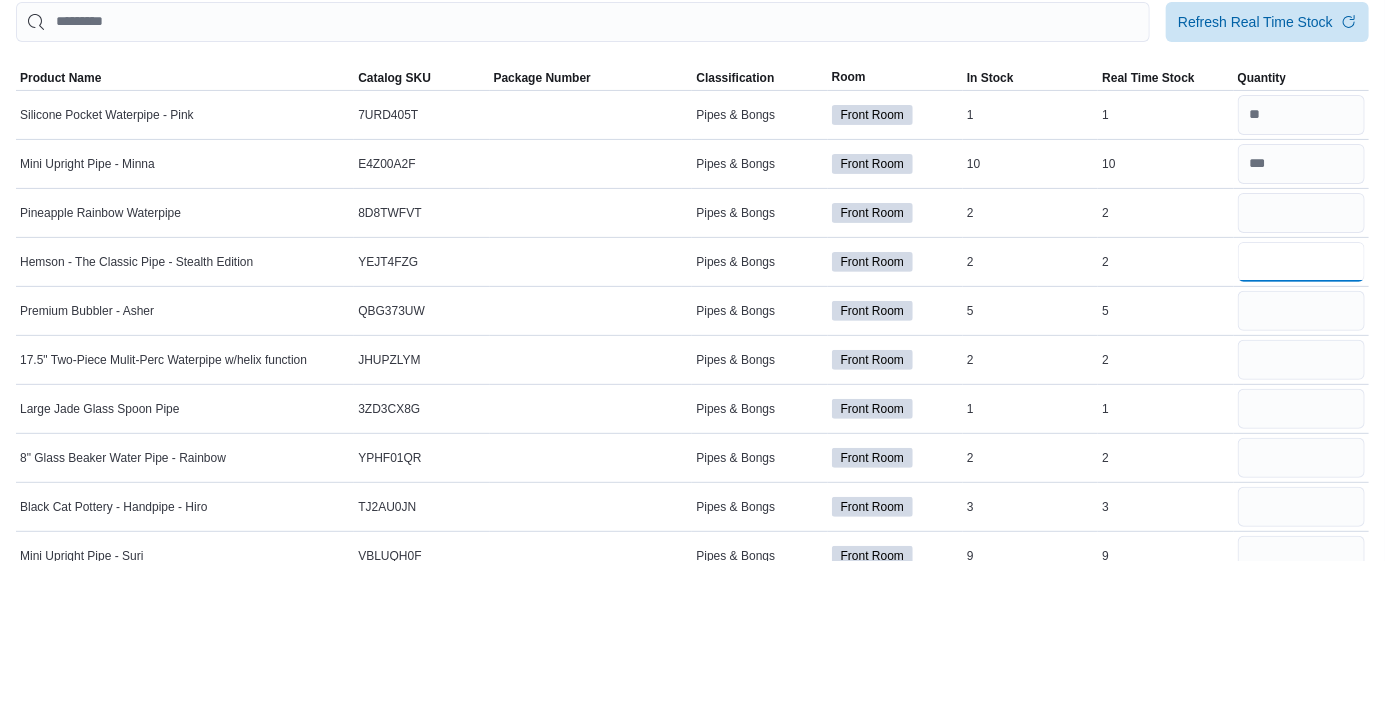 type 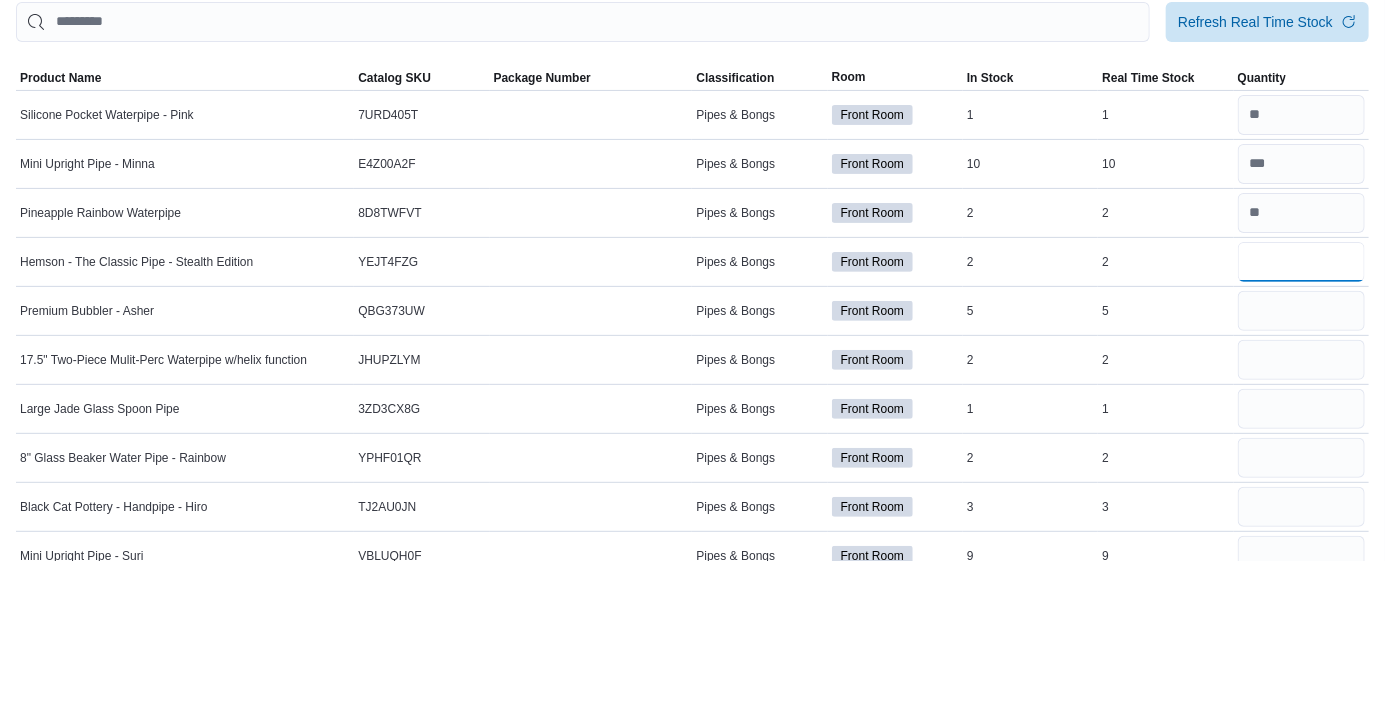 type on "*" 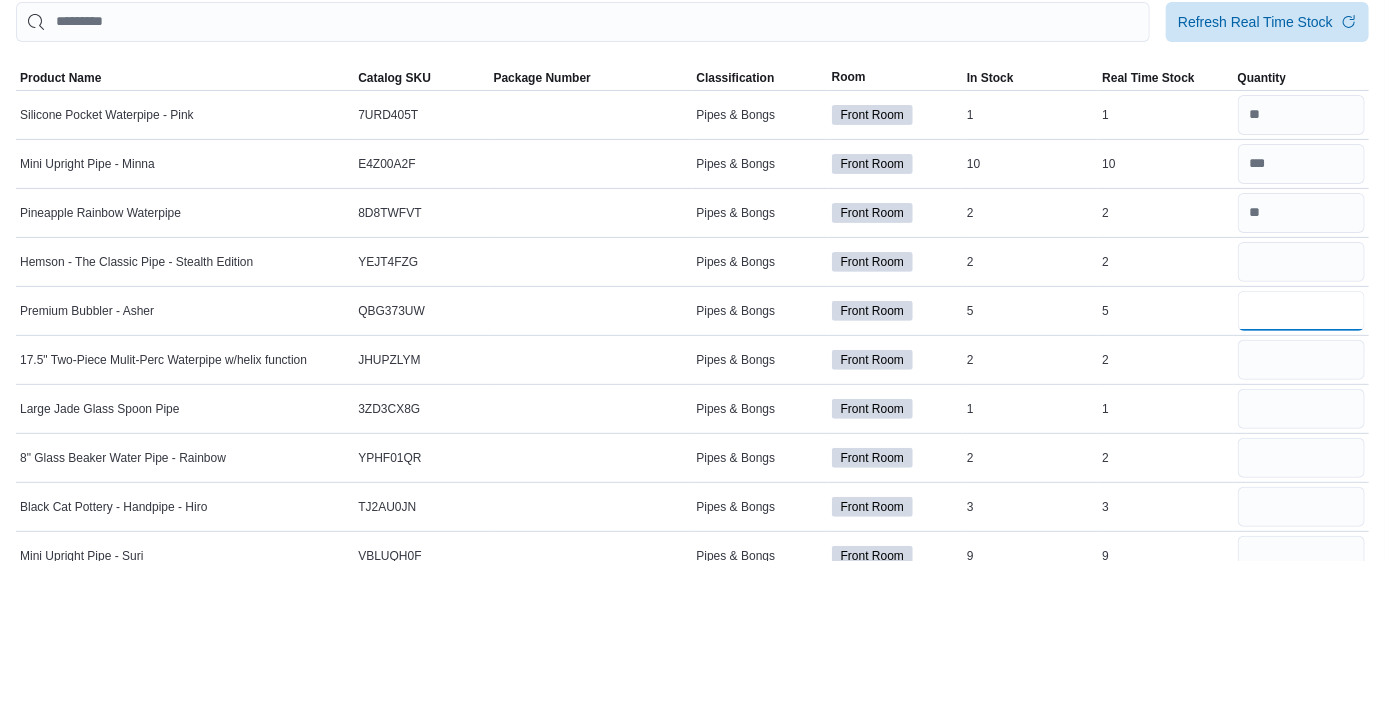 type 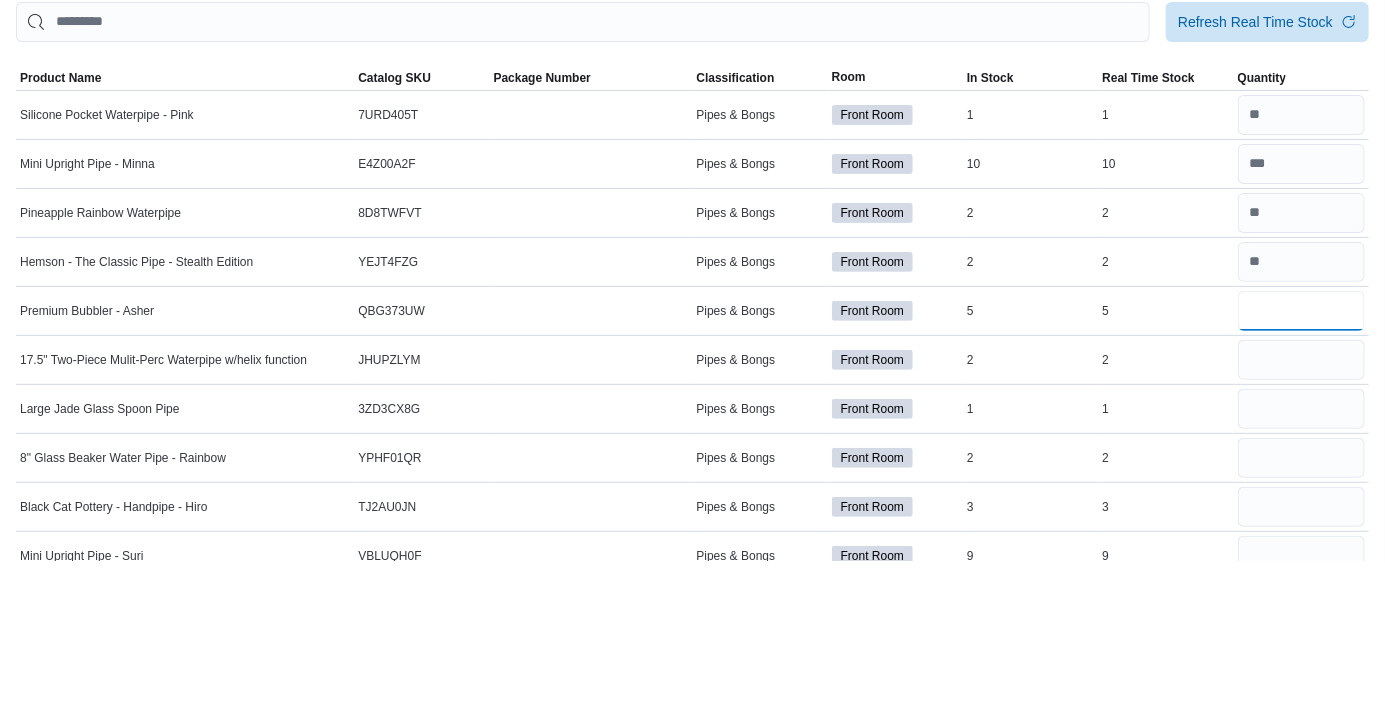 type on "*" 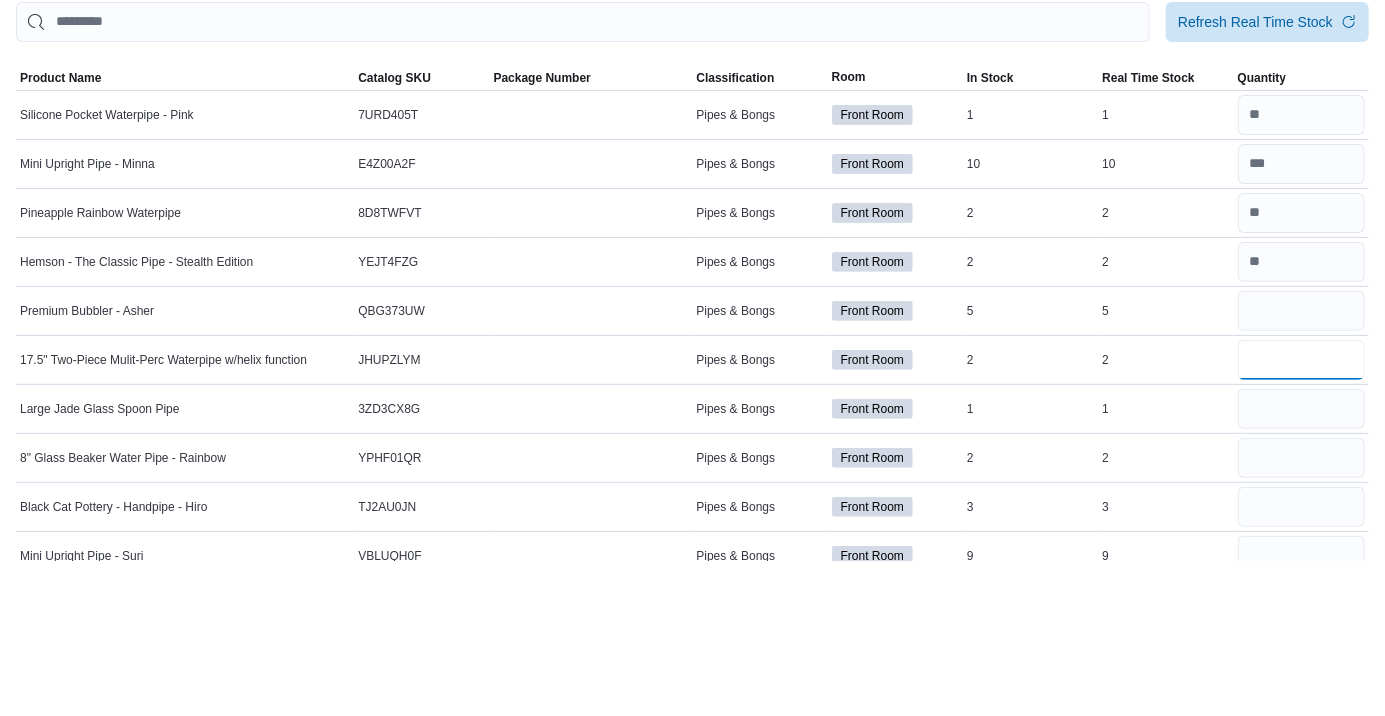 type 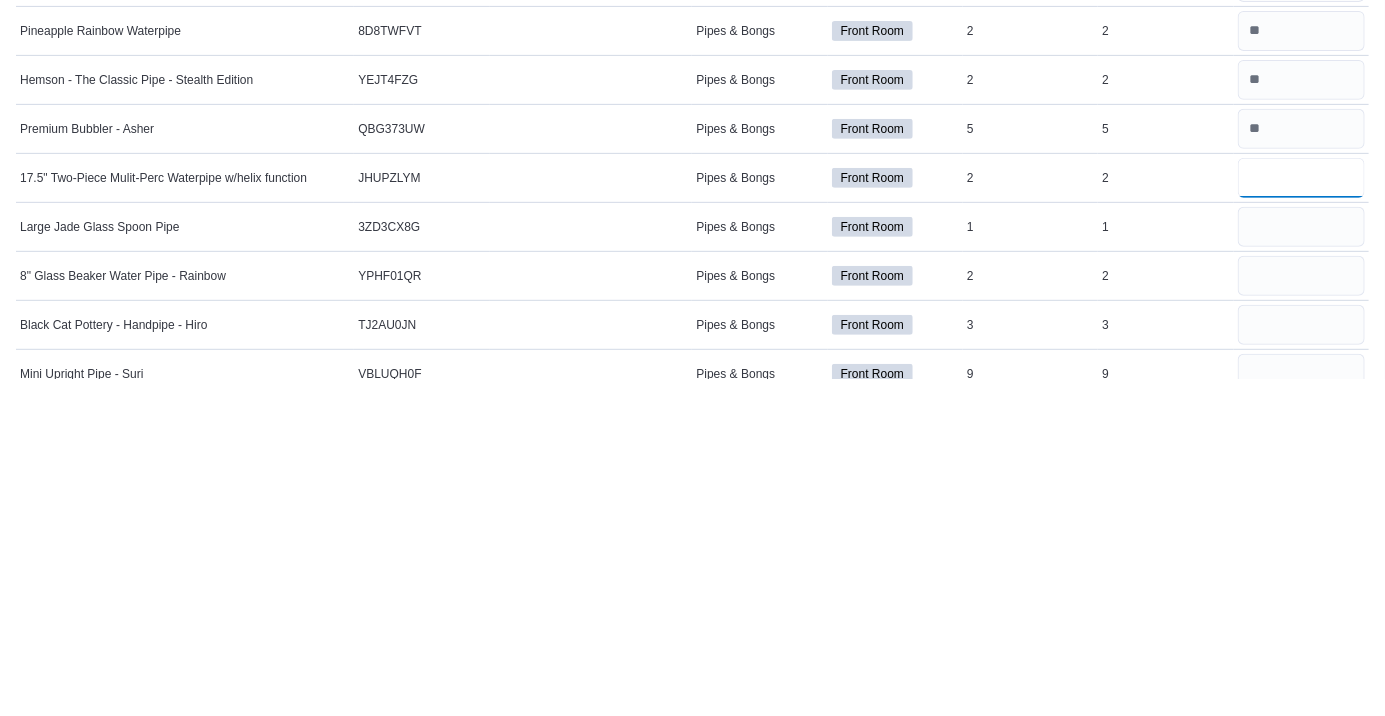type on "*" 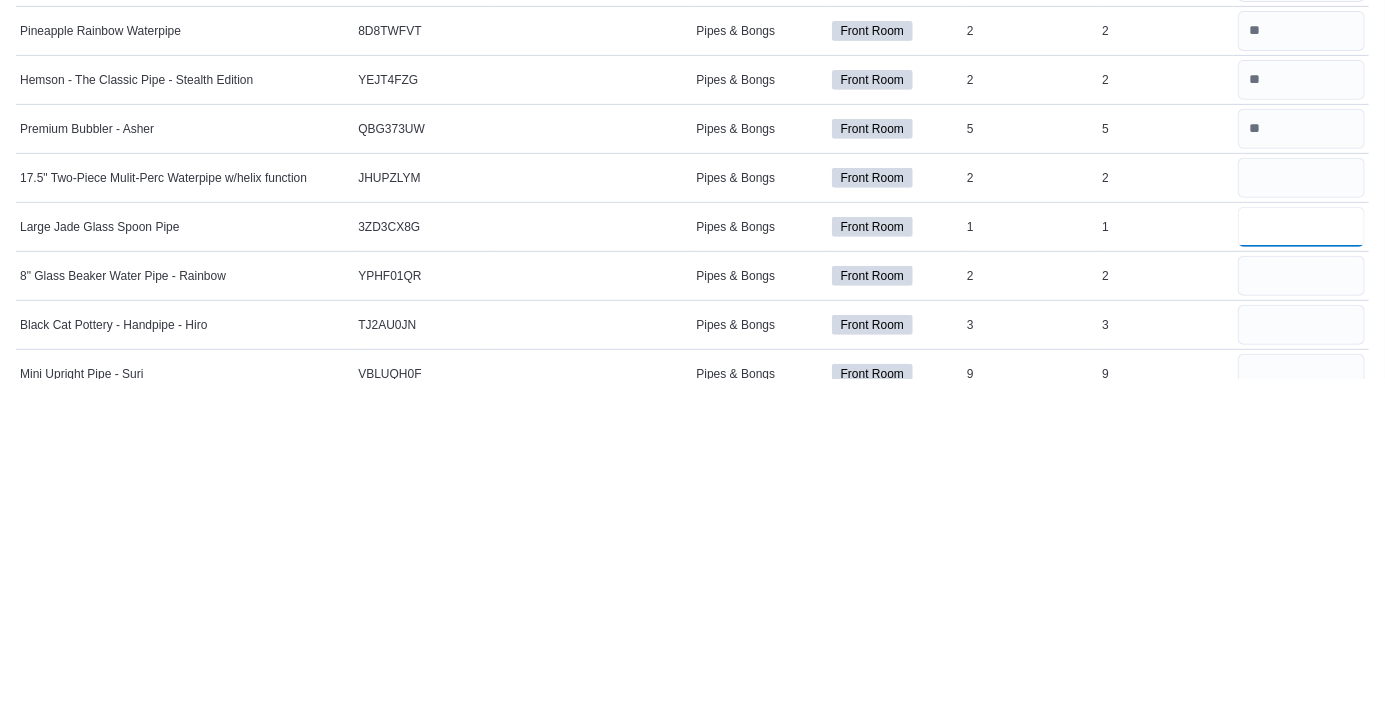 type 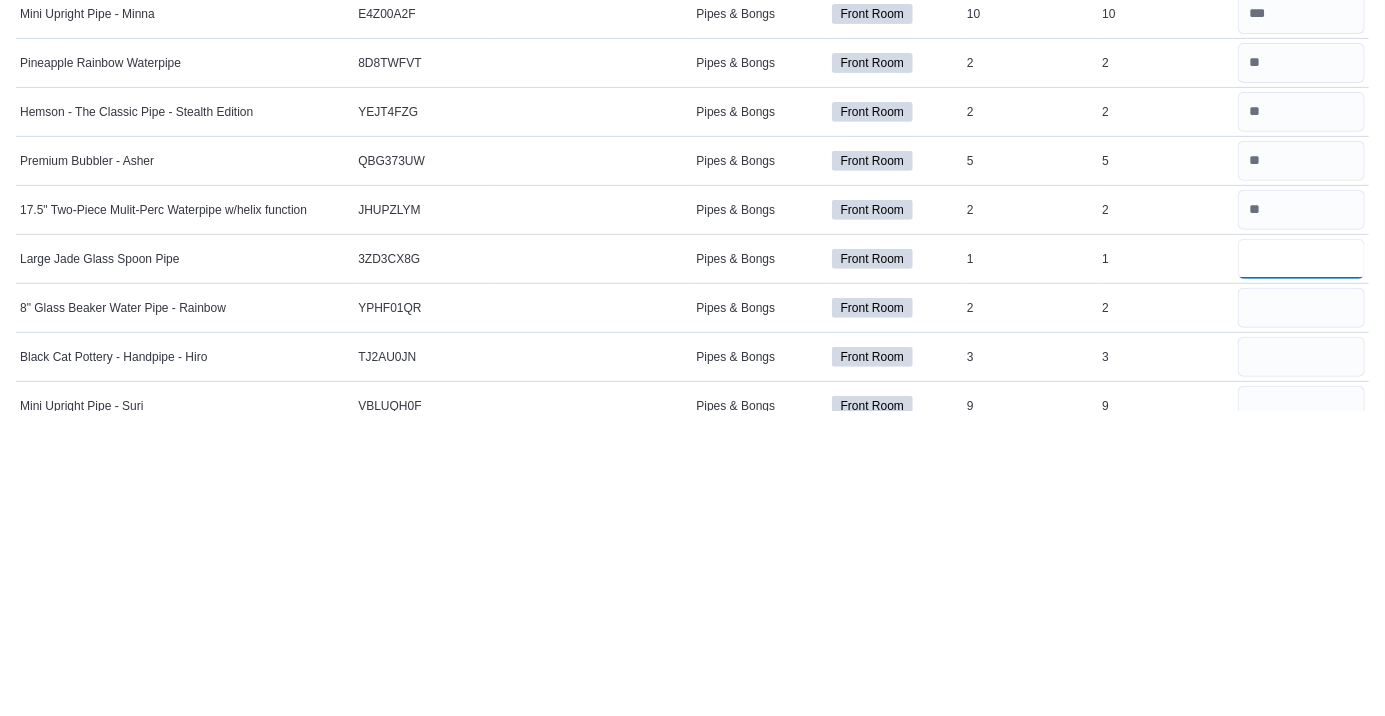 type on "*" 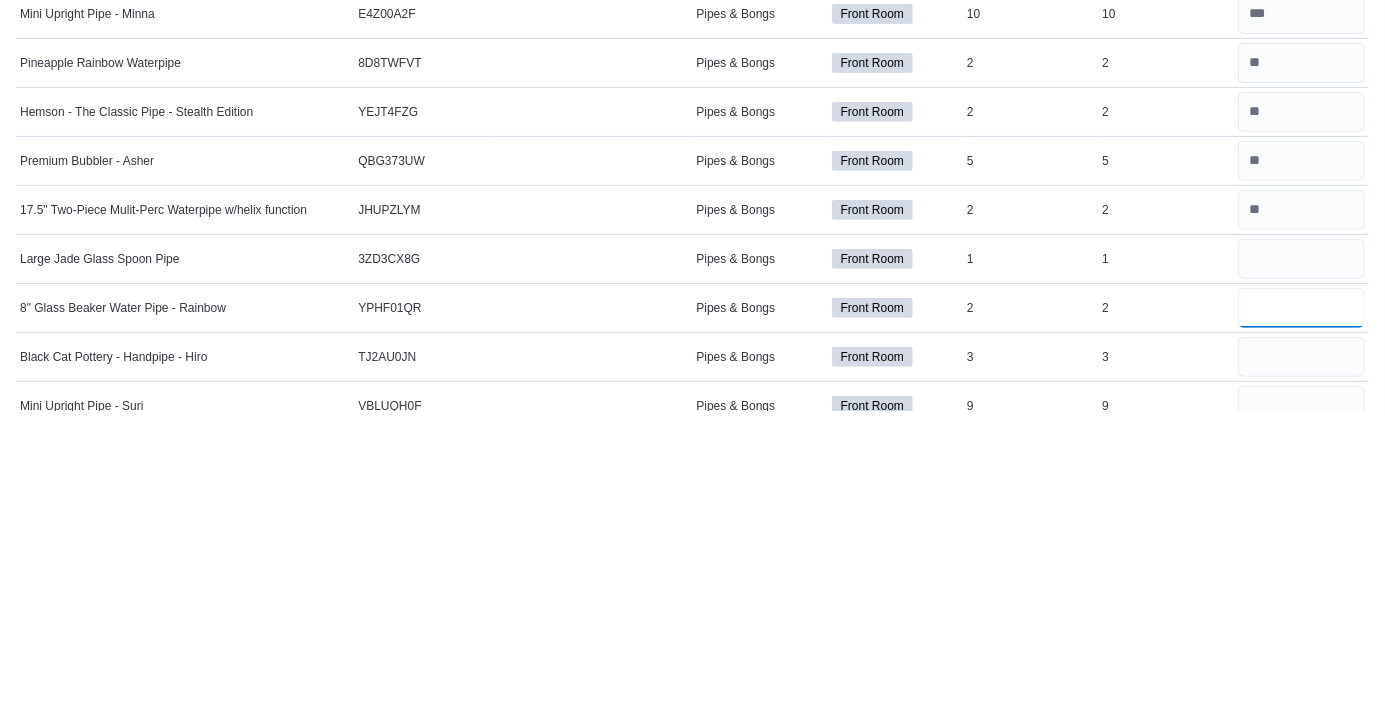 type 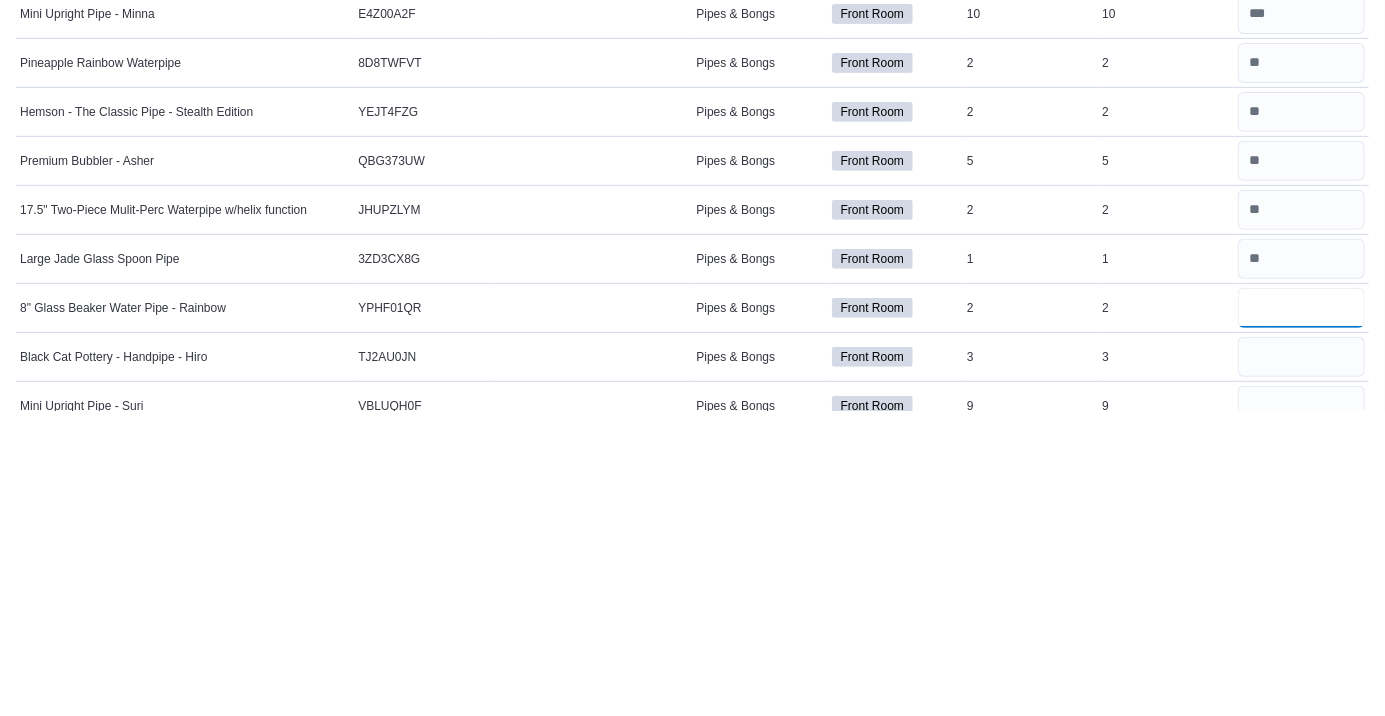 type on "*" 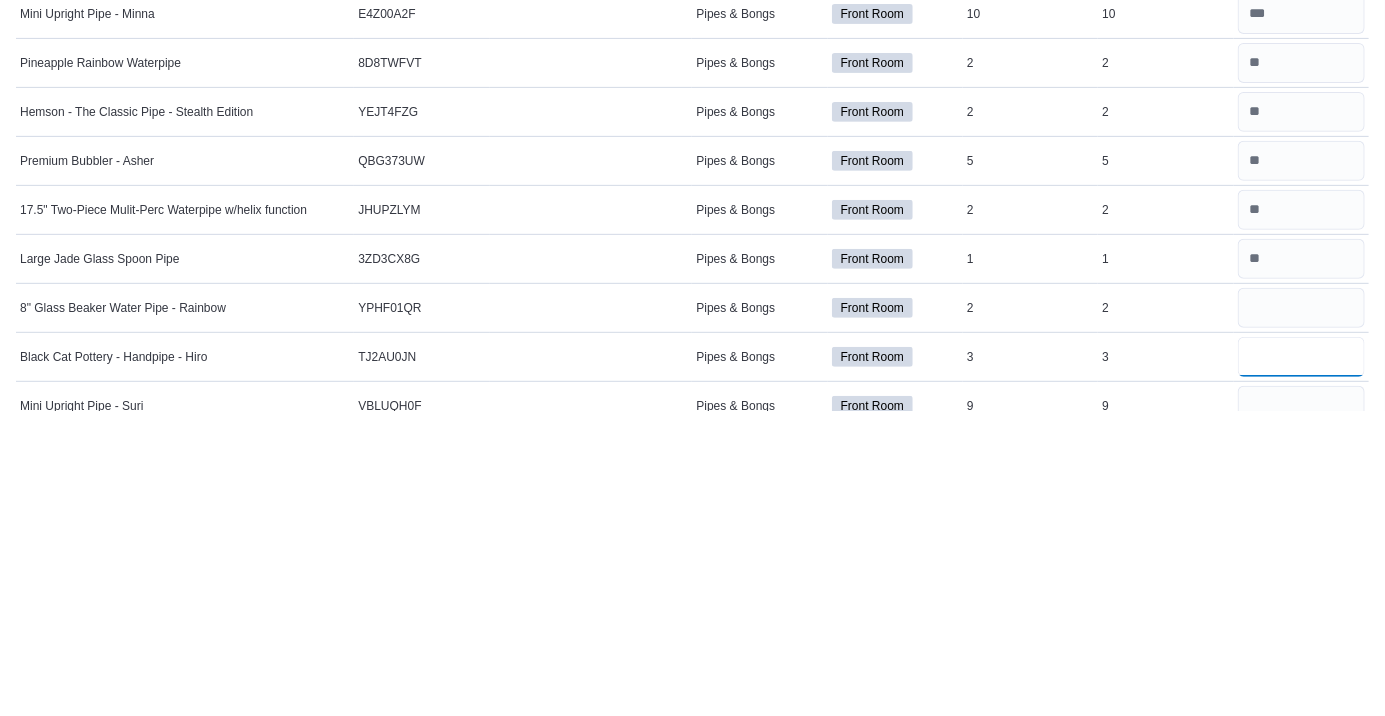type 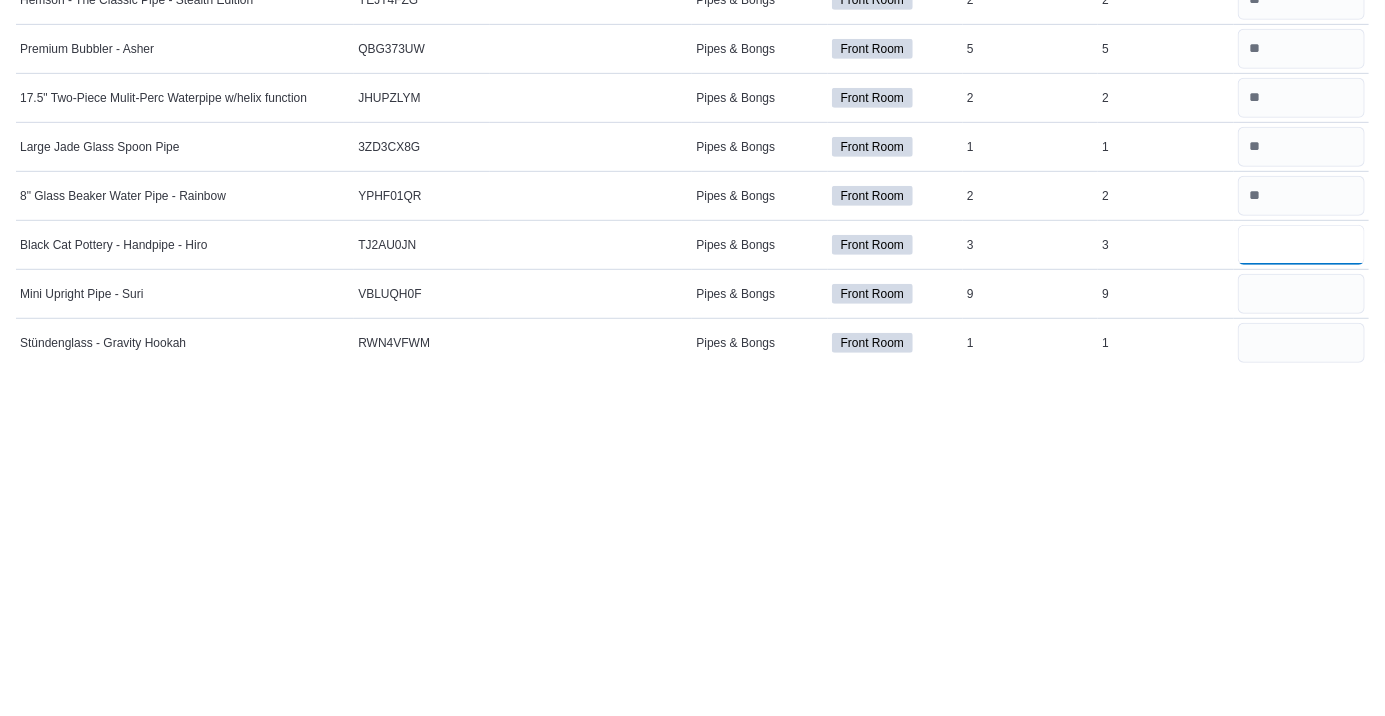 scroll, scrollTop: 131, scrollLeft: 0, axis: vertical 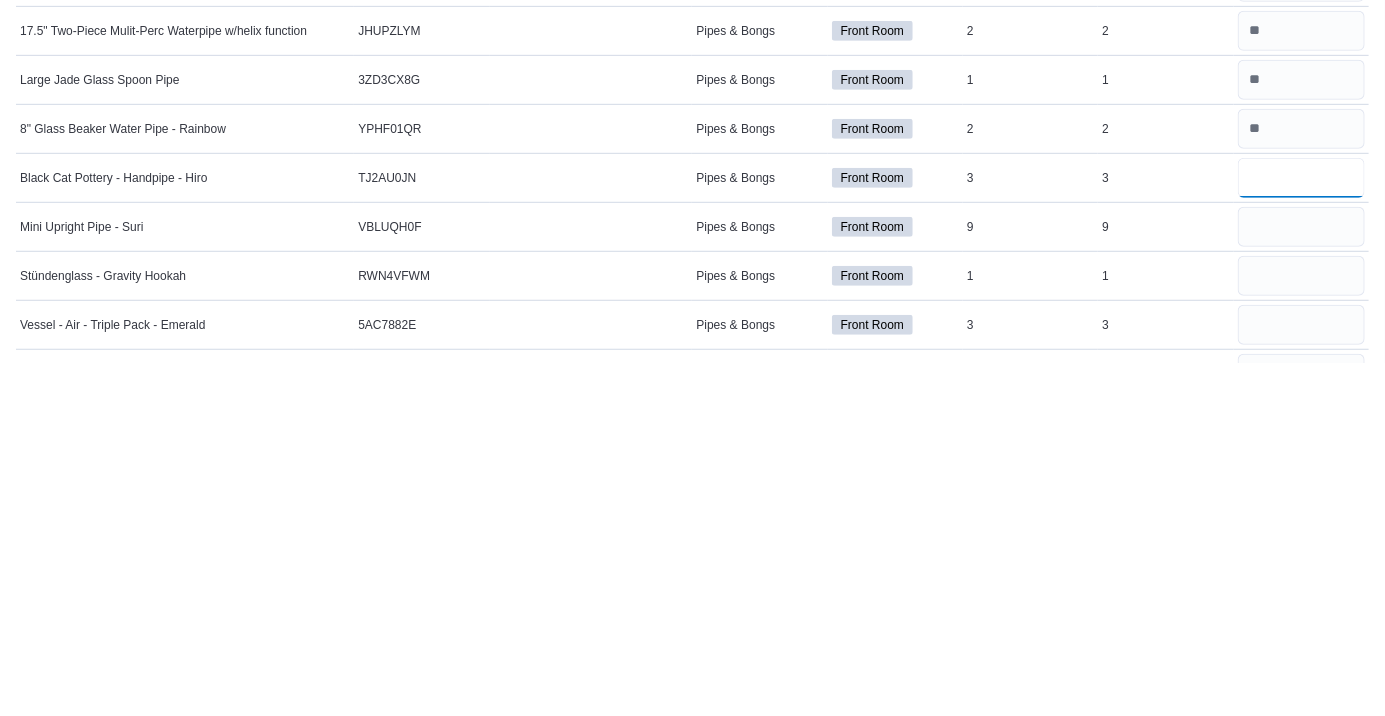 type on "*" 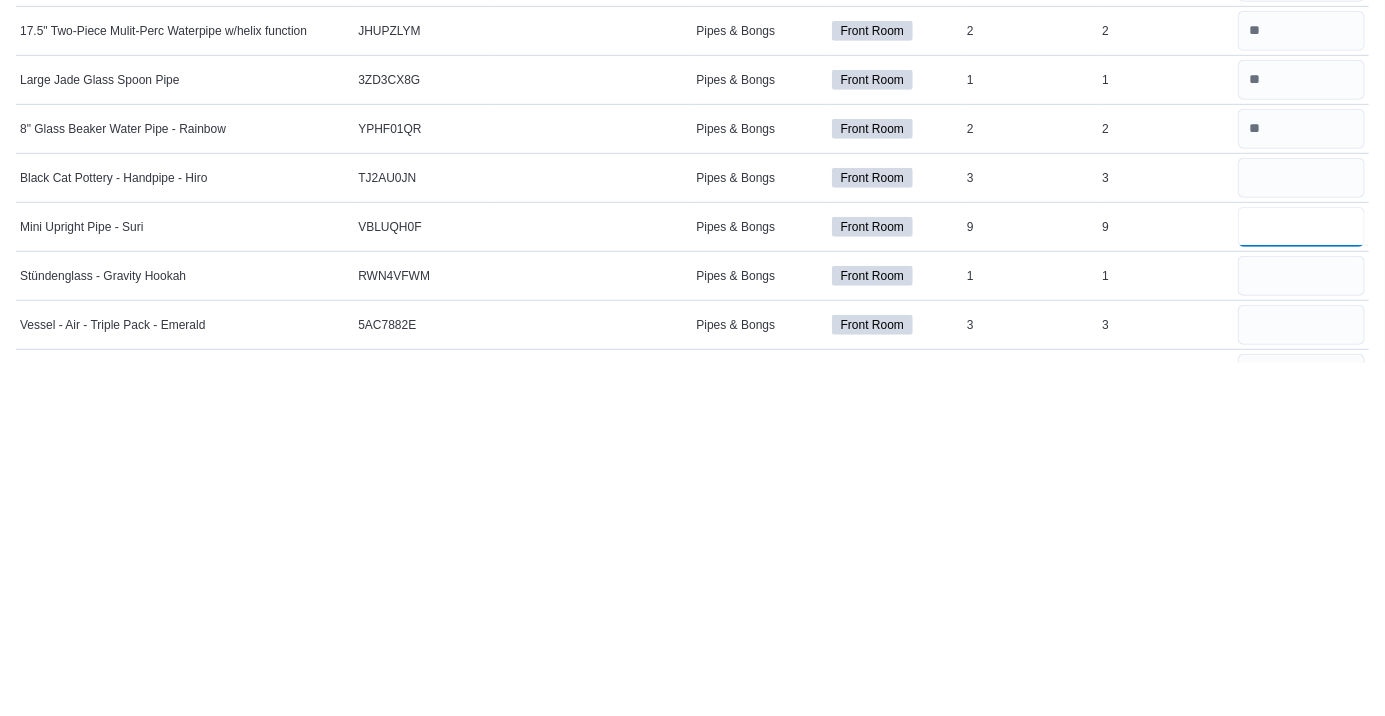 type 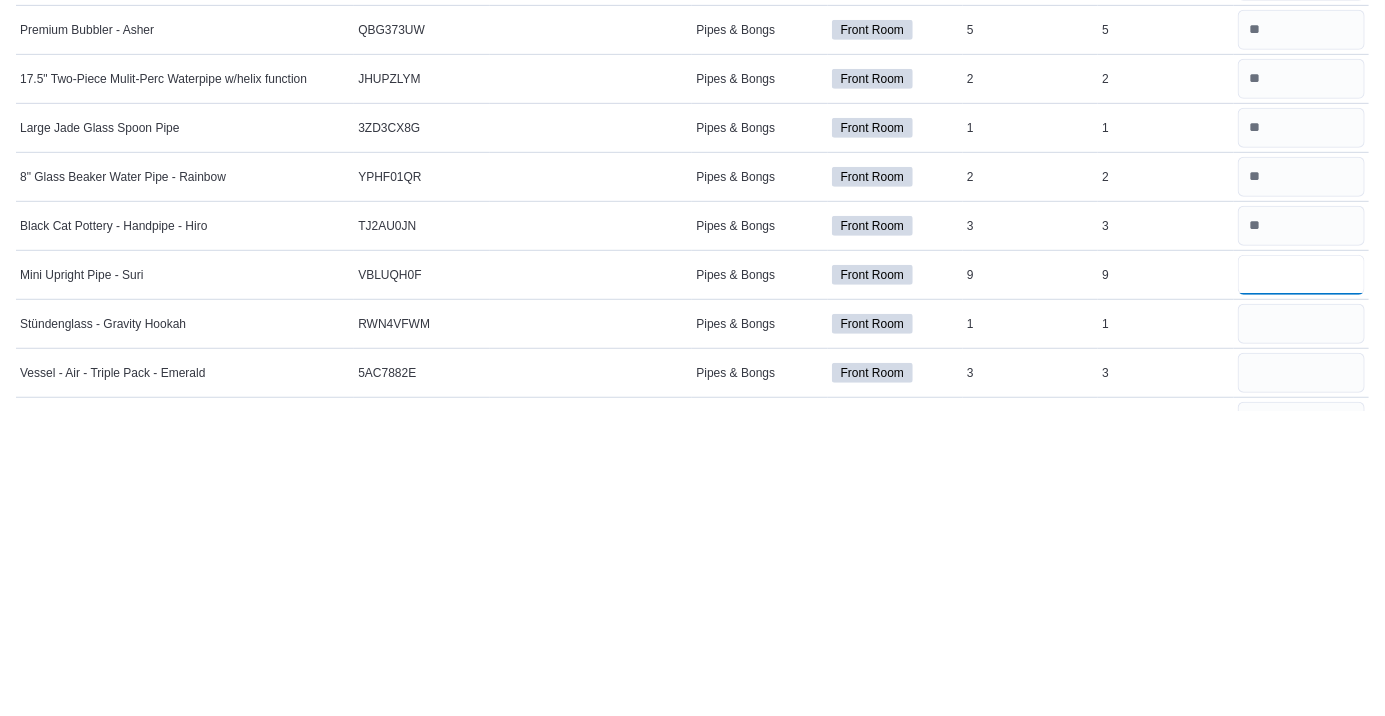 type on "*" 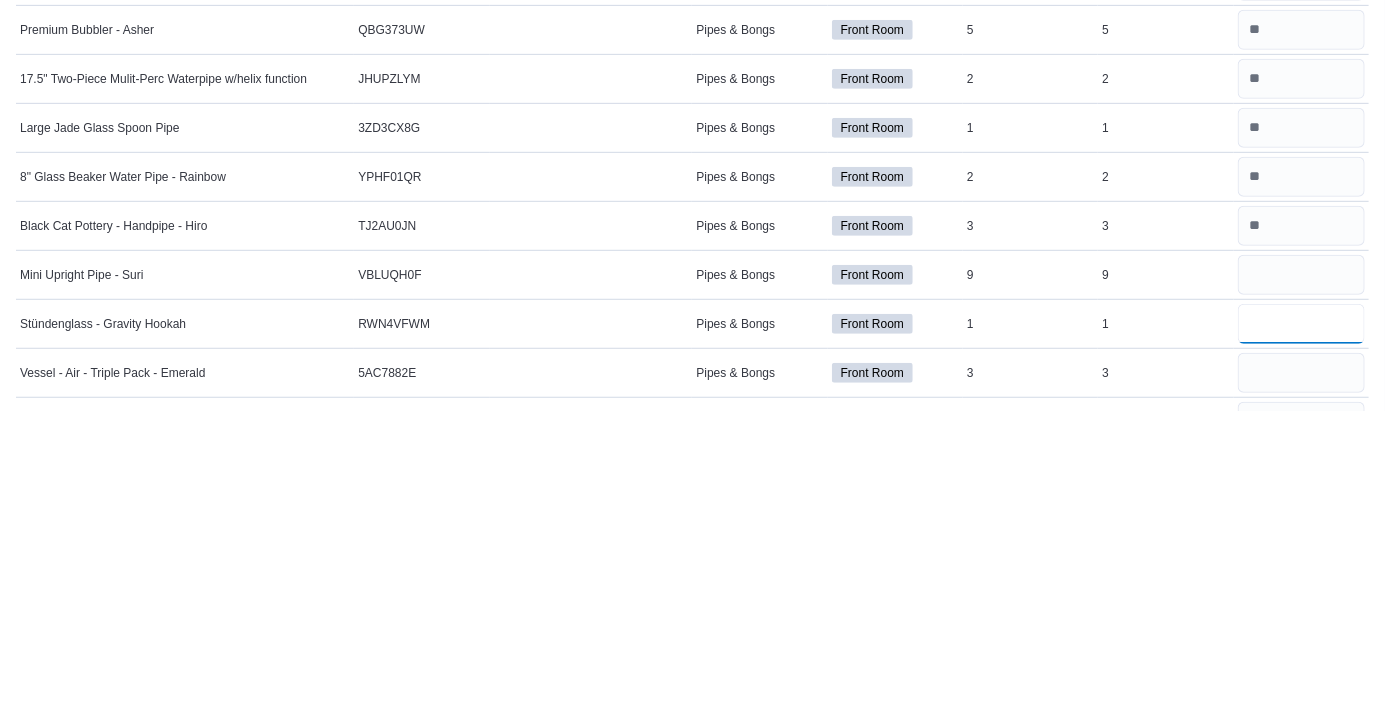 type 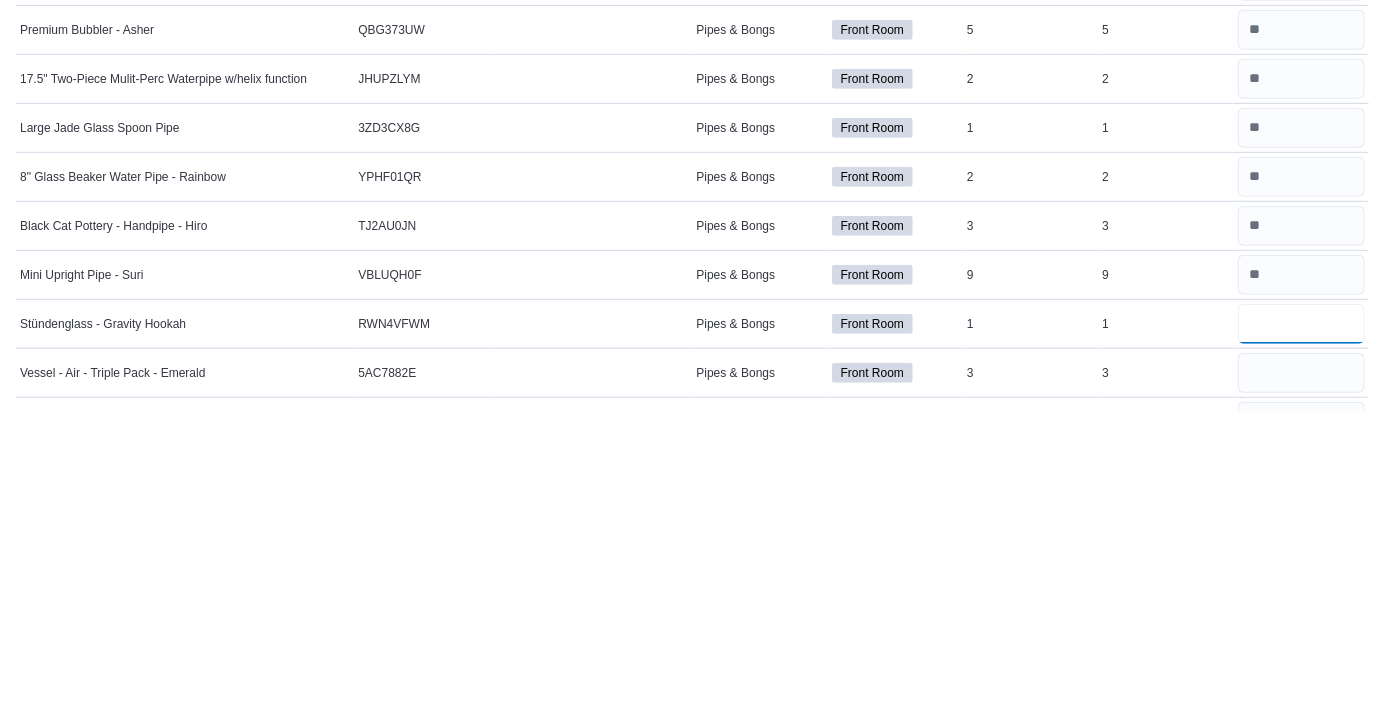 type on "*" 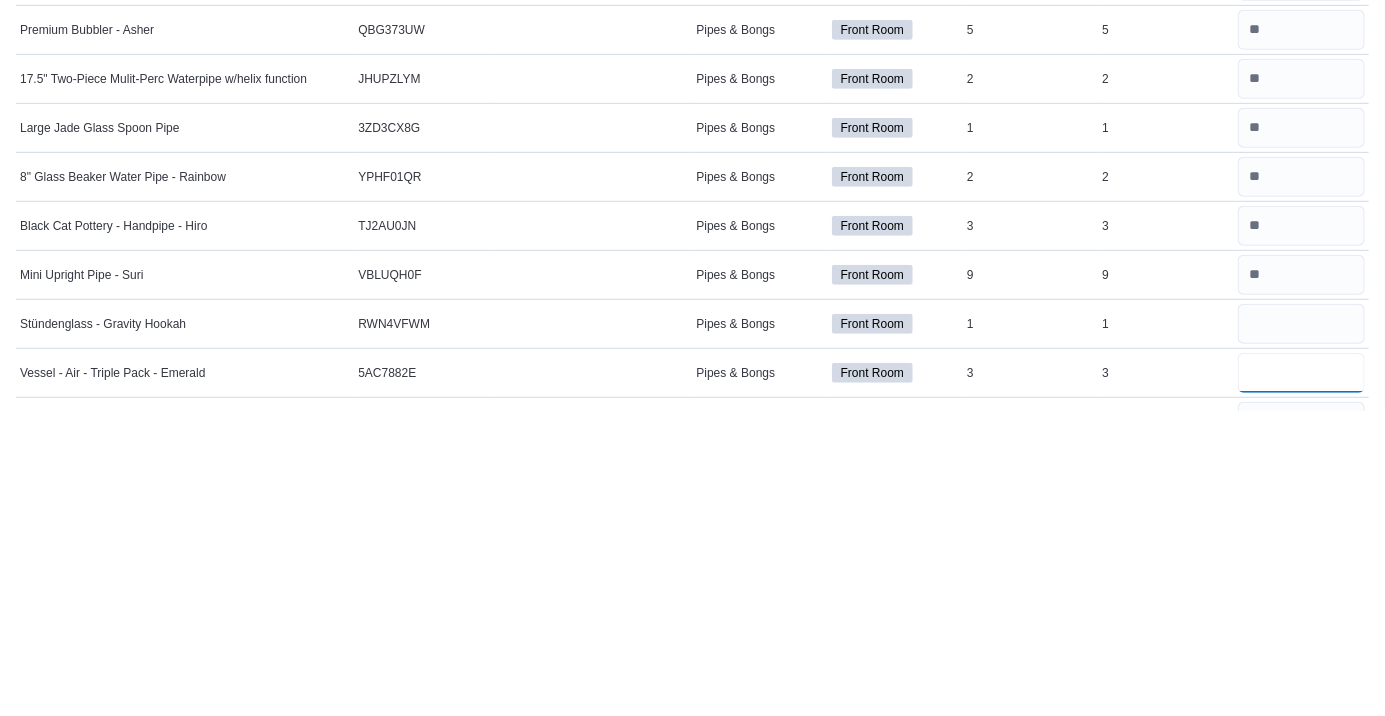 type 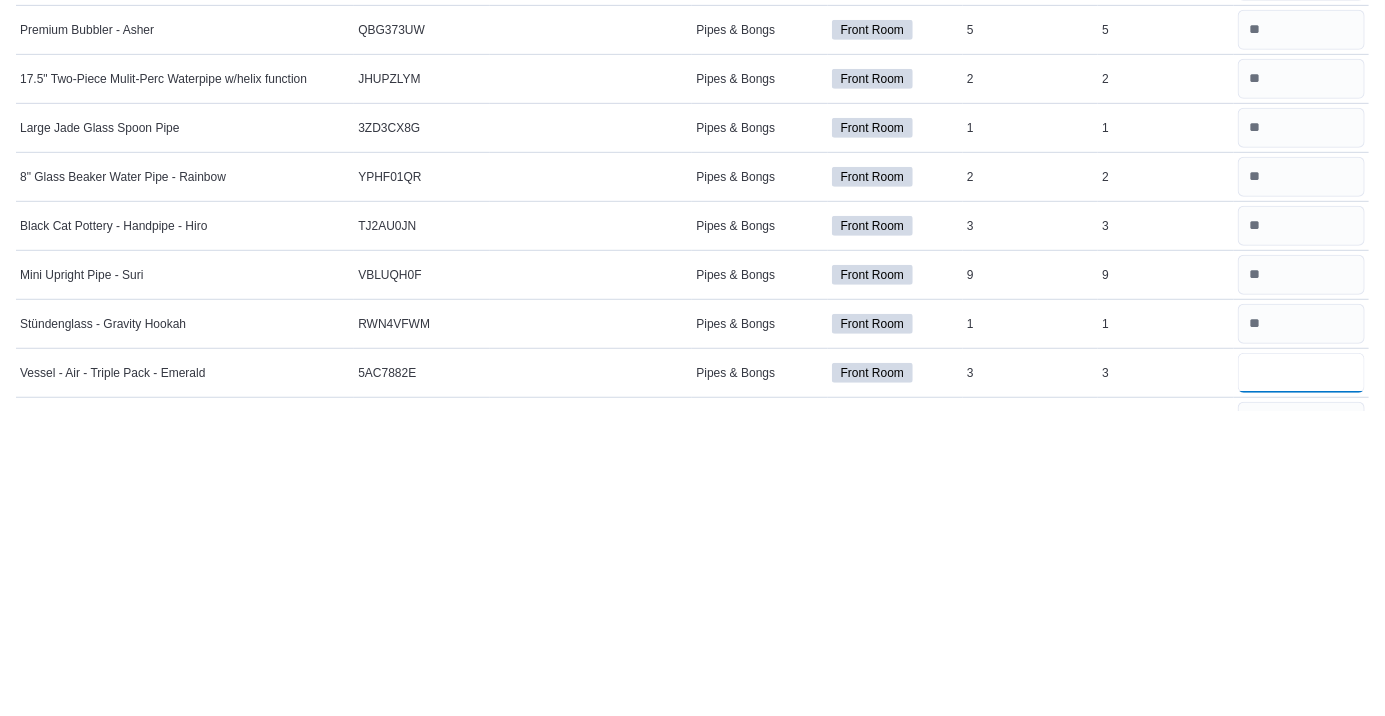 scroll, scrollTop: 278, scrollLeft: 0, axis: vertical 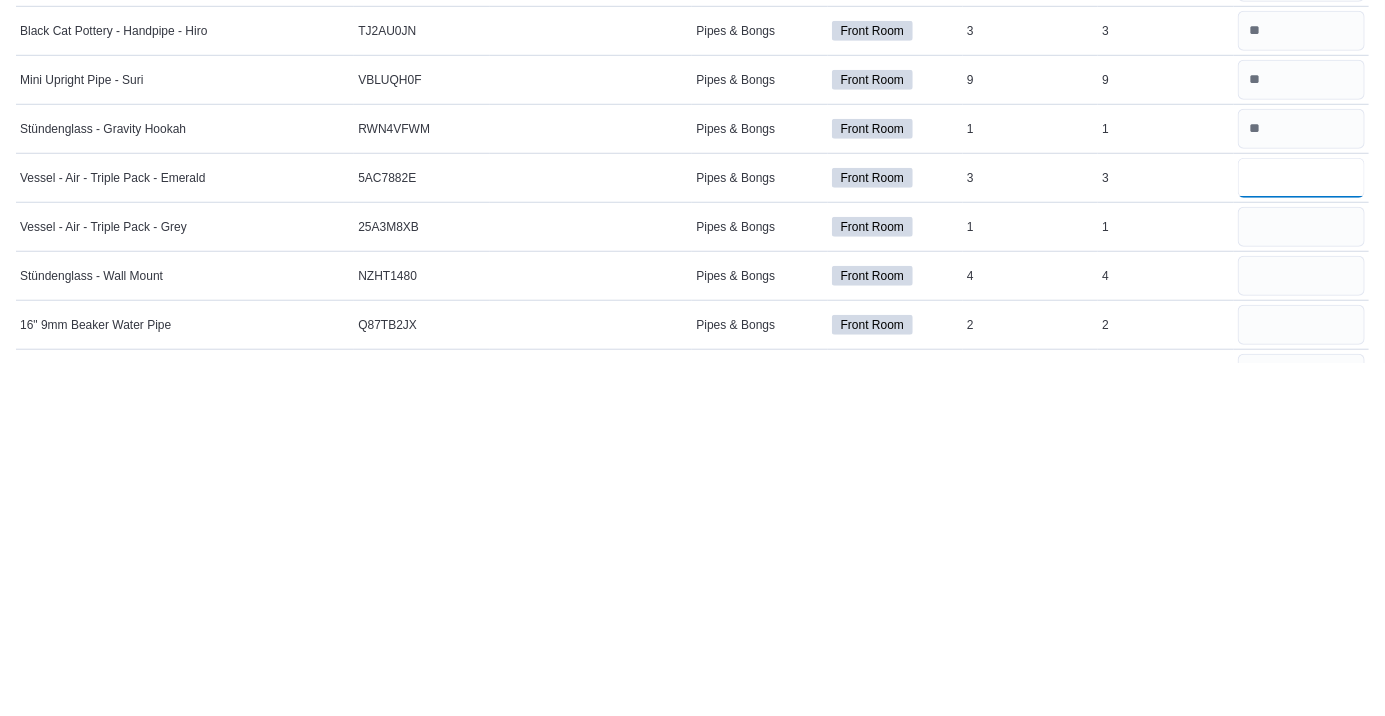 type on "*" 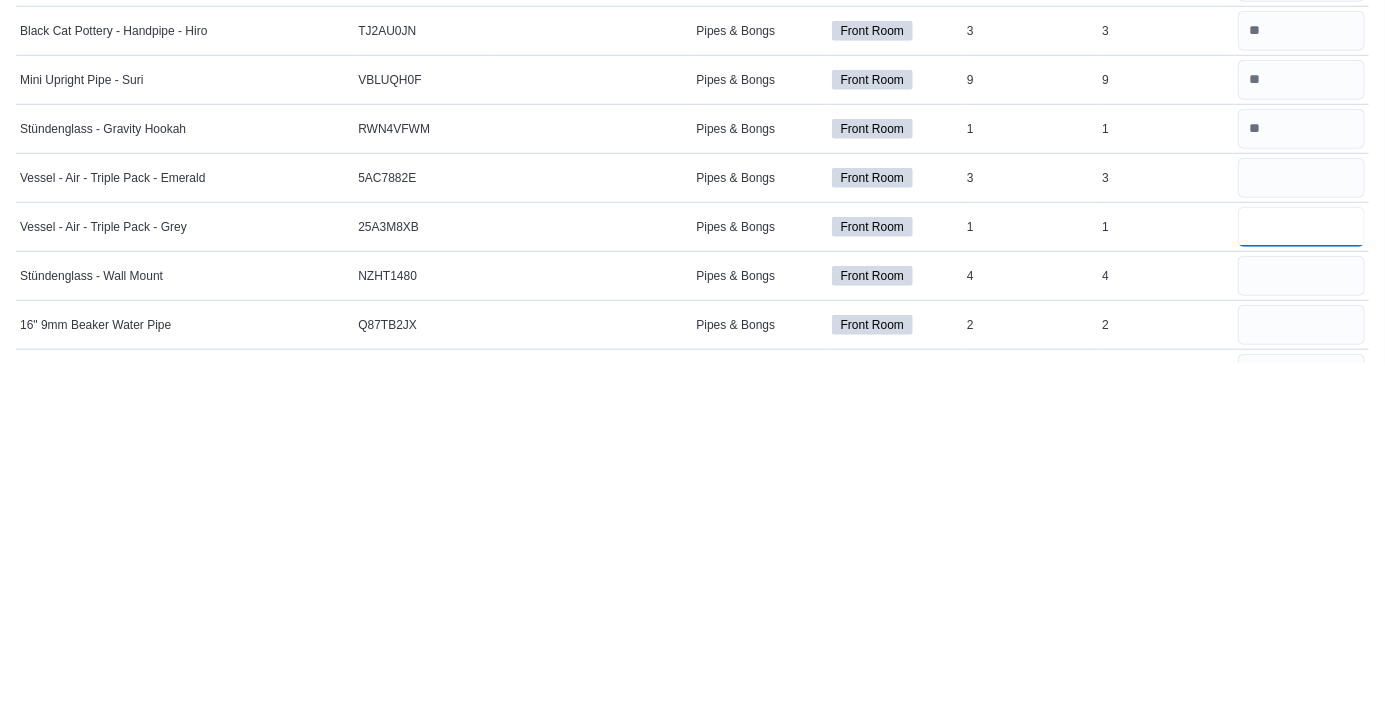 type 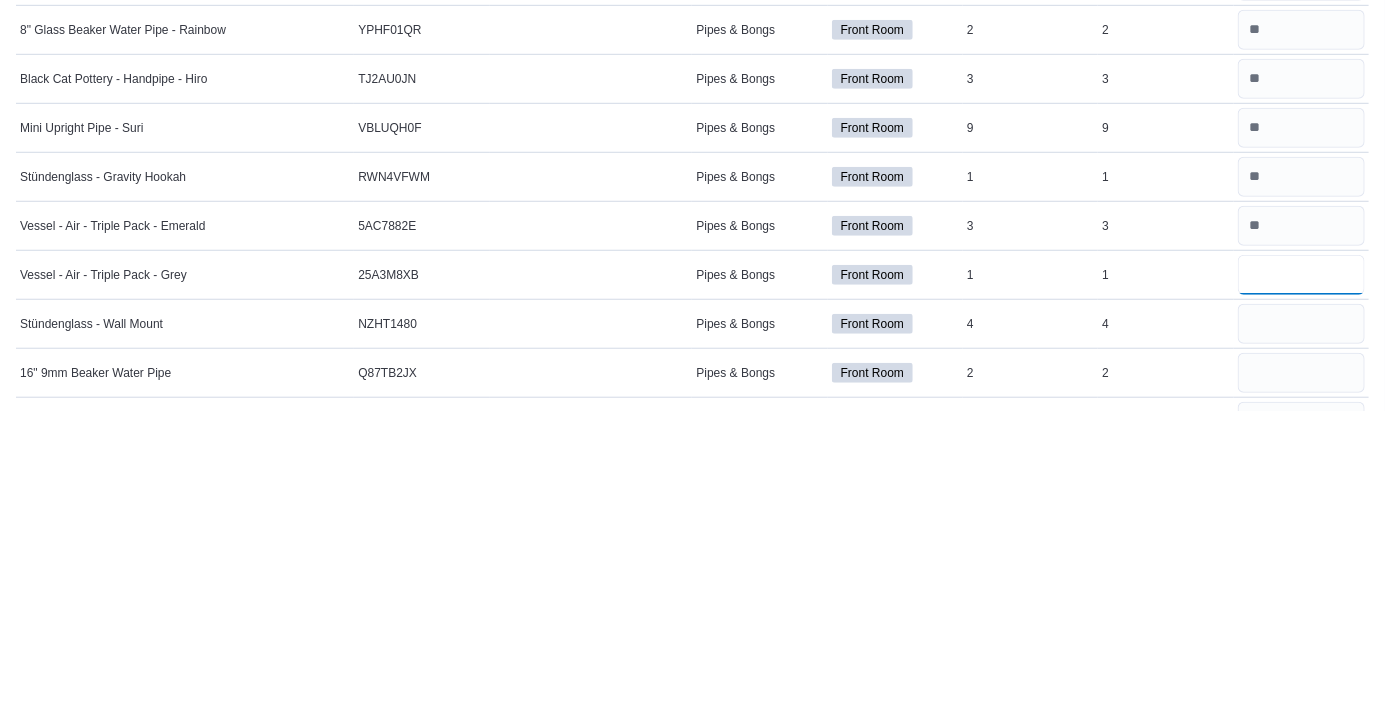 type on "*" 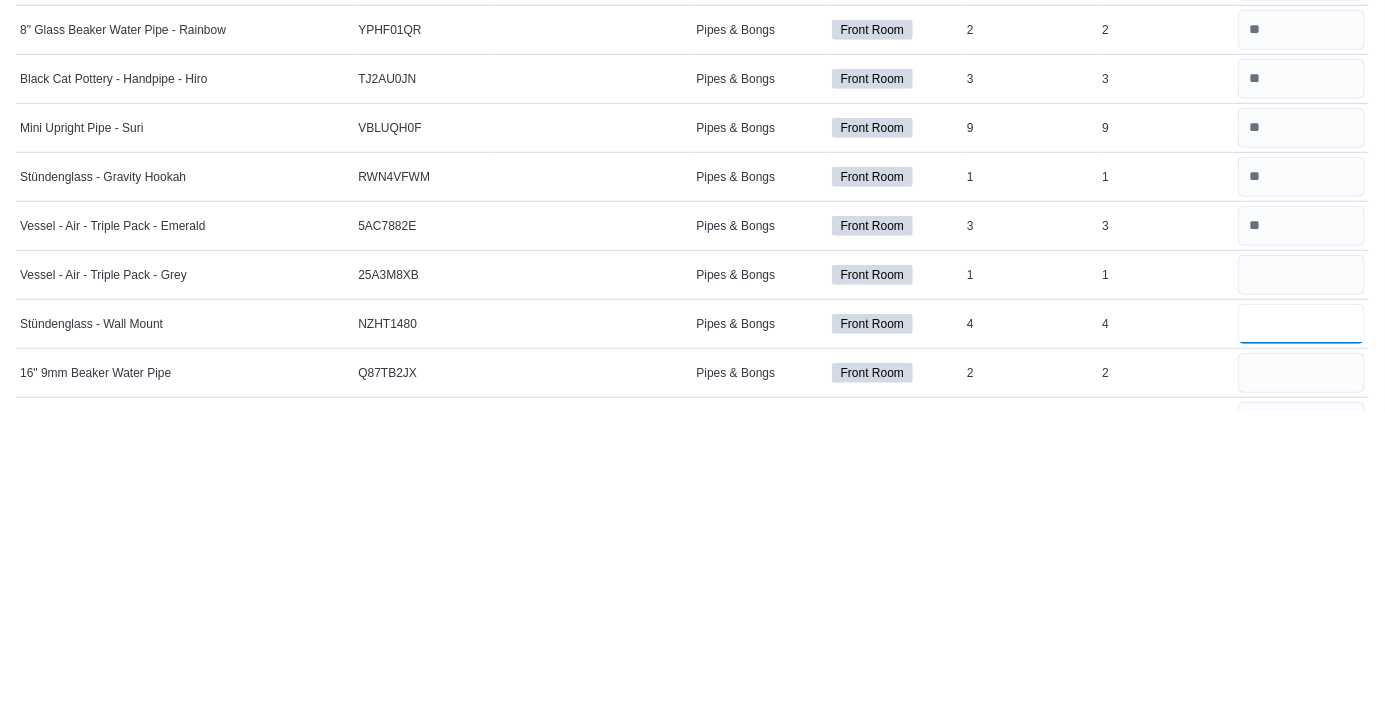 type 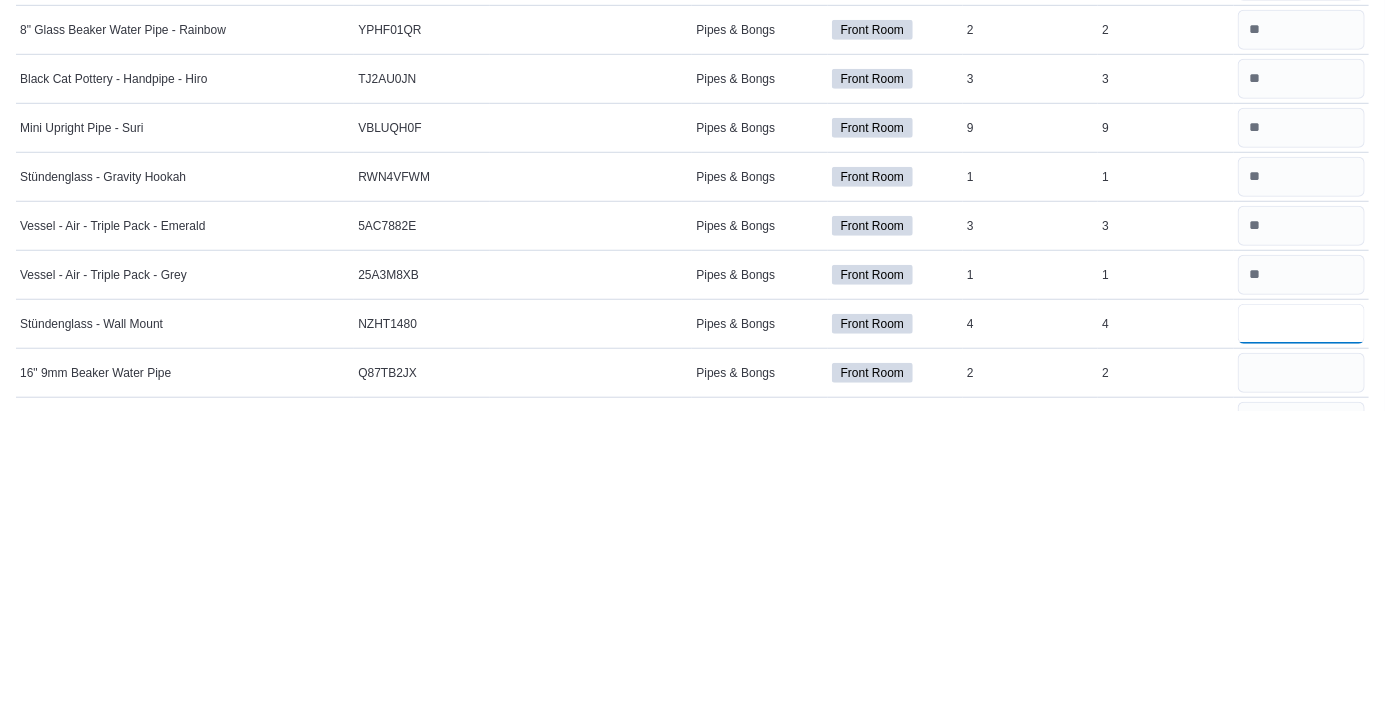type on "*" 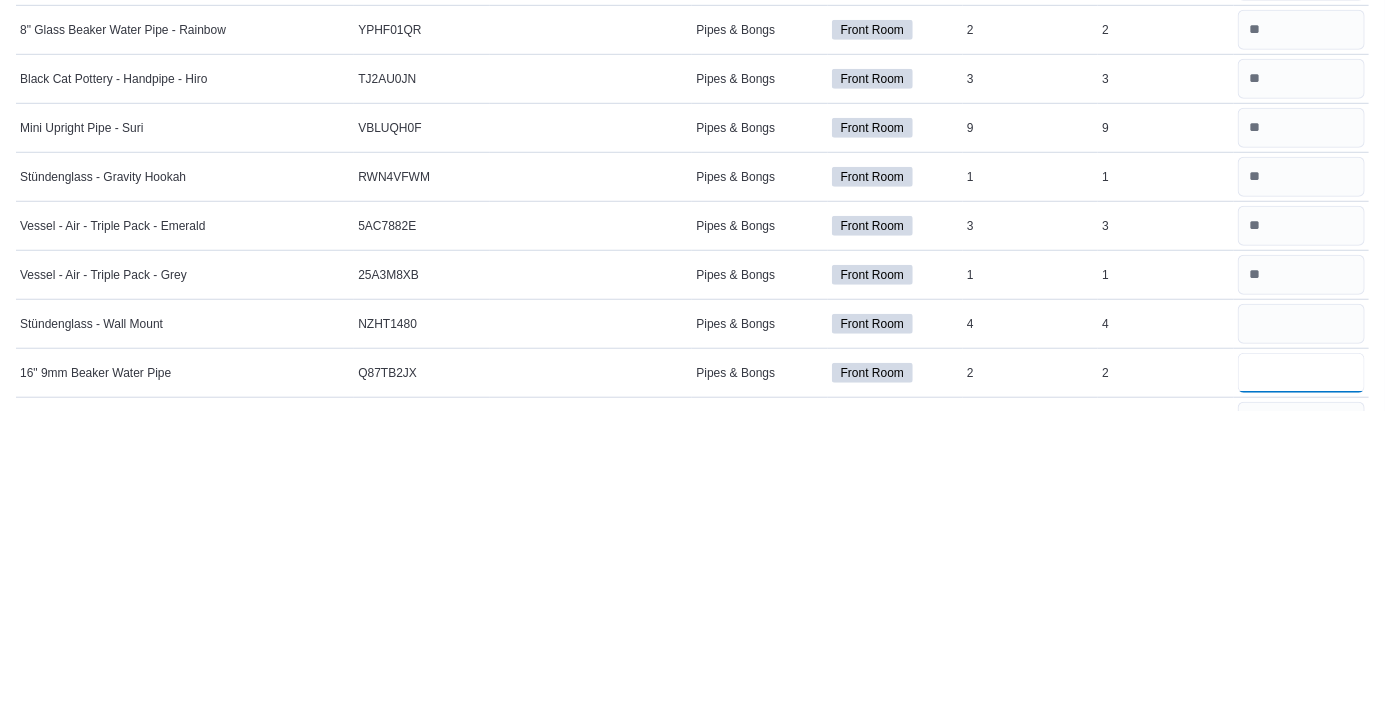 type 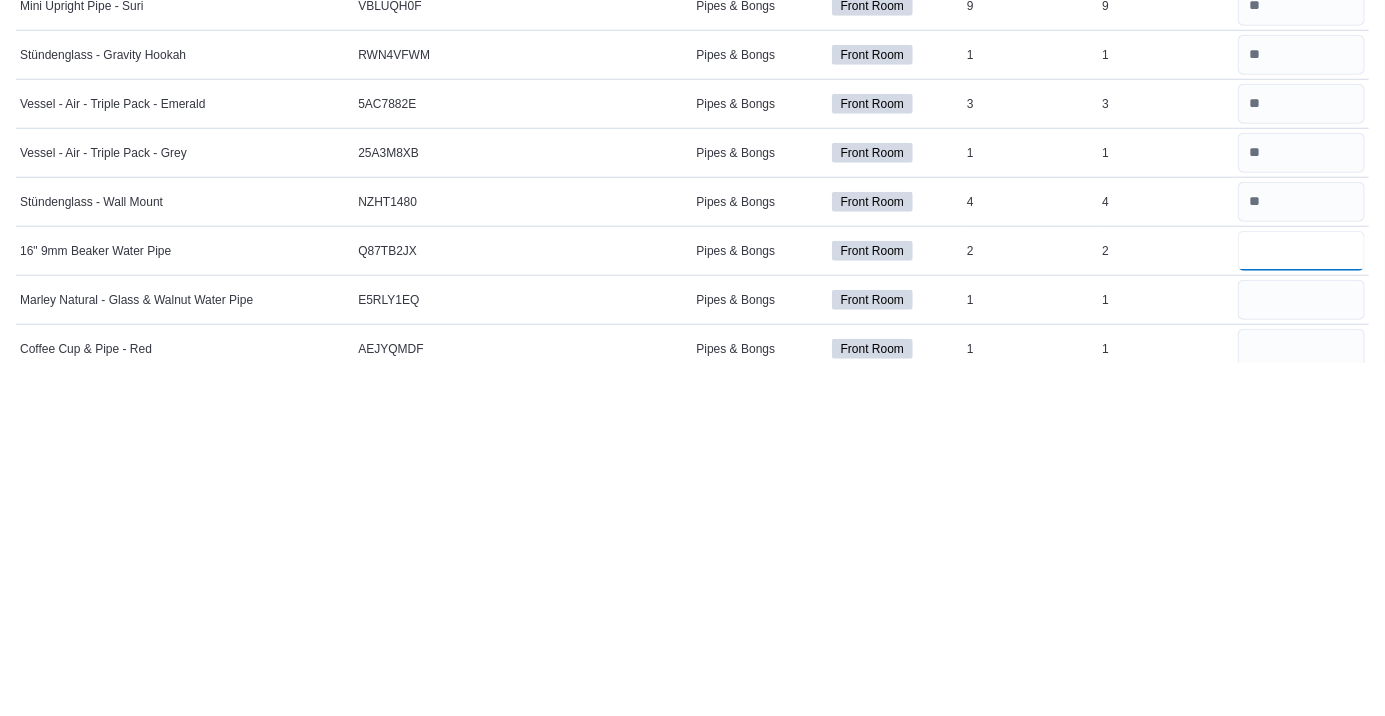 scroll, scrollTop: 424, scrollLeft: 0, axis: vertical 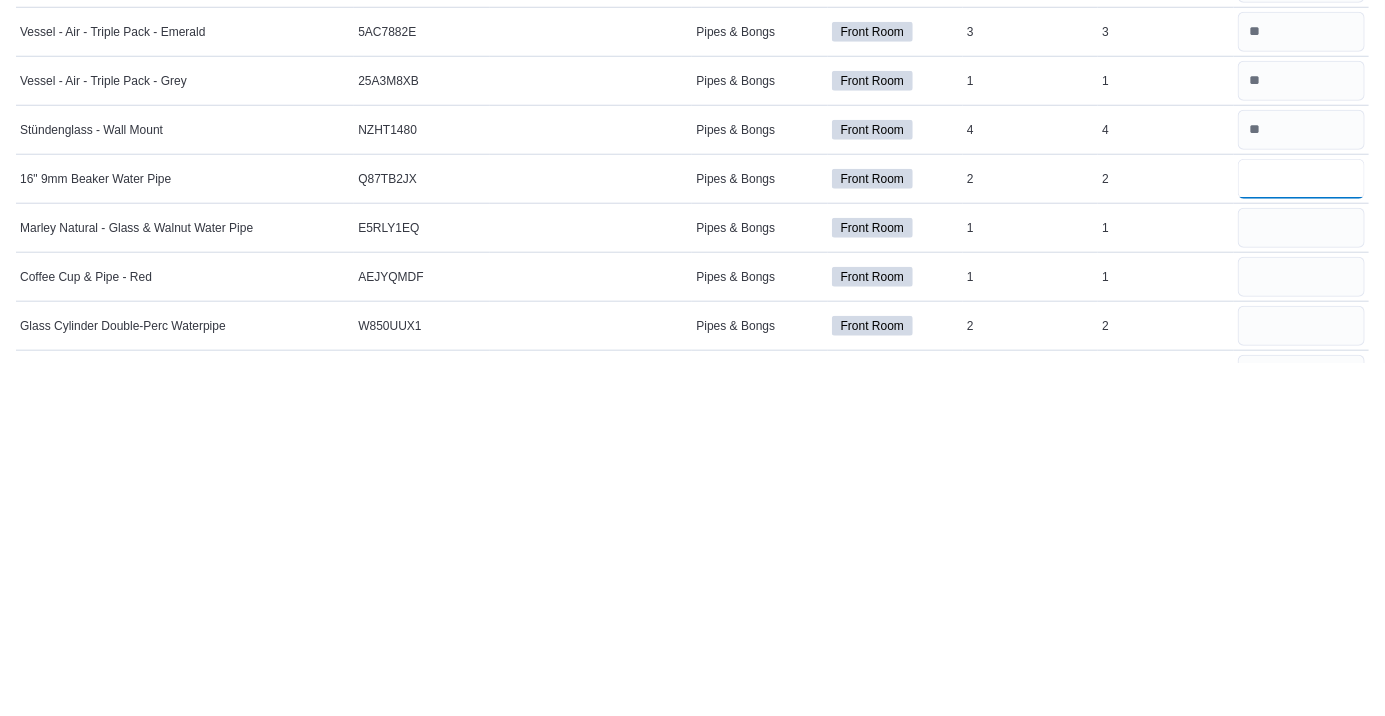 type on "*" 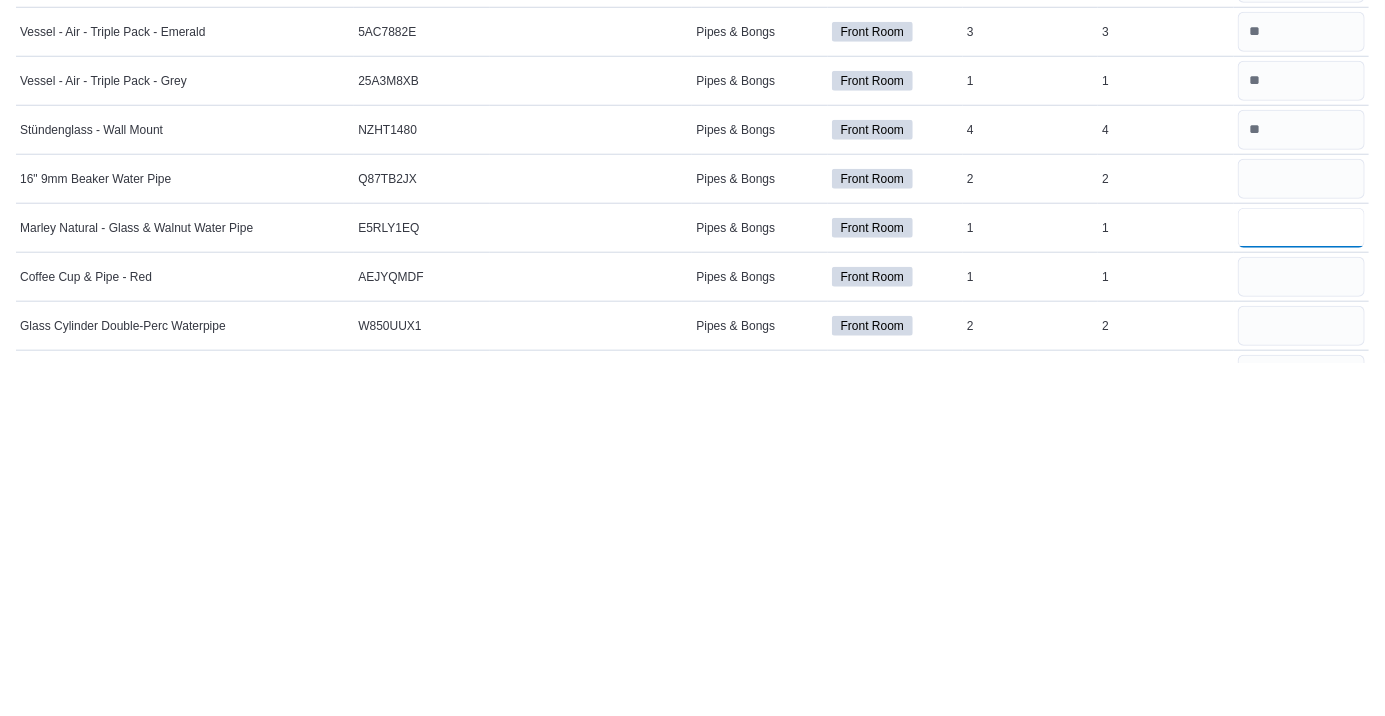 type 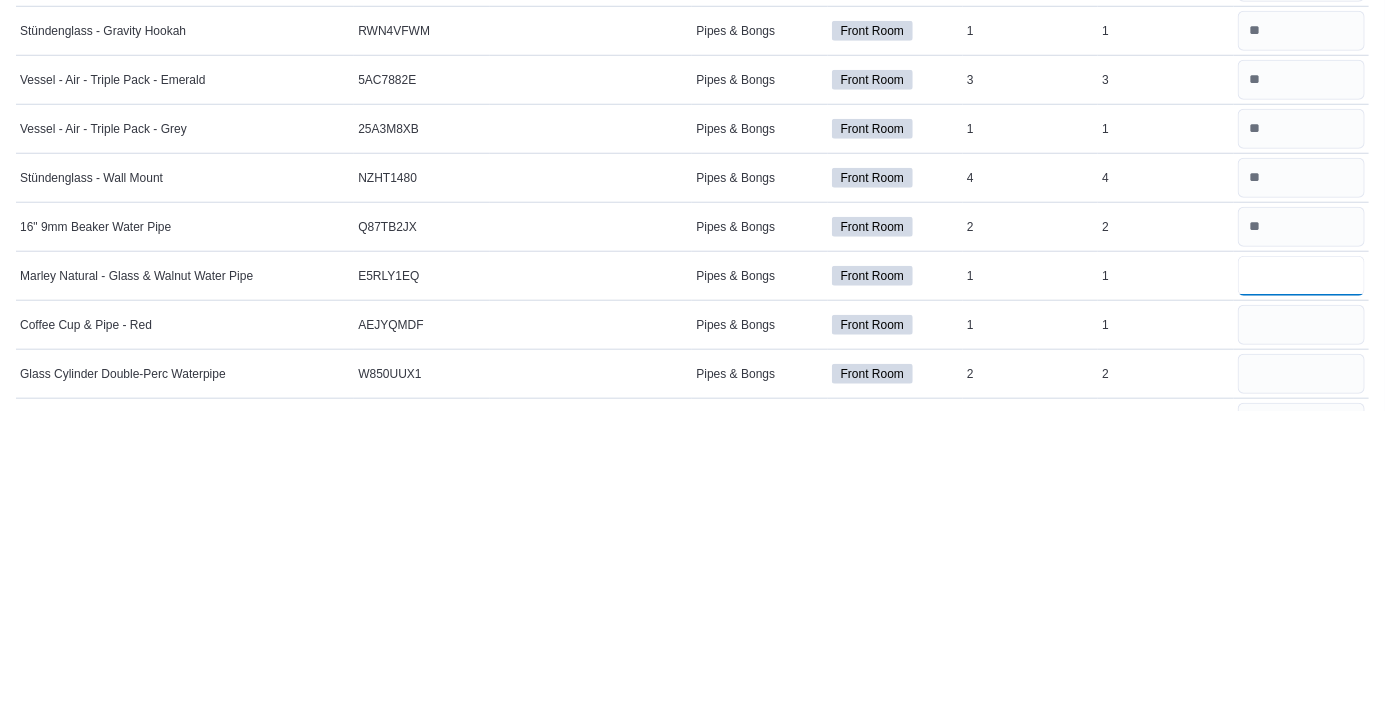 type on "*" 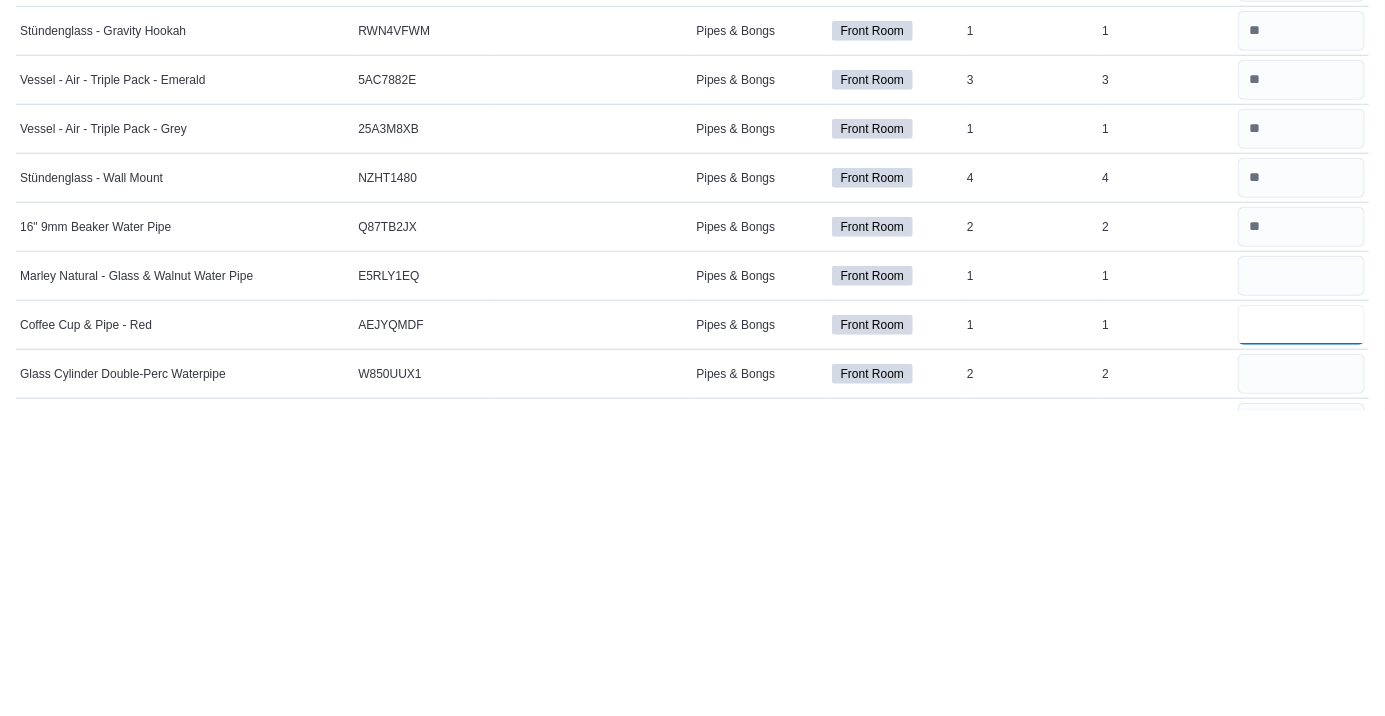 type 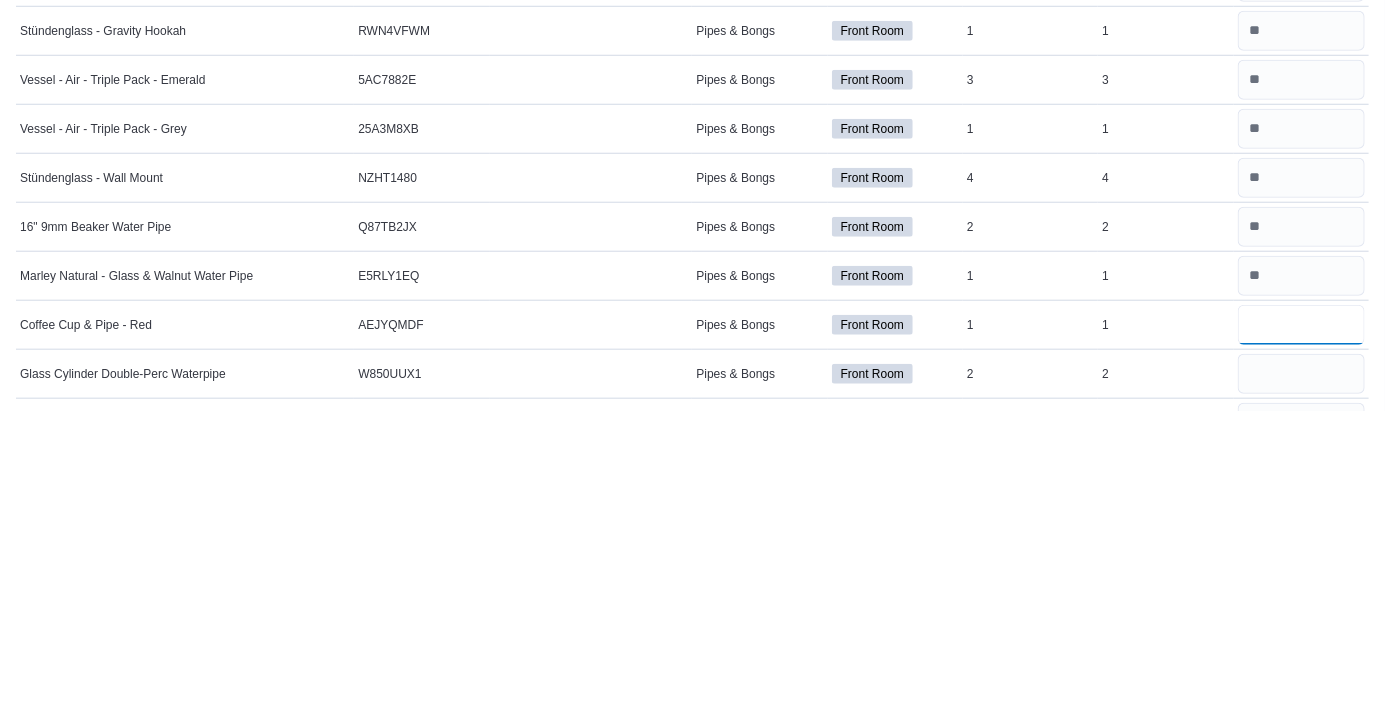 type on "*" 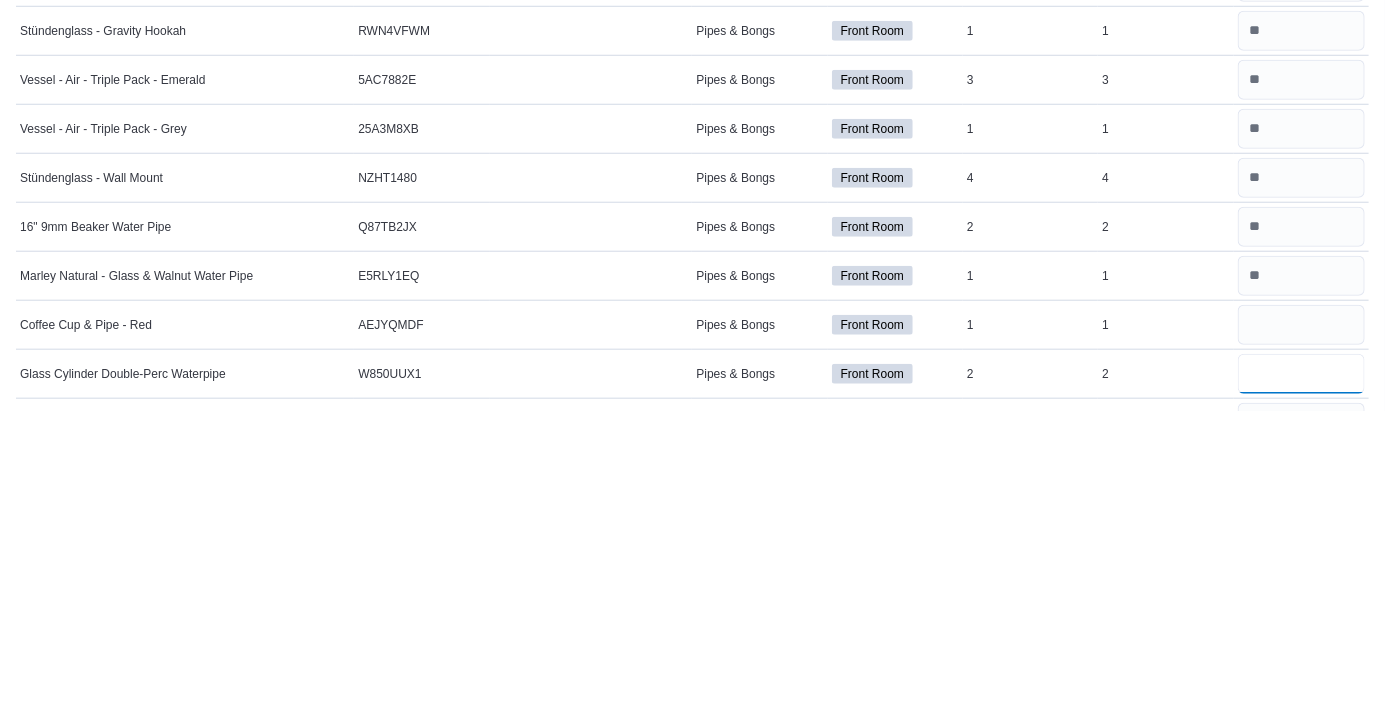 type 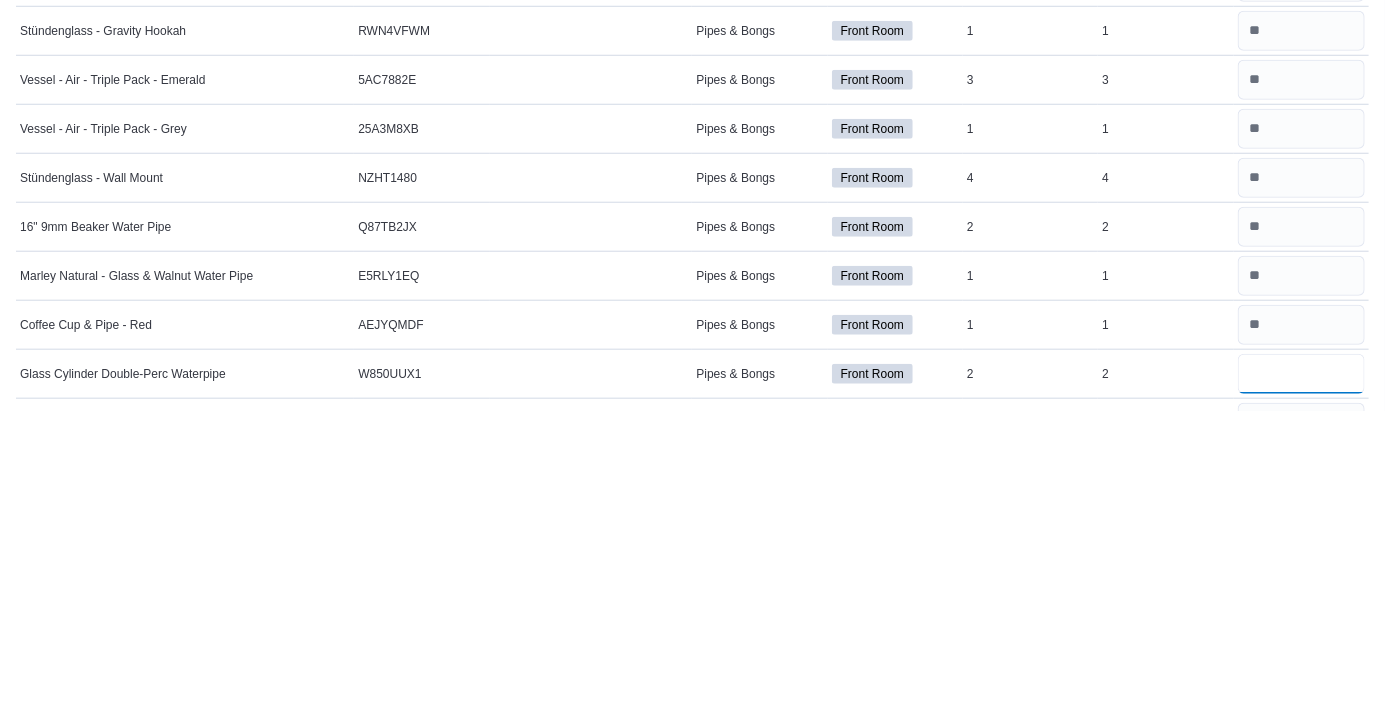 scroll, scrollTop: 571, scrollLeft: 0, axis: vertical 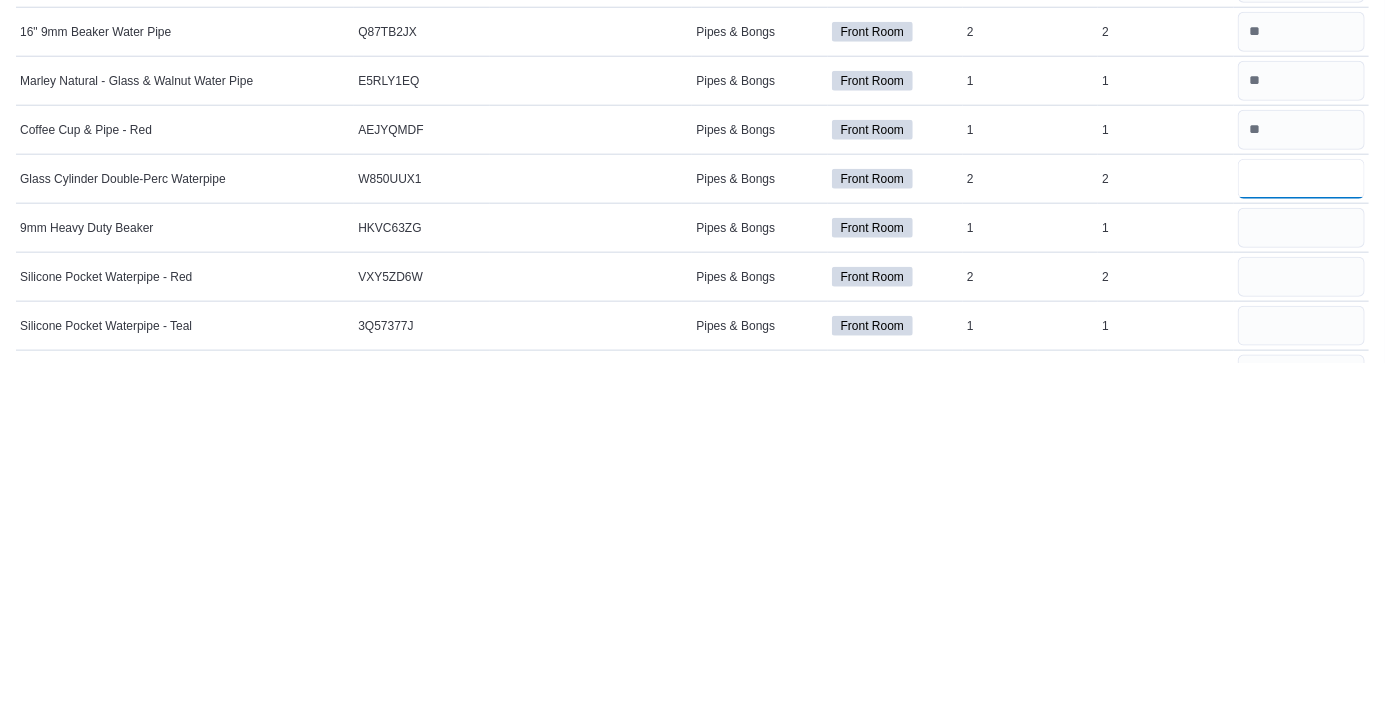 type on "*" 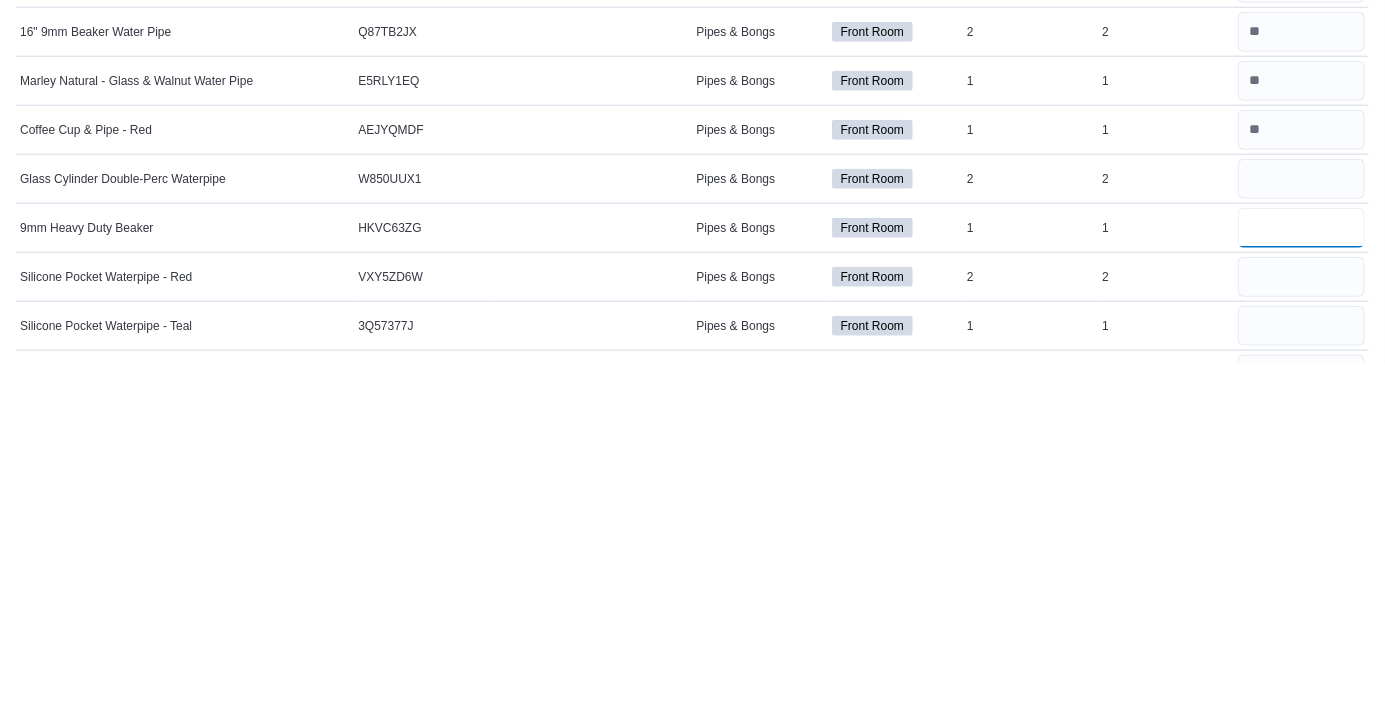type 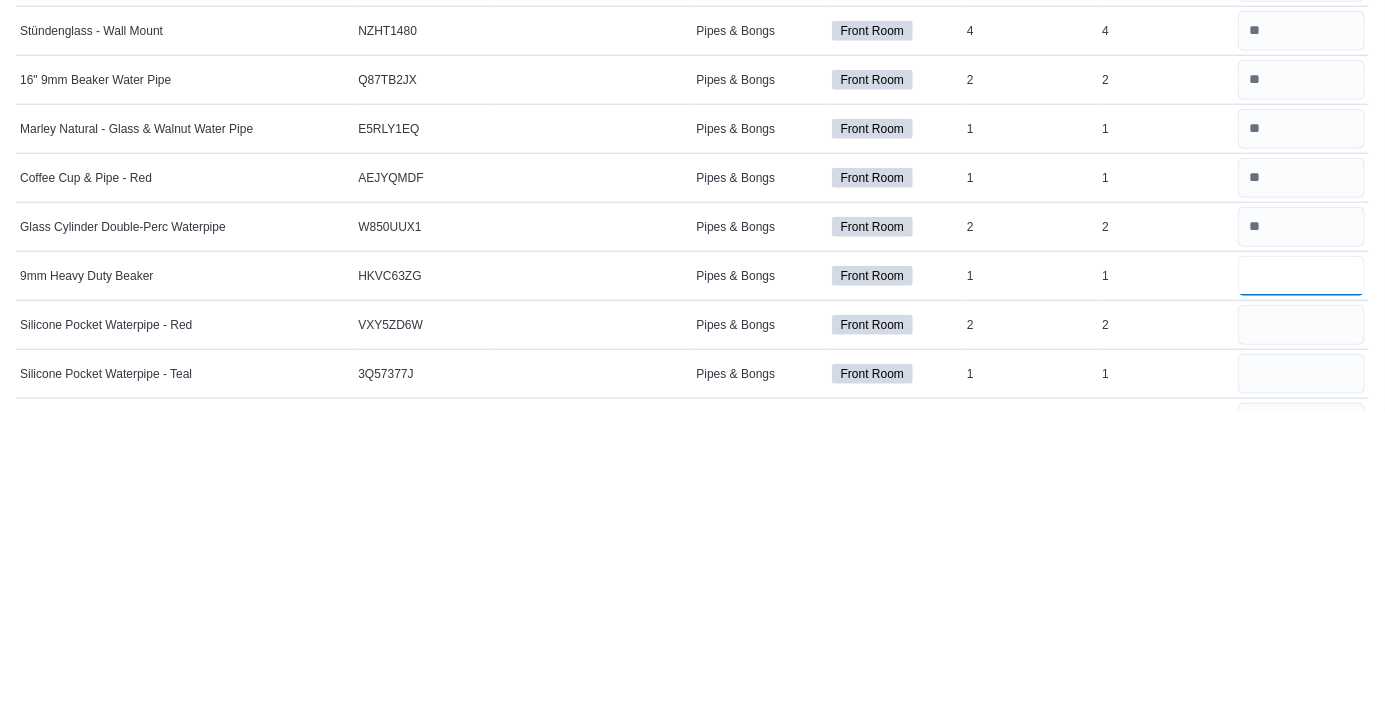 type on "*" 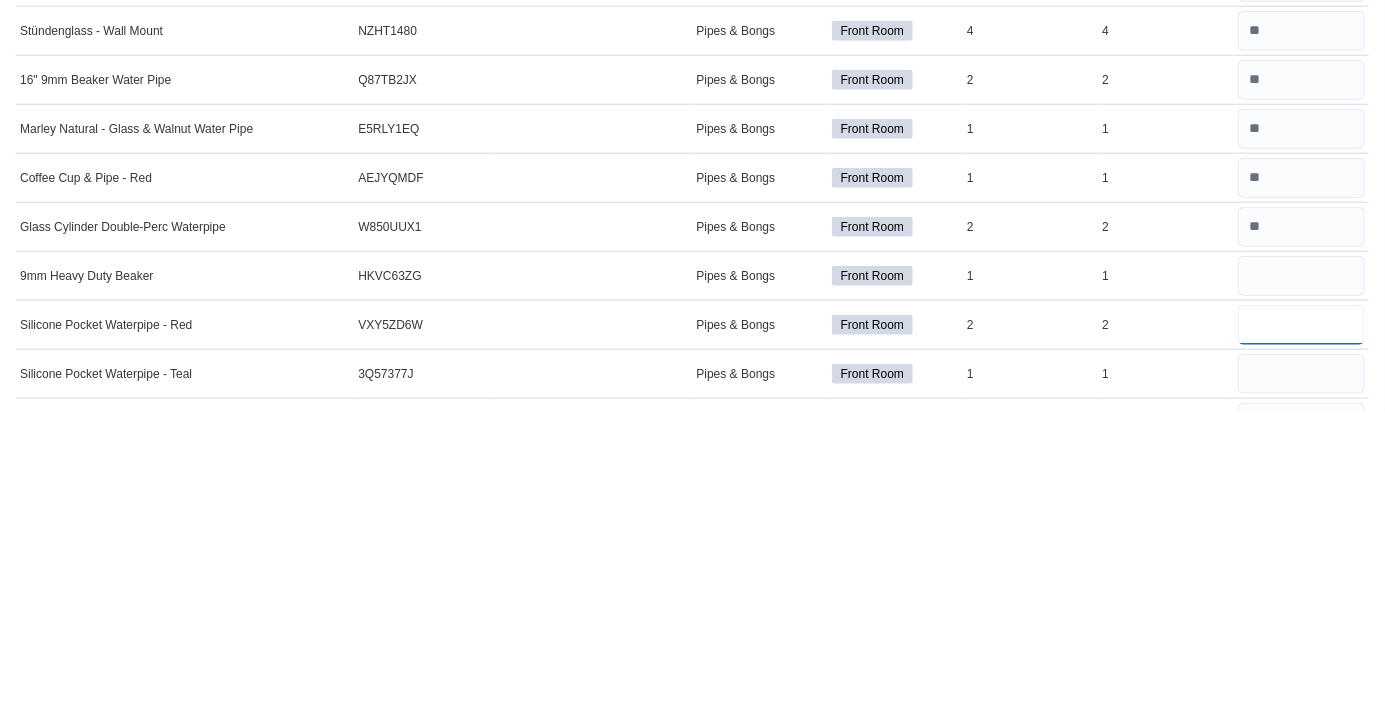 type 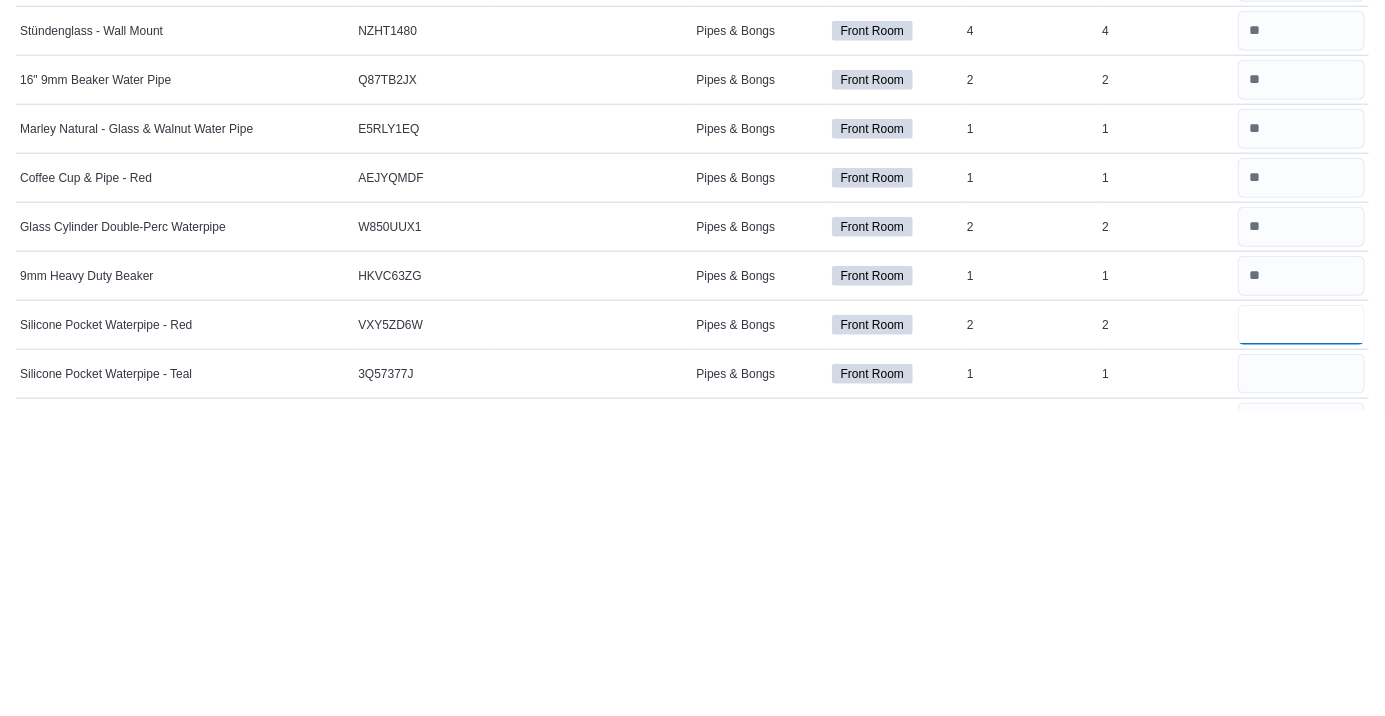 type on "*" 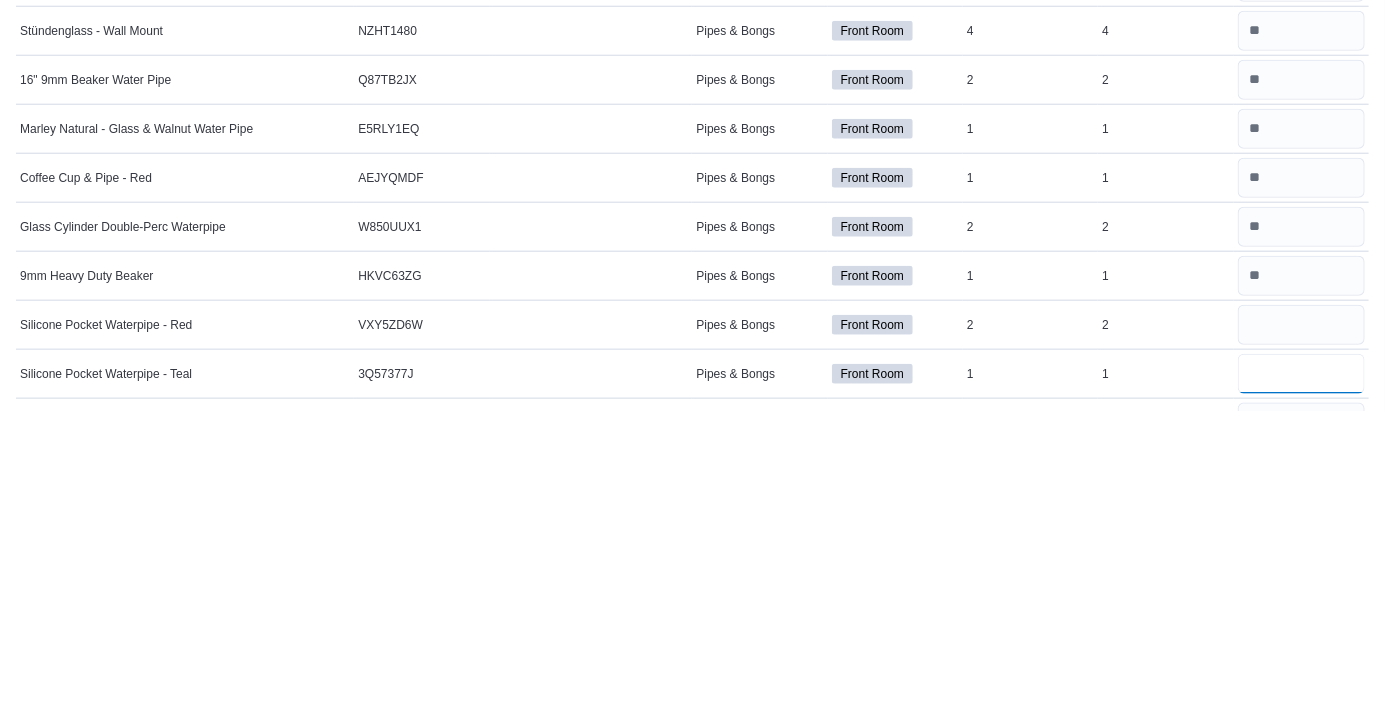 type 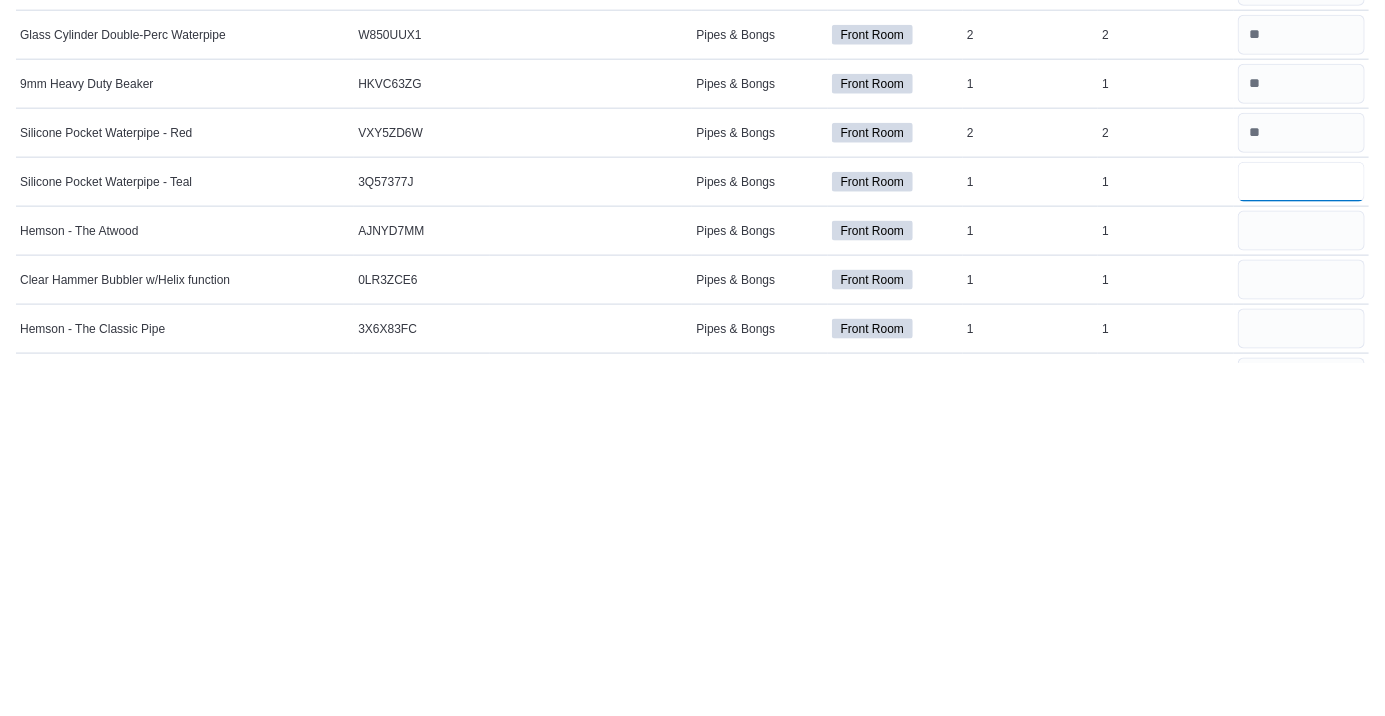 scroll, scrollTop: 718, scrollLeft: 0, axis: vertical 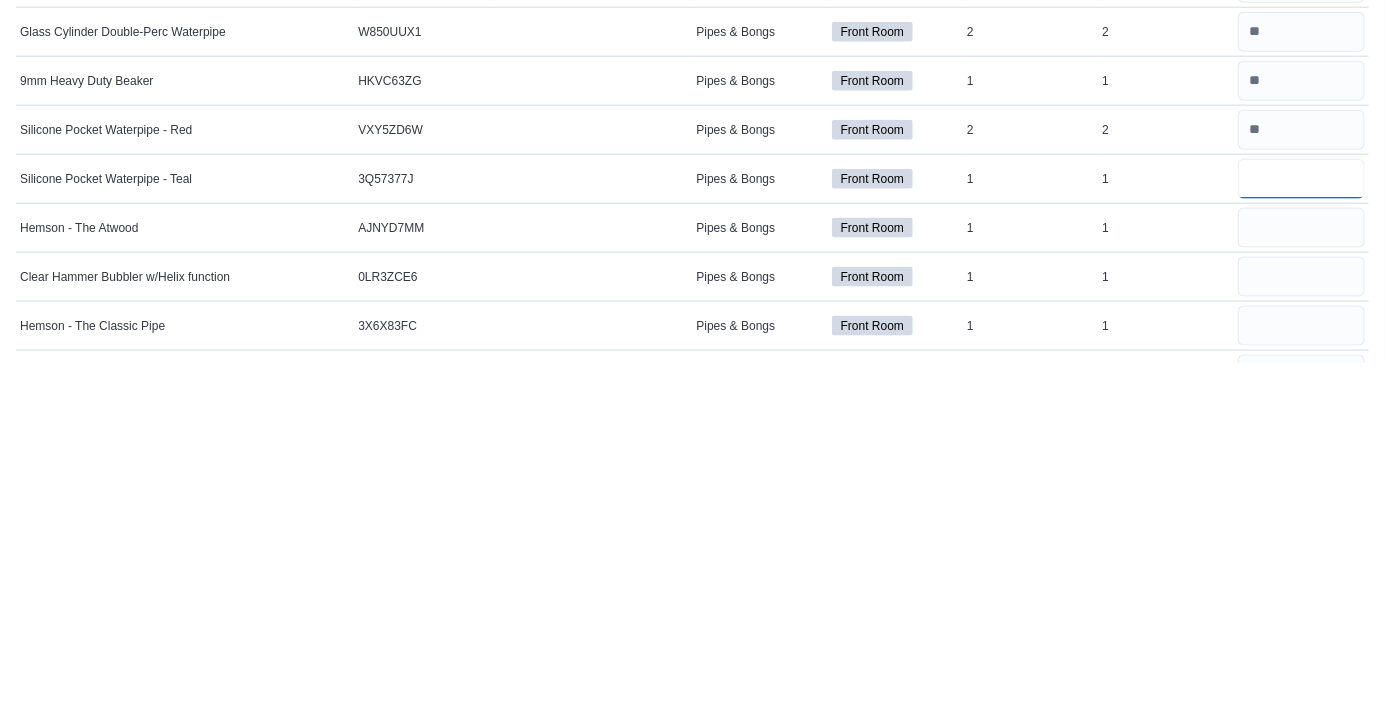 type on "*" 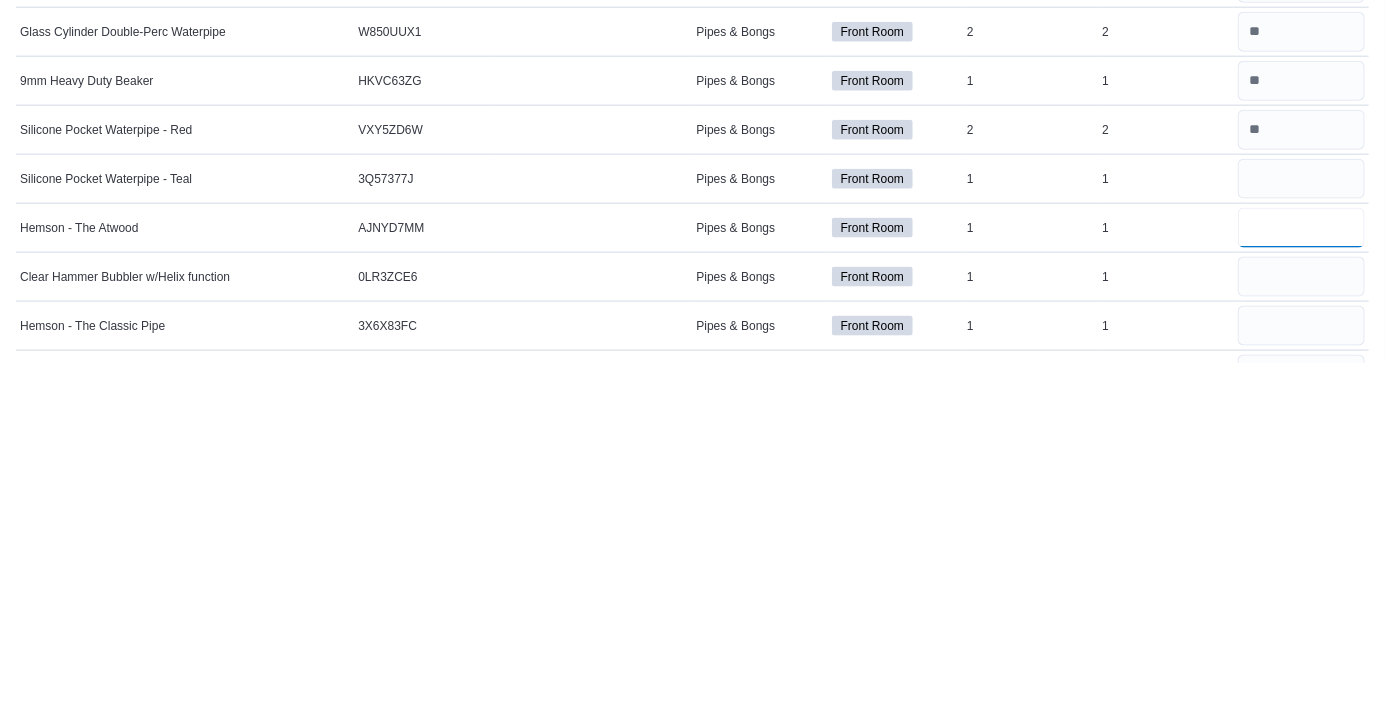 type 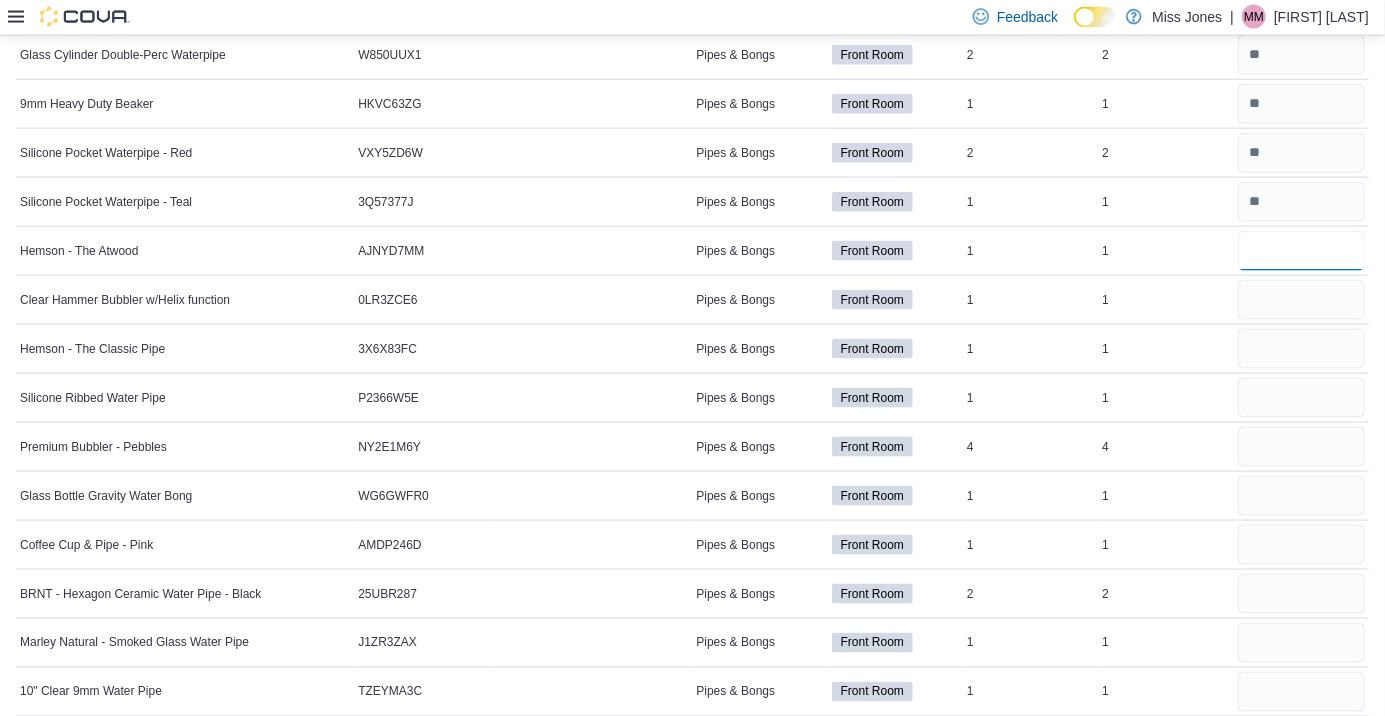 scroll, scrollTop: 1048, scrollLeft: 0, axis: vertical 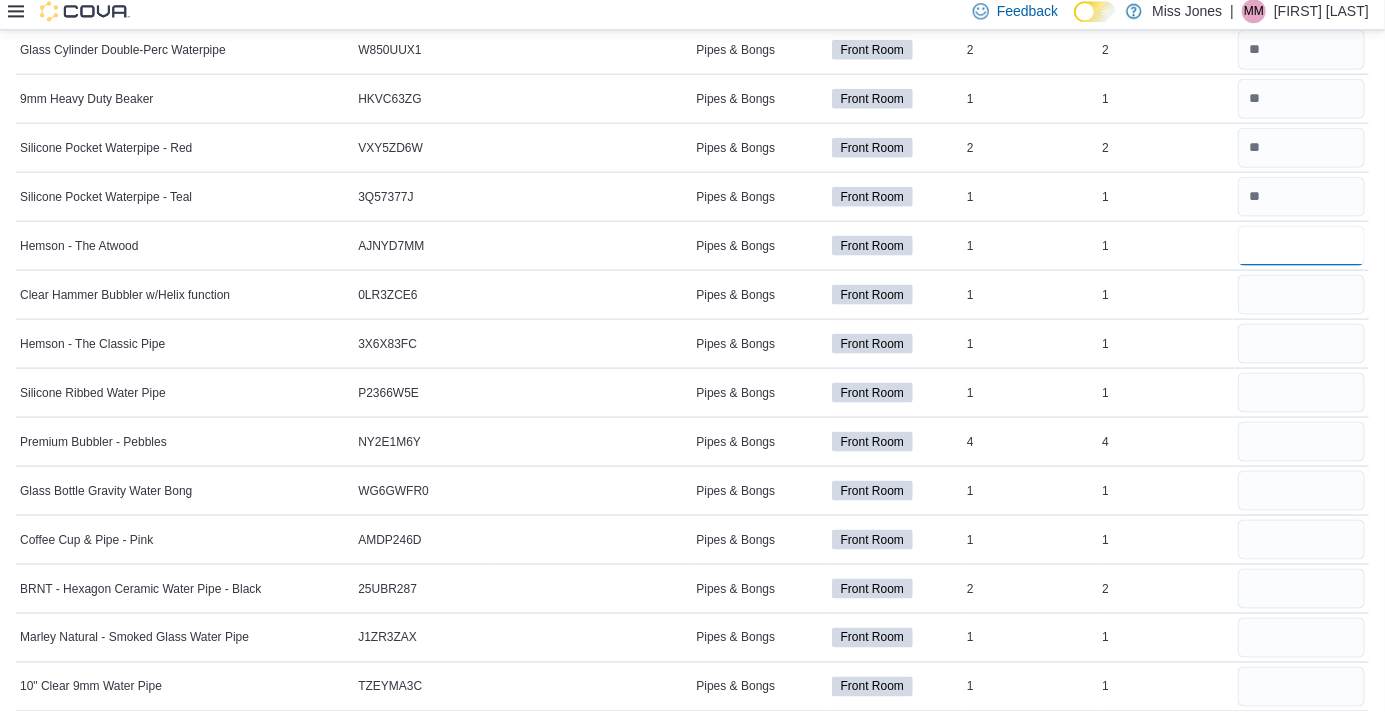 type on "*" 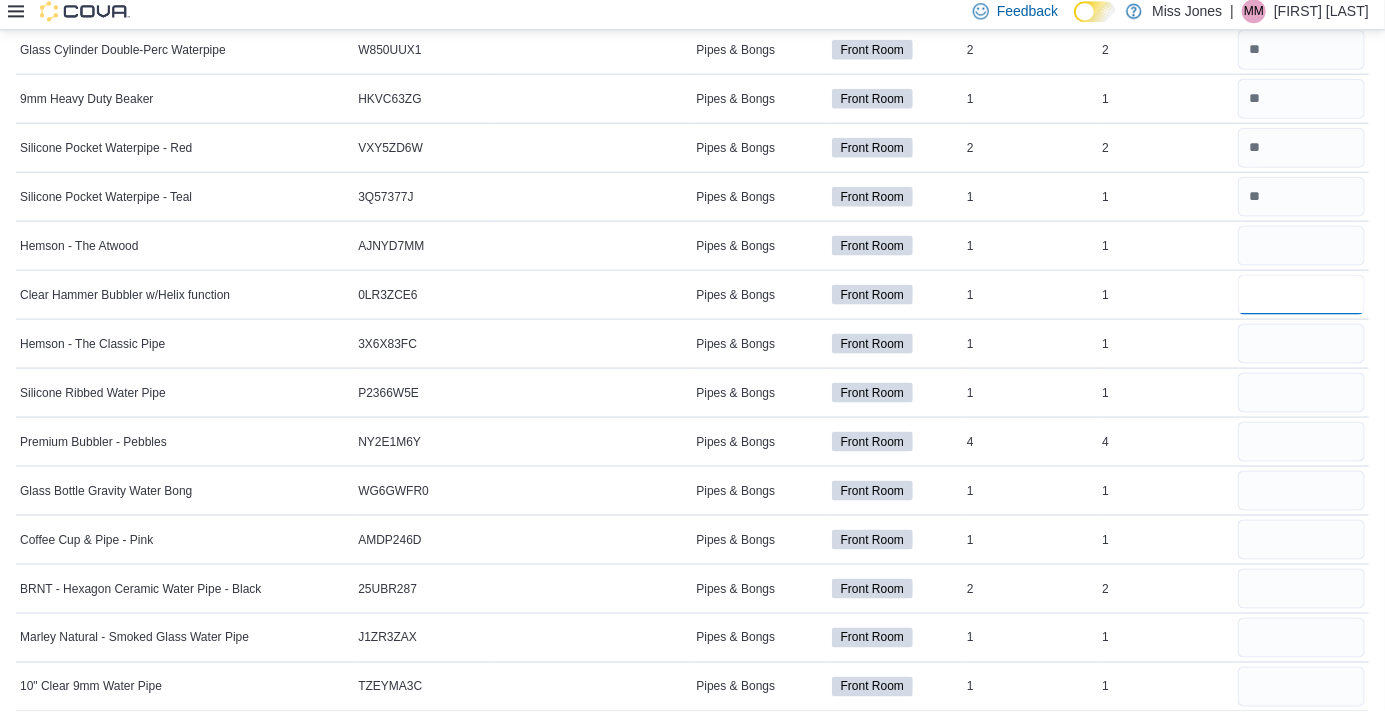 type 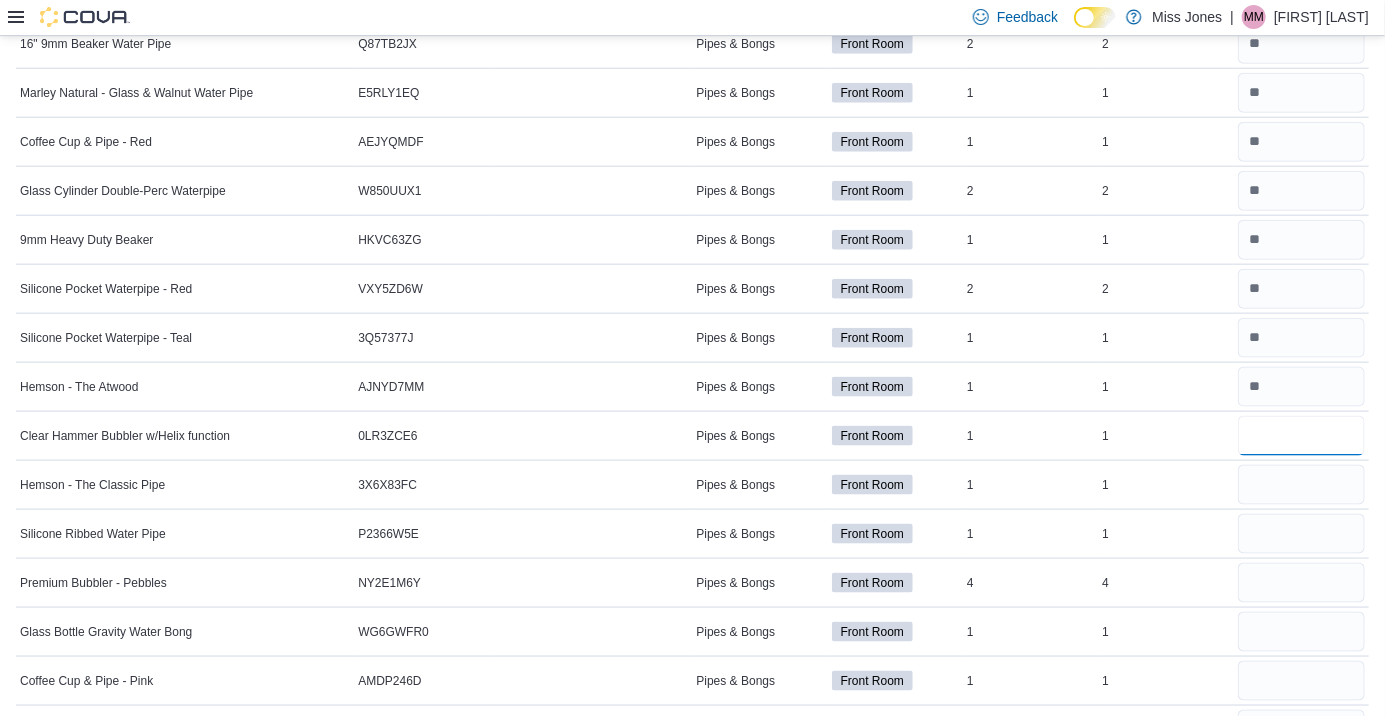 scroll, scrollTop: 925, scrollLeft: 0, axis: vertical 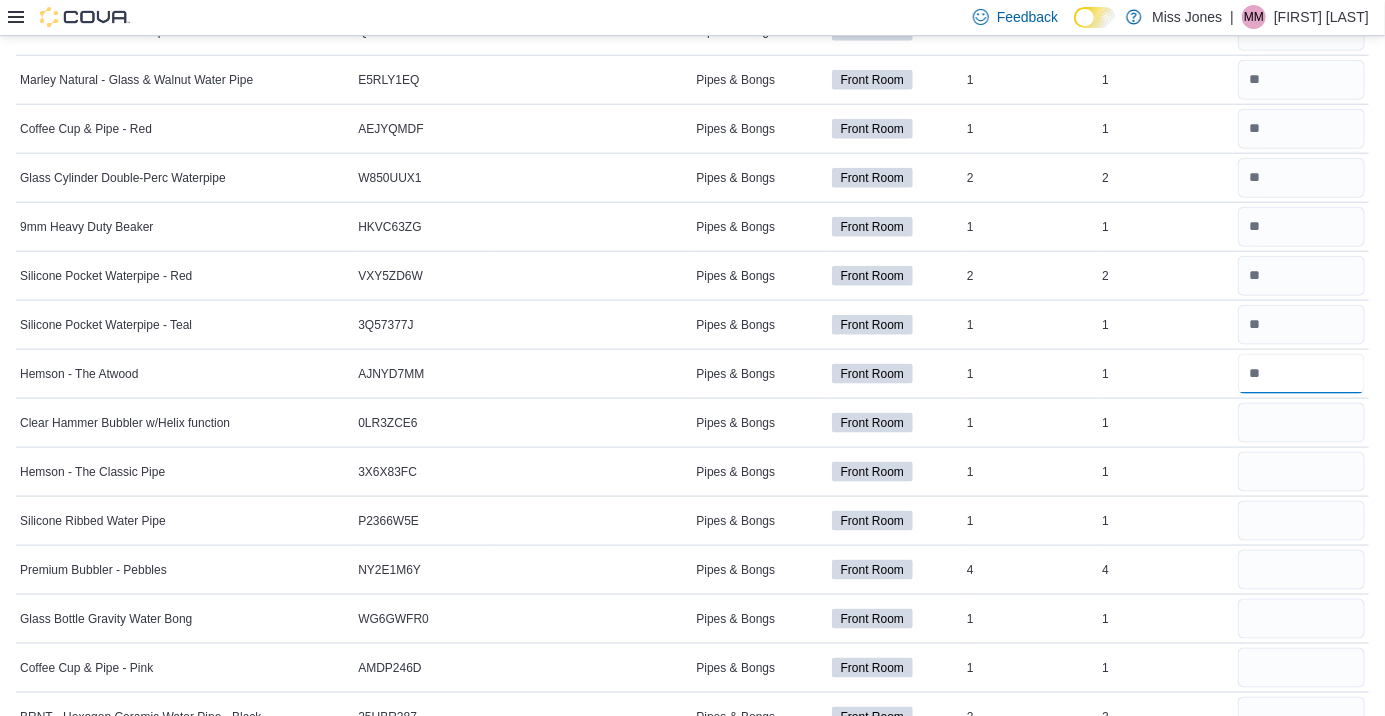 click at bounding box center (1301, 374) 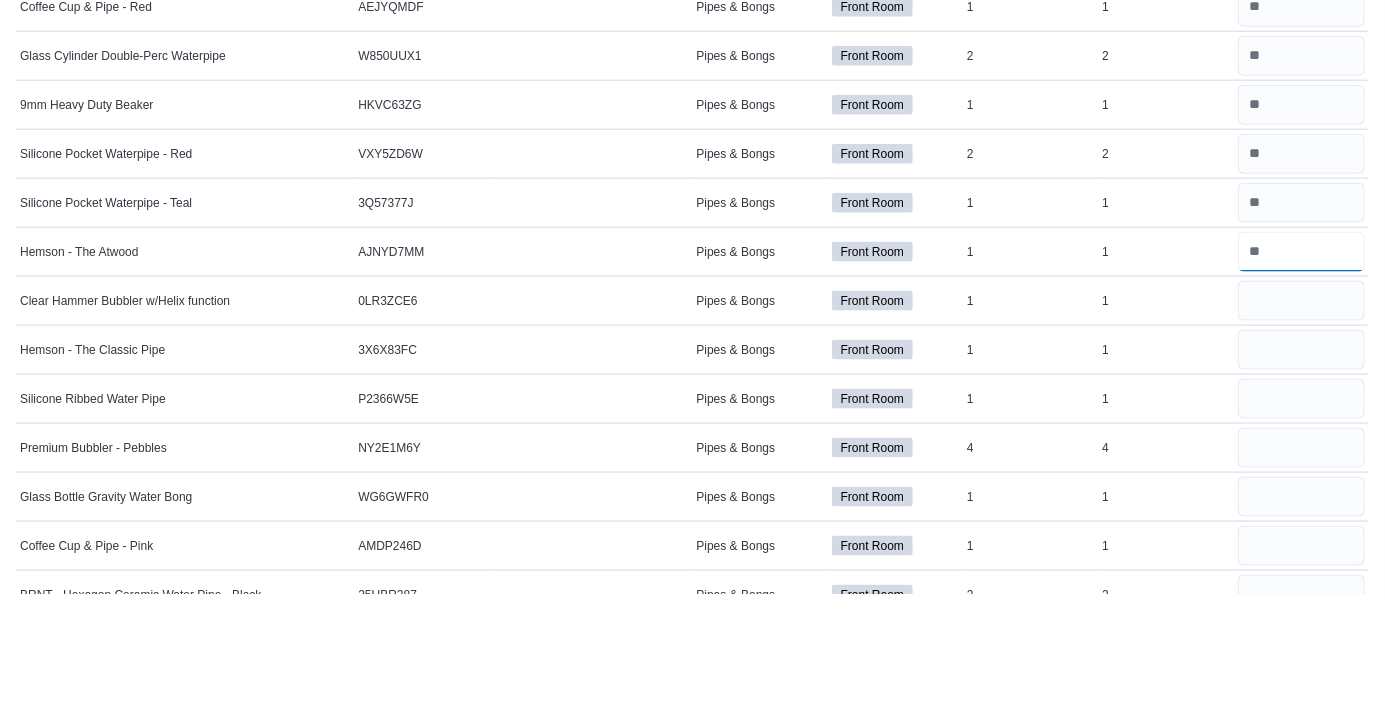 scroll, scrollTop: 925, scrollLeft: 0, axis: vertical 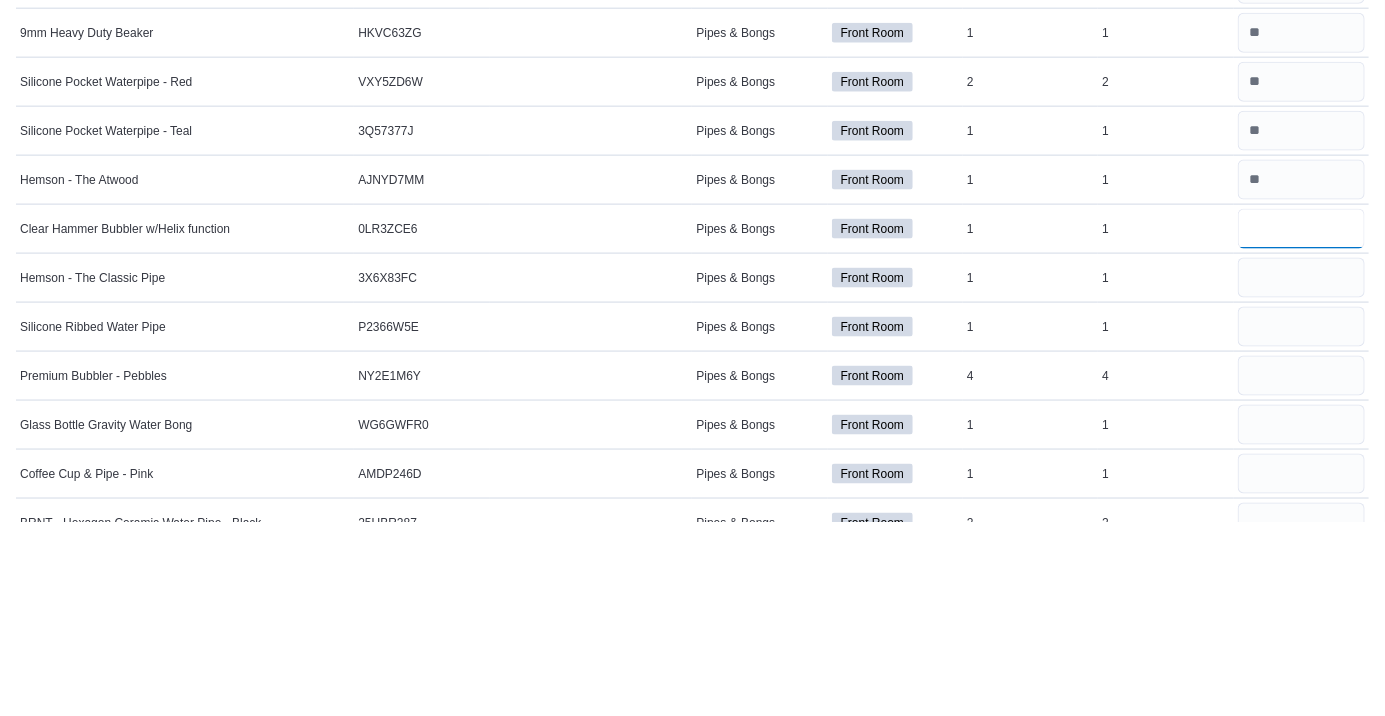 type on "*" 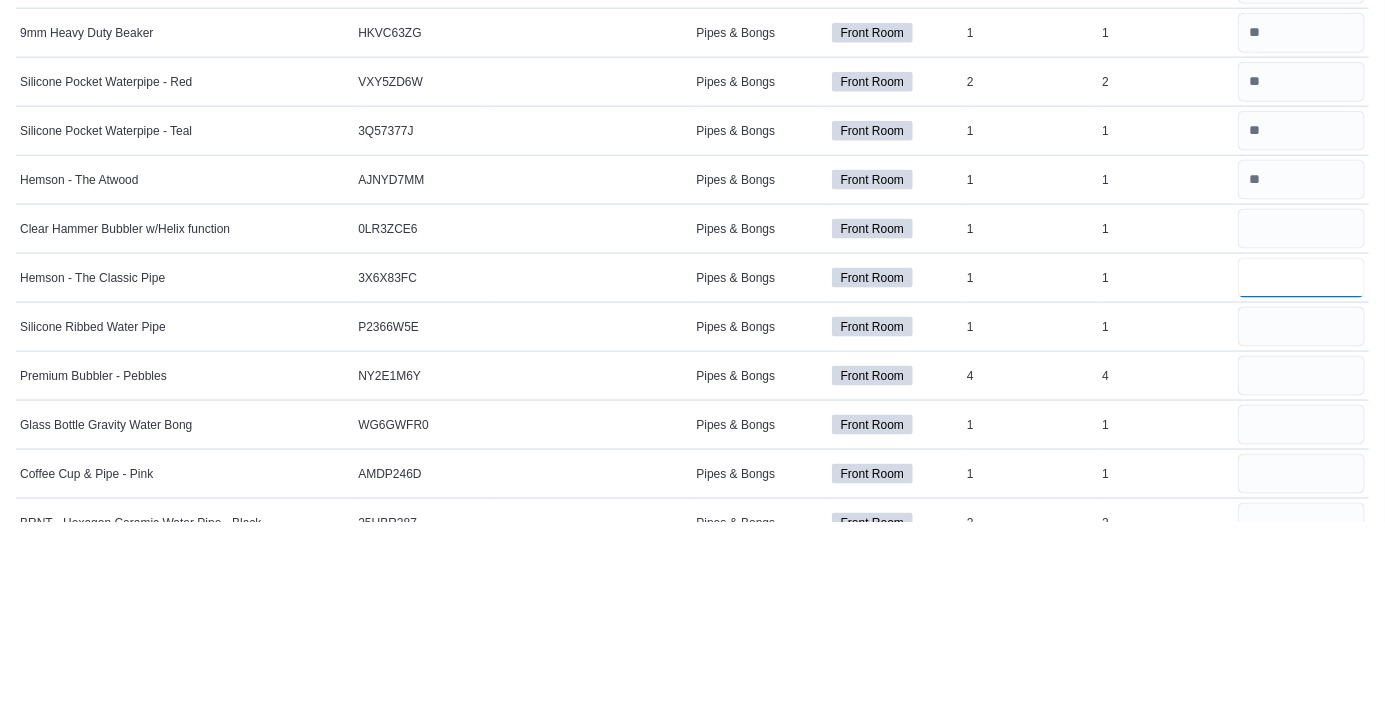 type 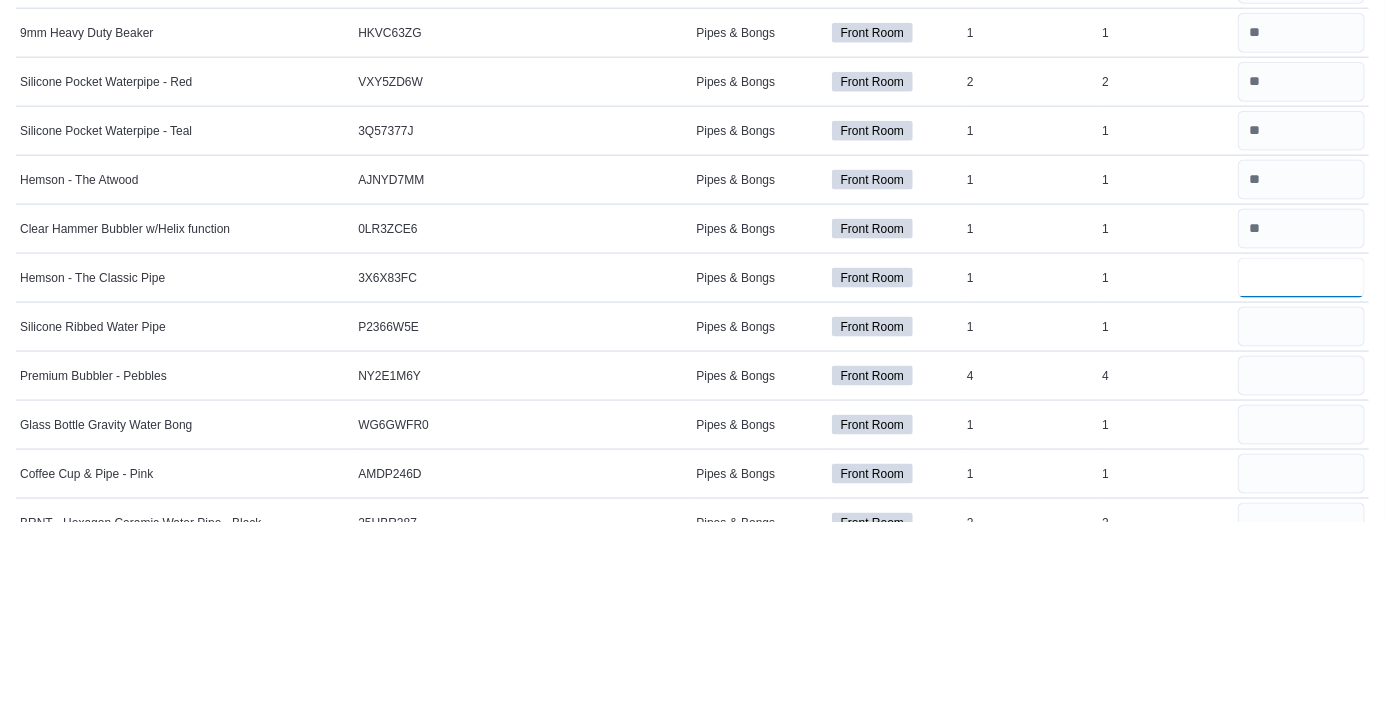 type on "*" 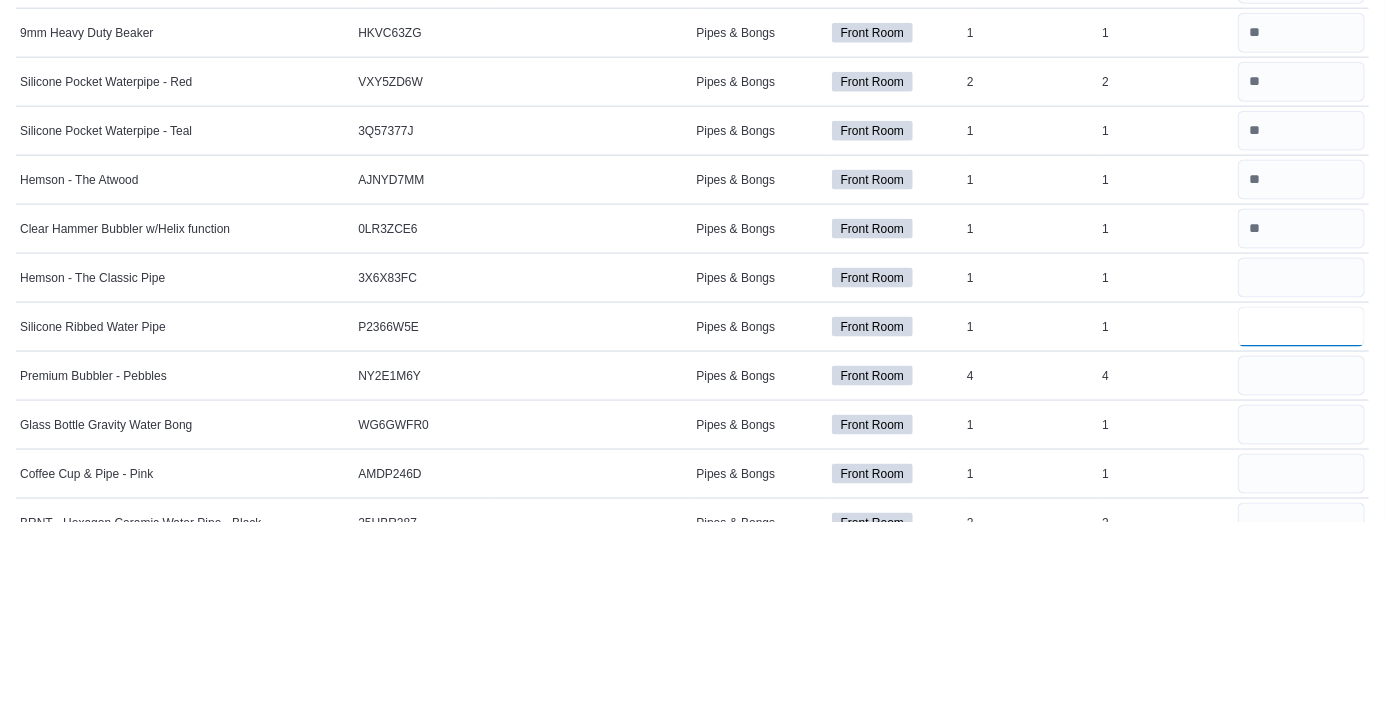 type 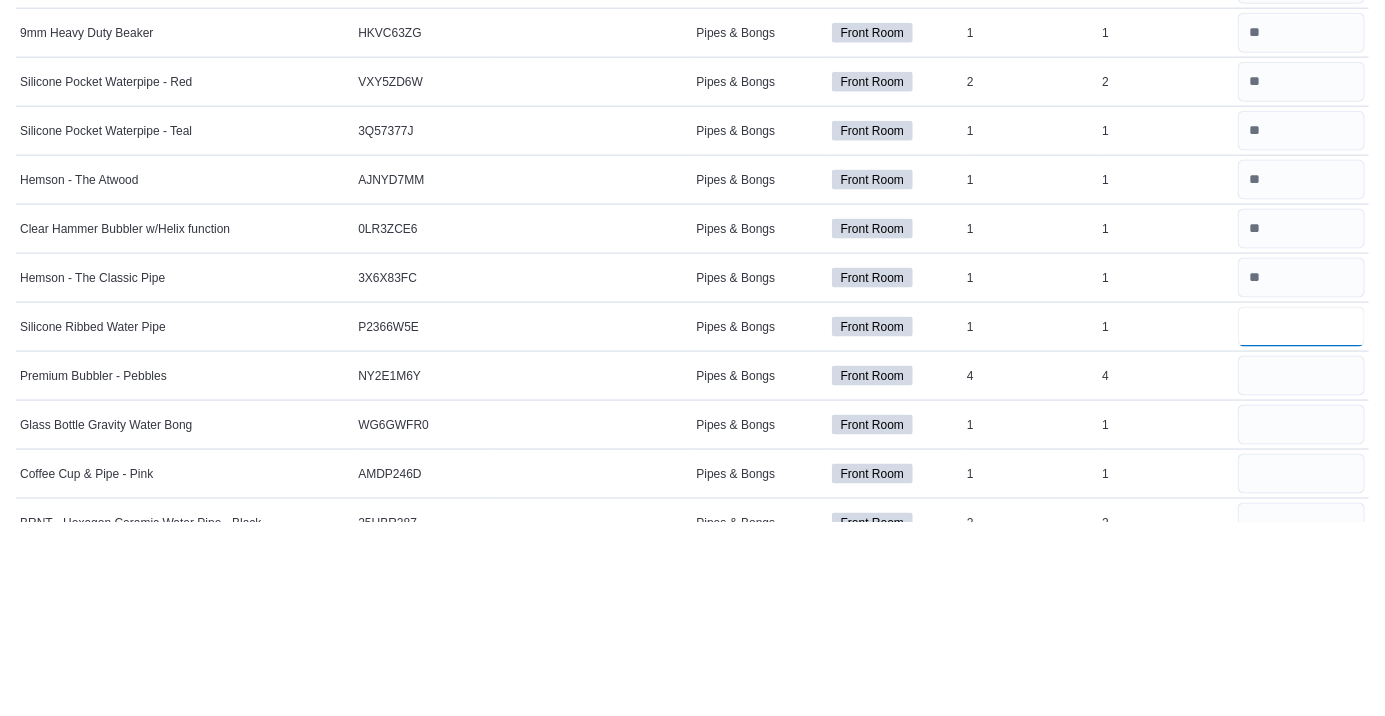type on "*" 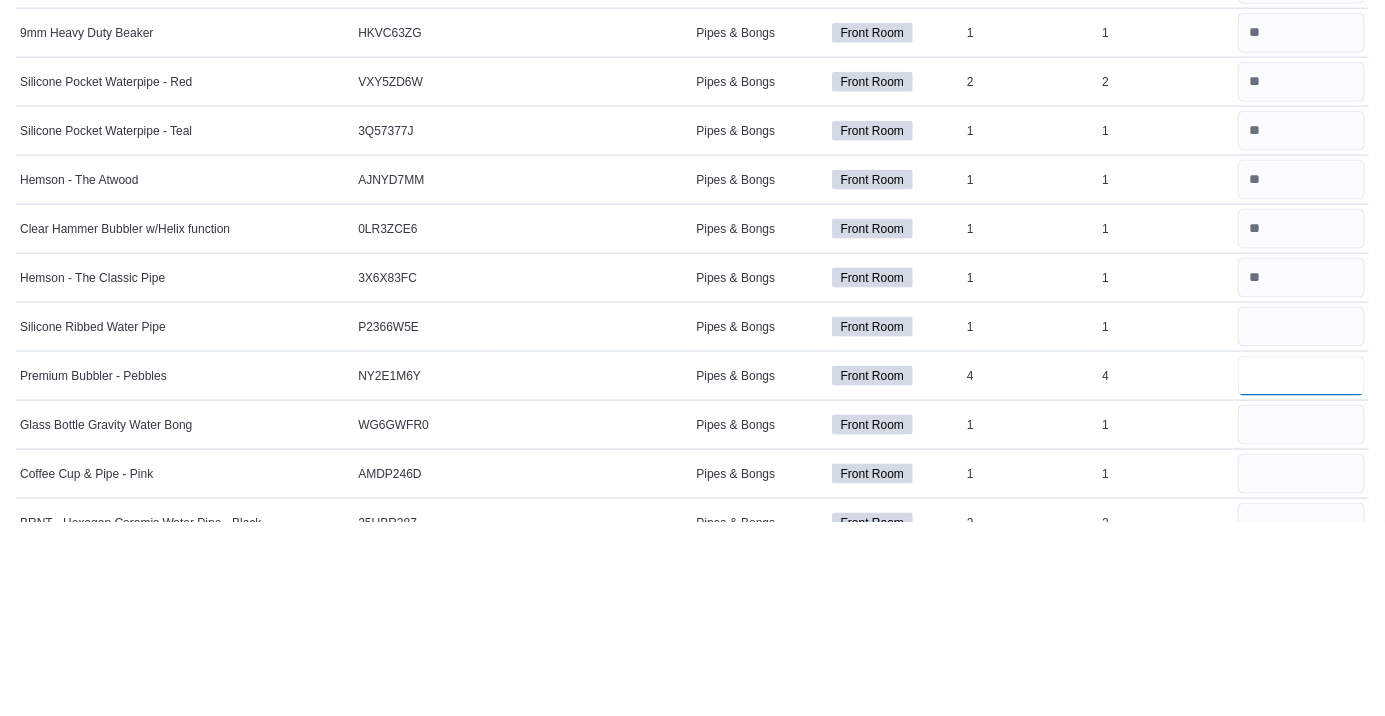 type 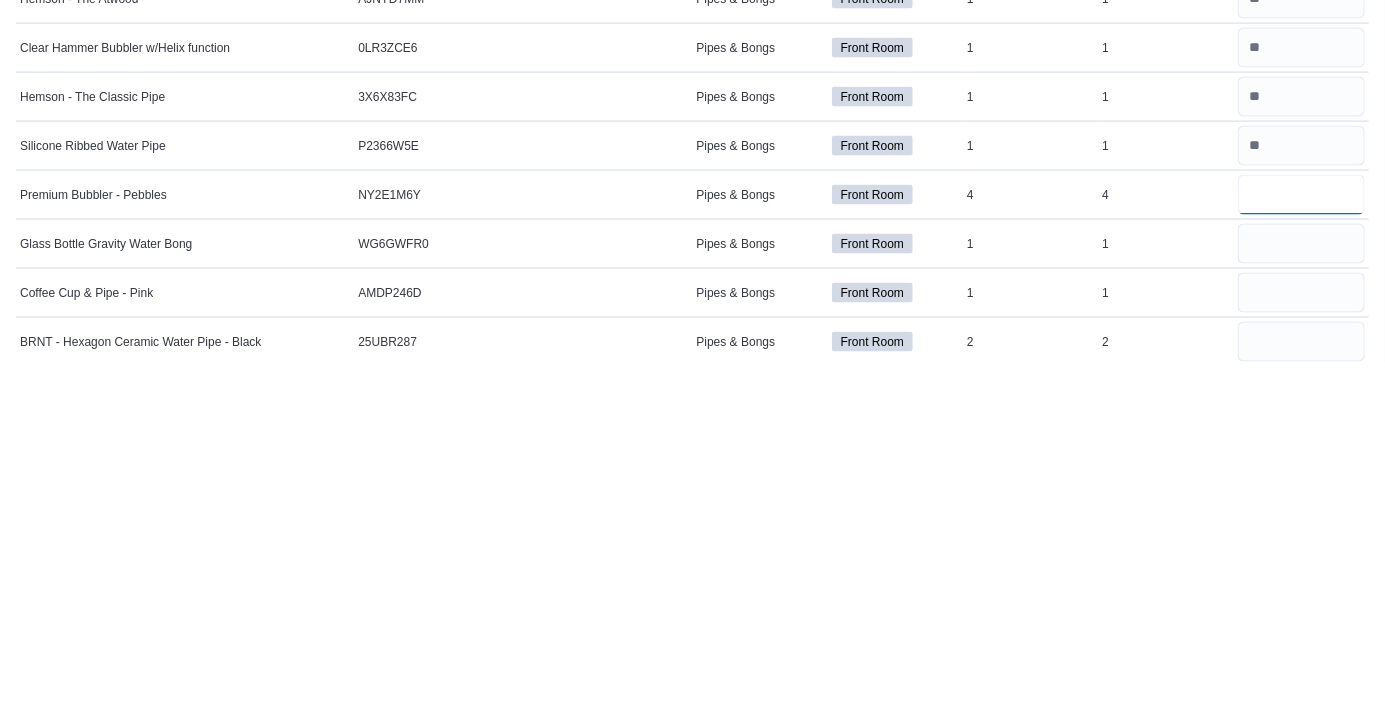 scroll, scrollTop: 963, scrollLeft: 0, axis: vertical 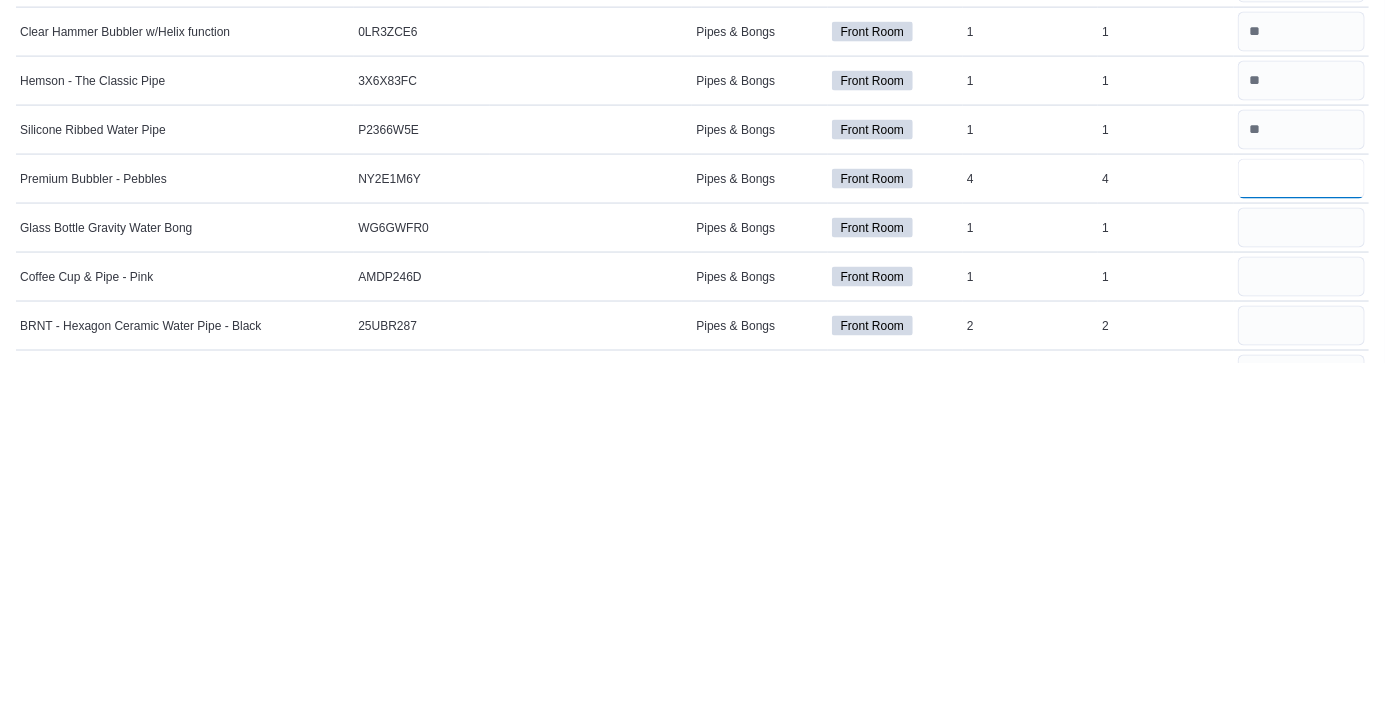 type on "*" 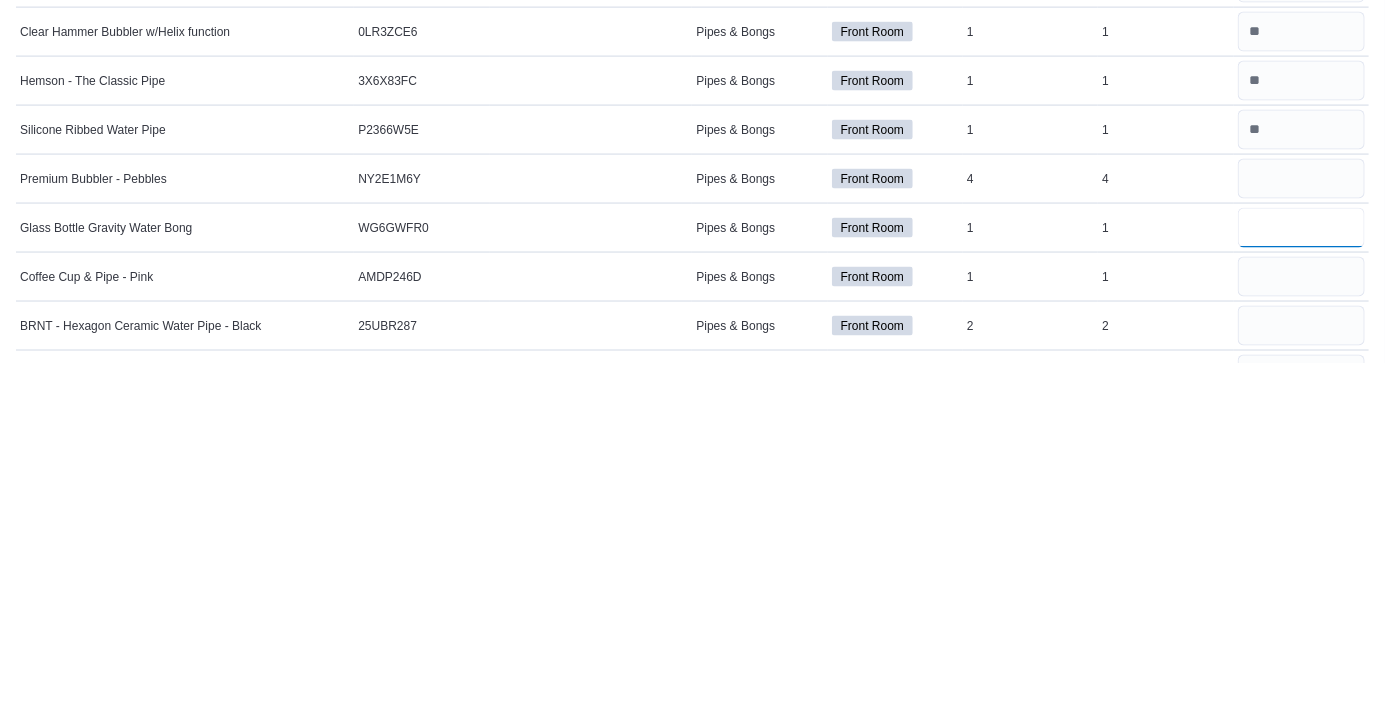 type 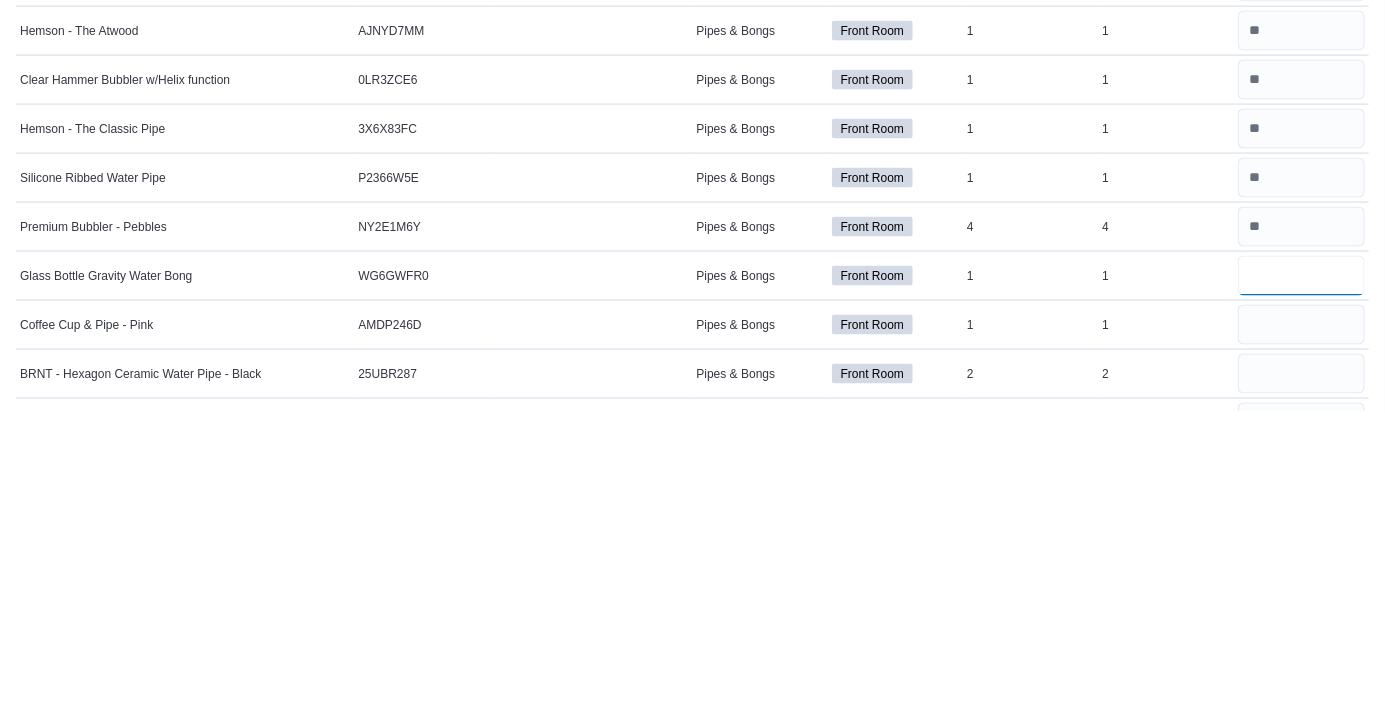 type on "*" 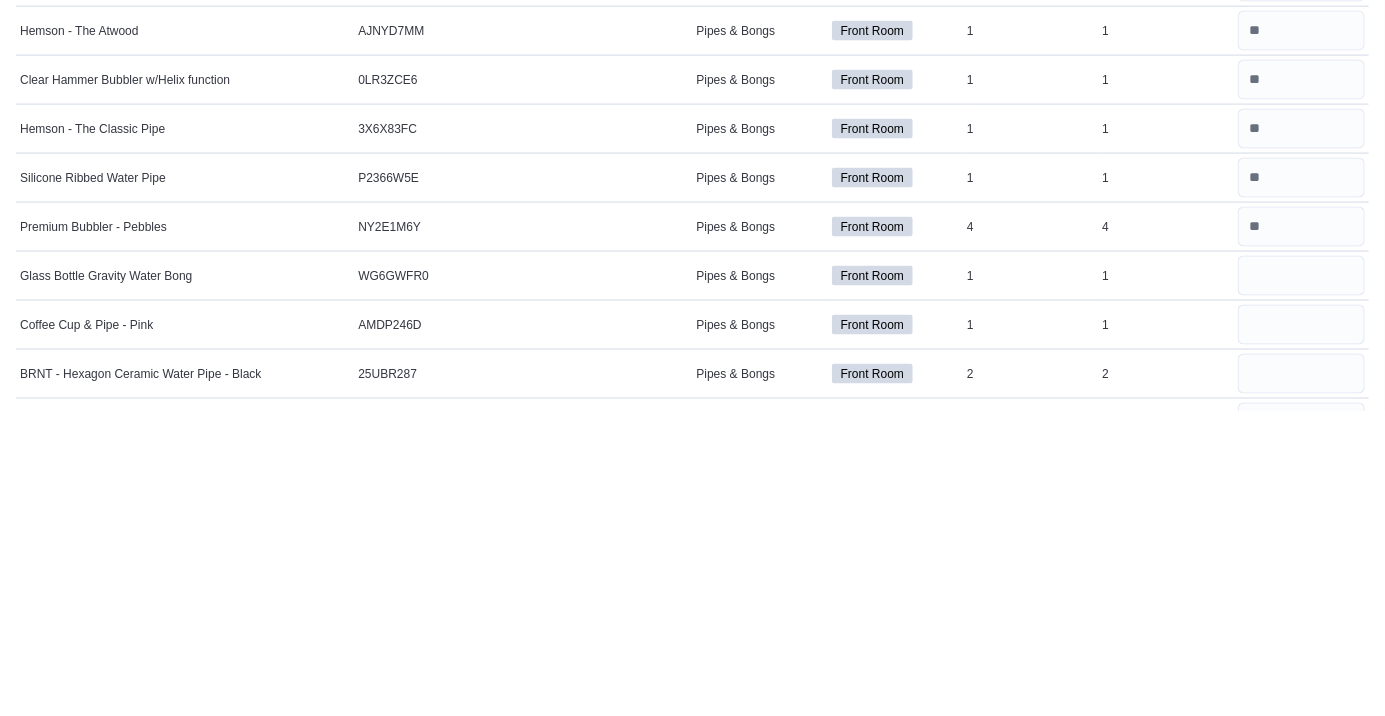 type 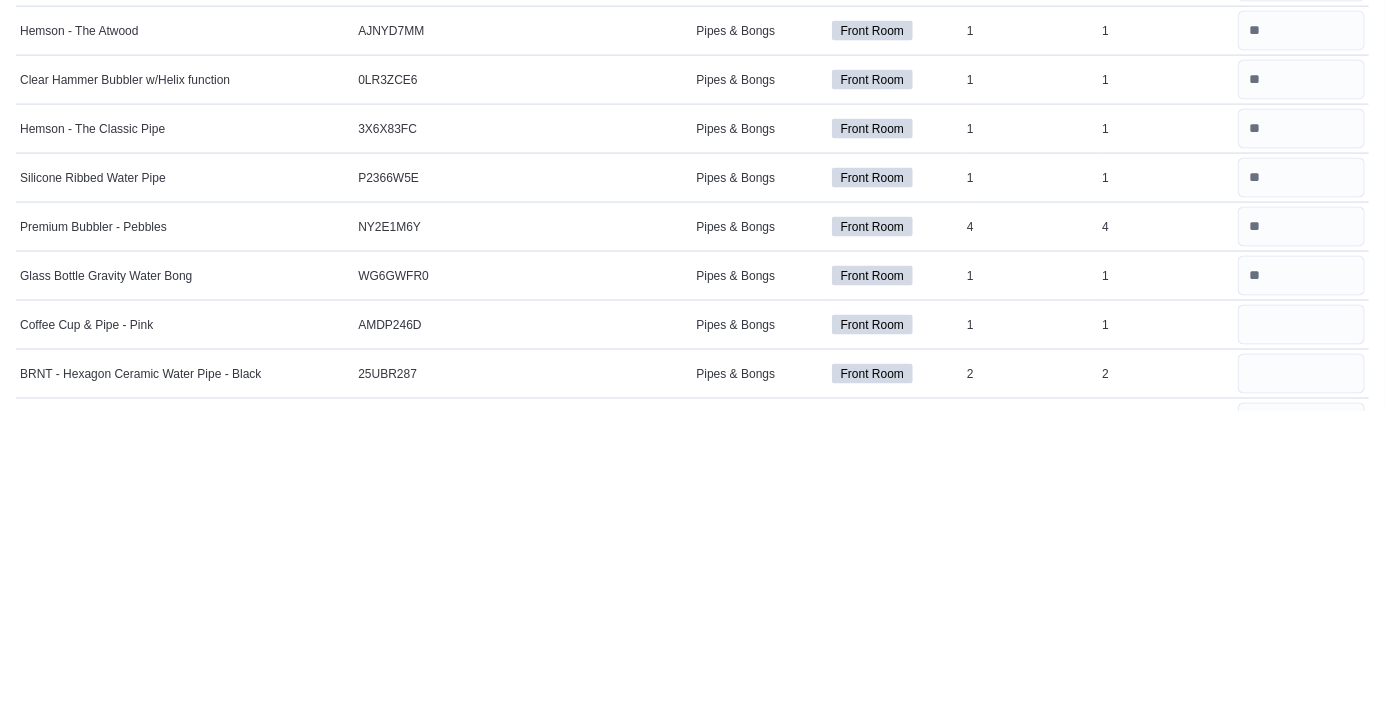 scroll, scrollTop: 963, scrollLeft: 0, axis: vertical 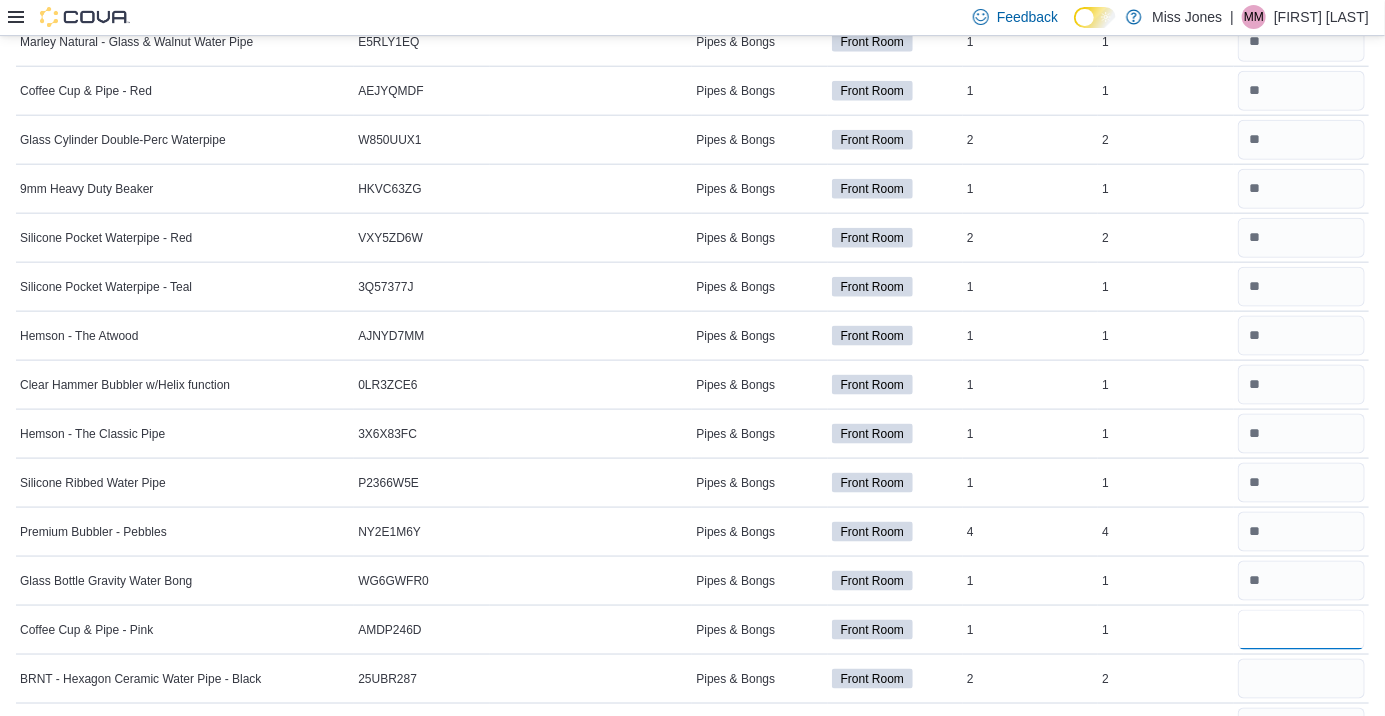 click at bounding box center (1301, 630) 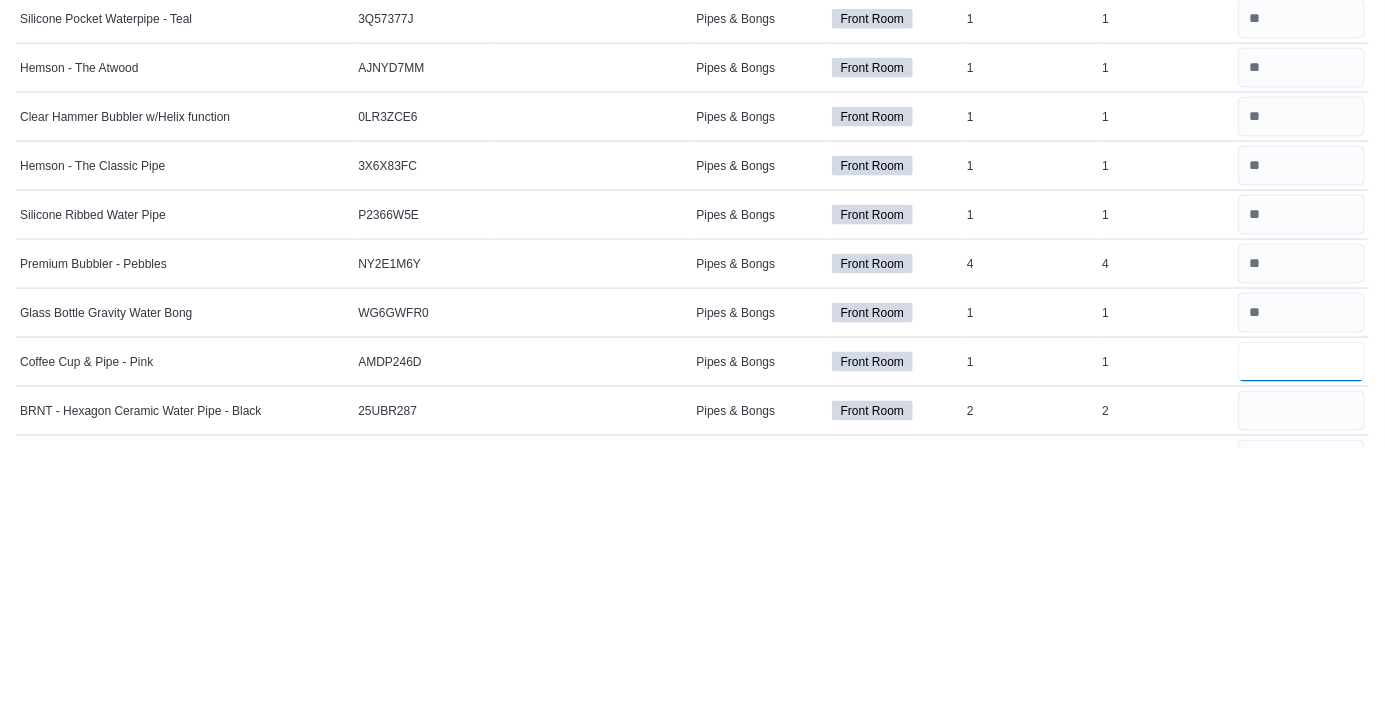 scroll, scrollTop: 1085, scrollLeft: 0, axis: vertical 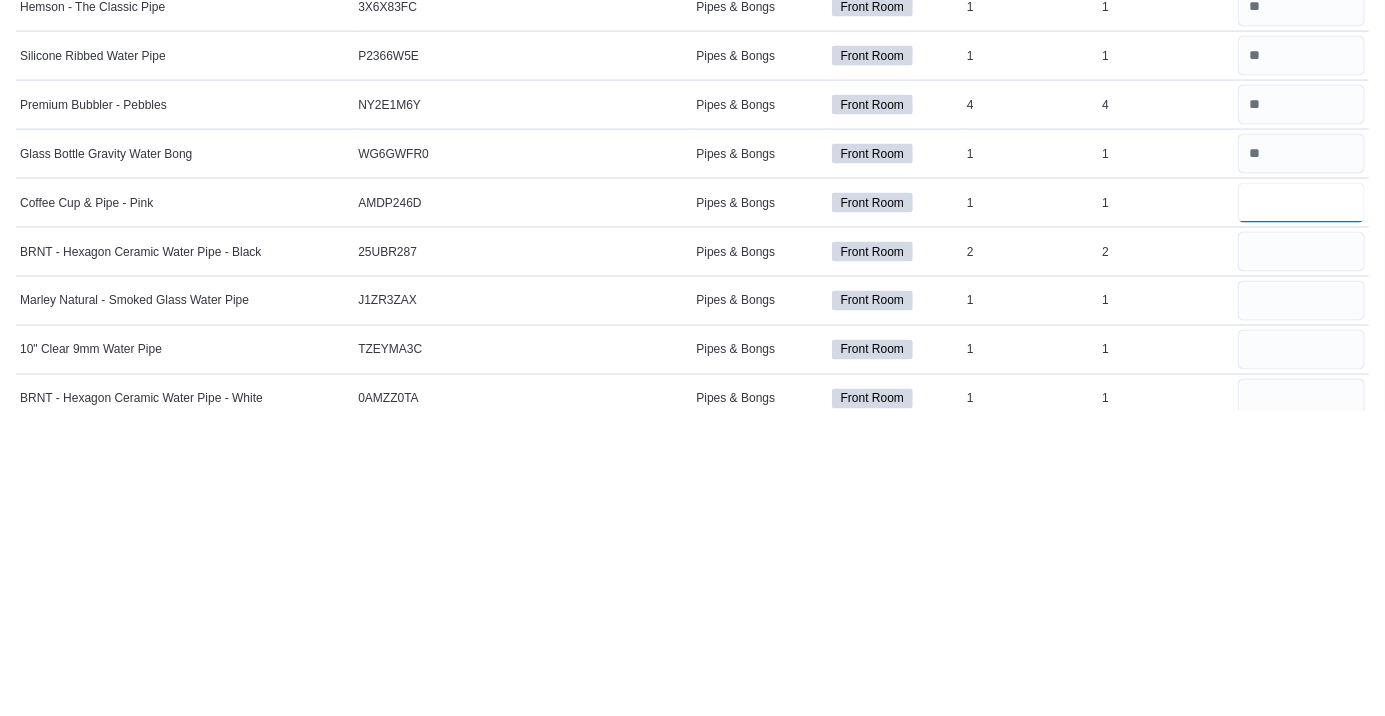 type on "*" 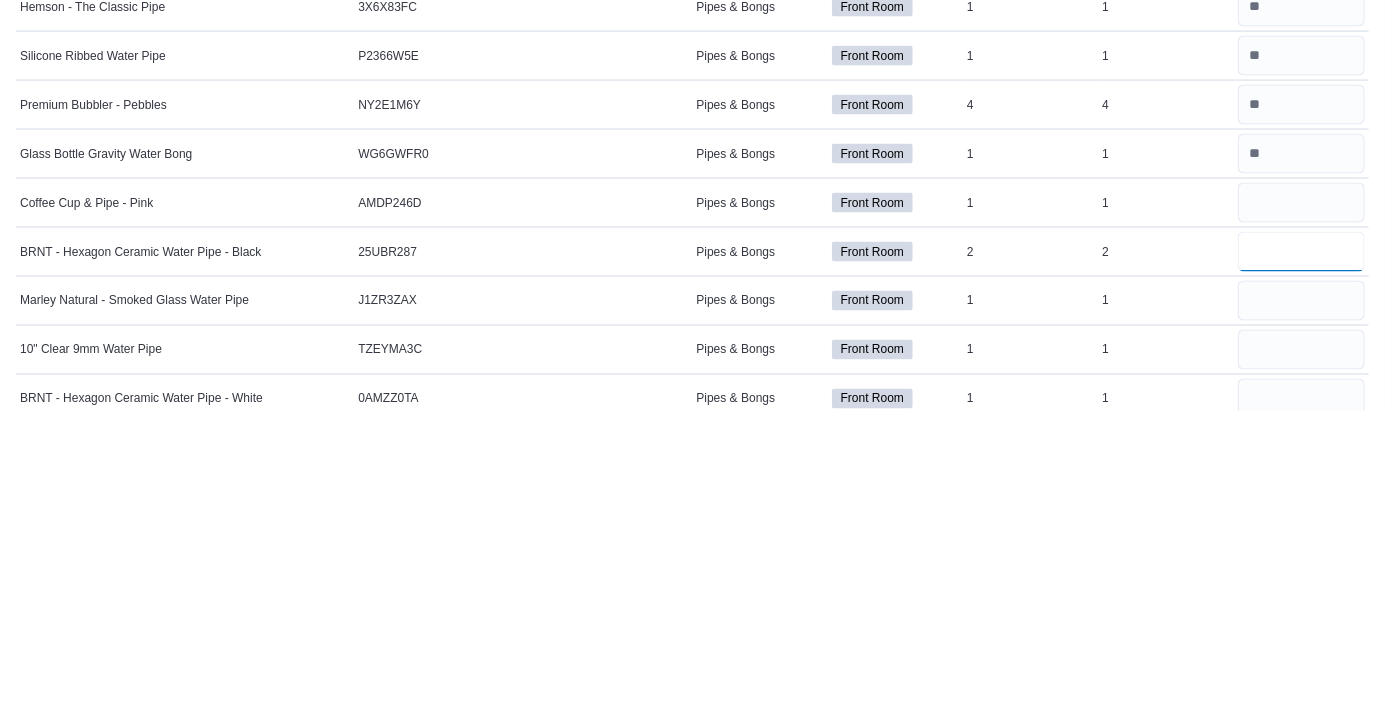 type 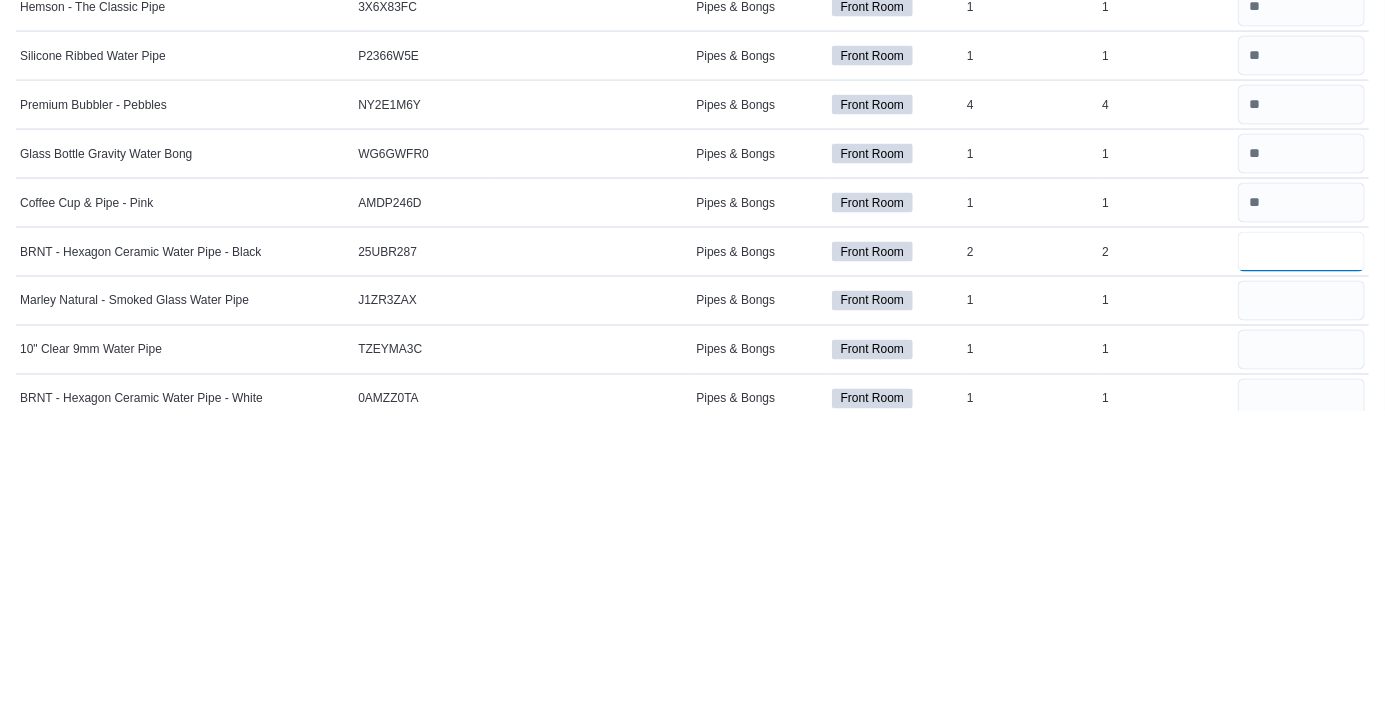 type on "*" 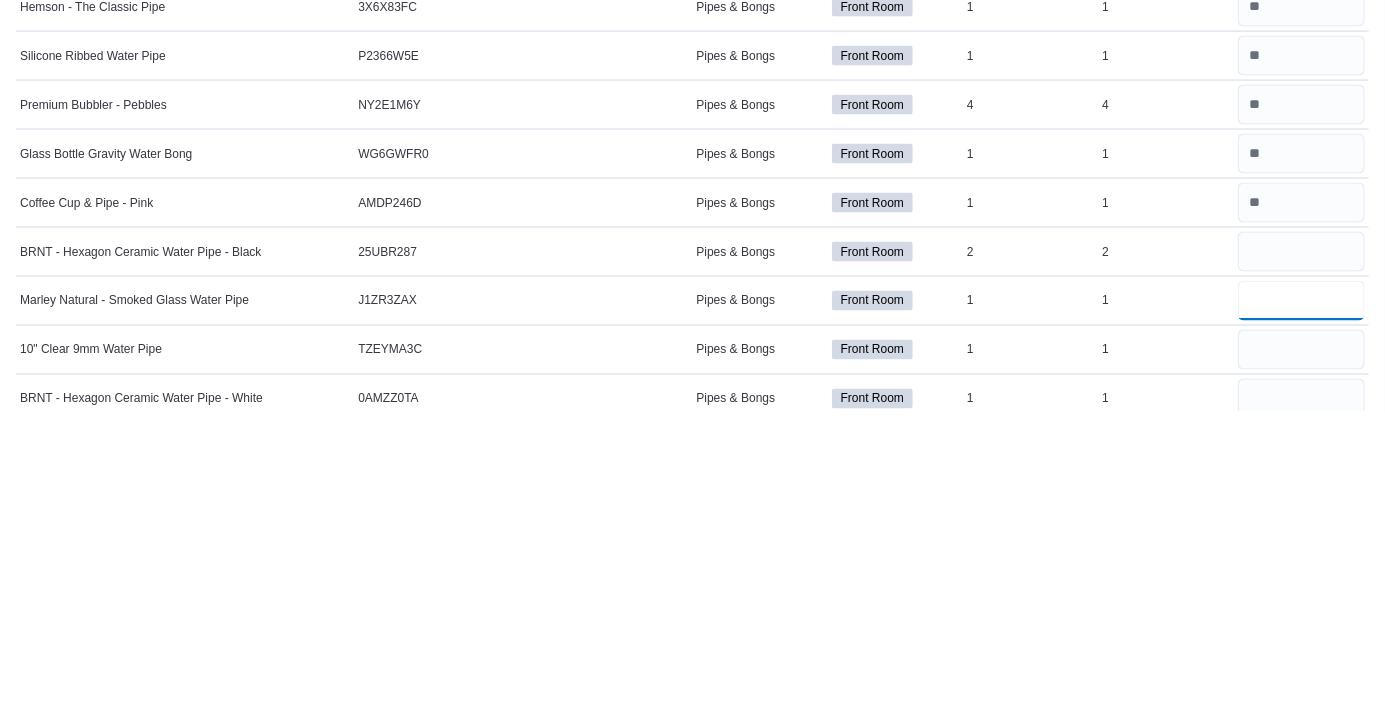 type 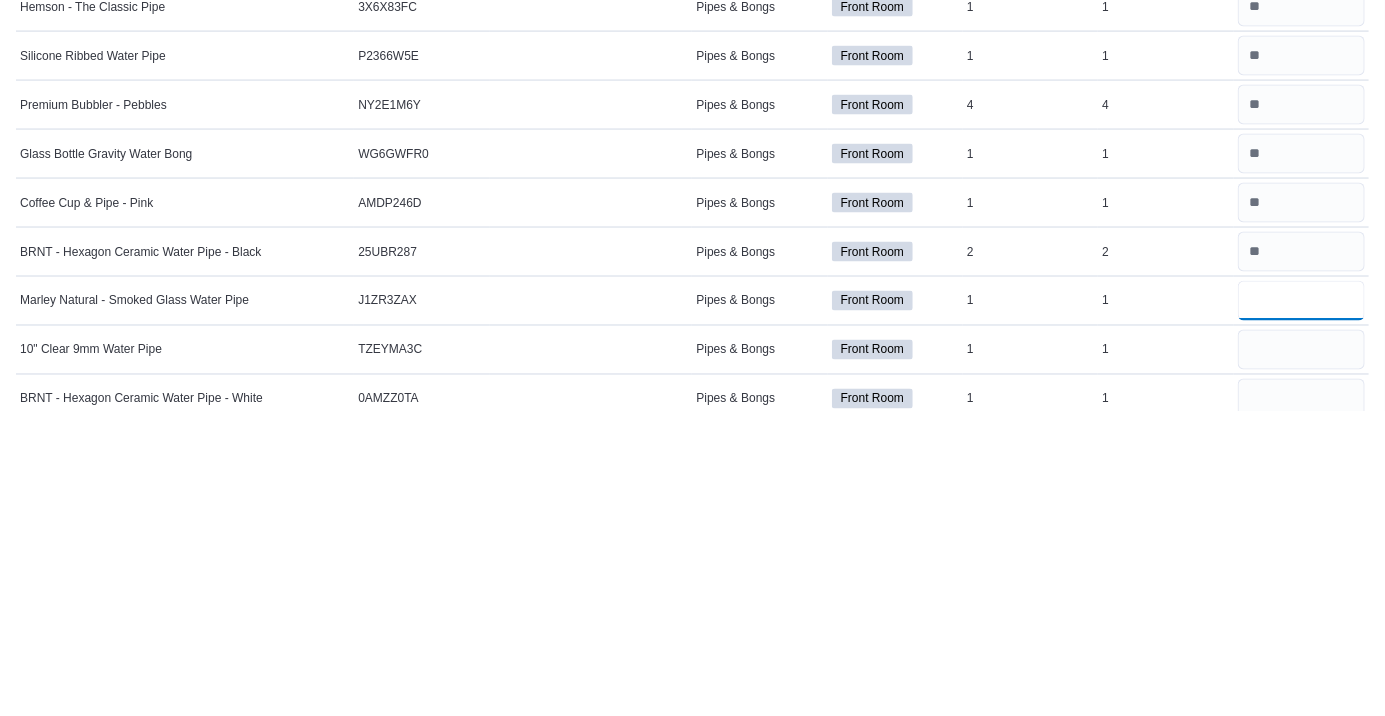 type on "*" 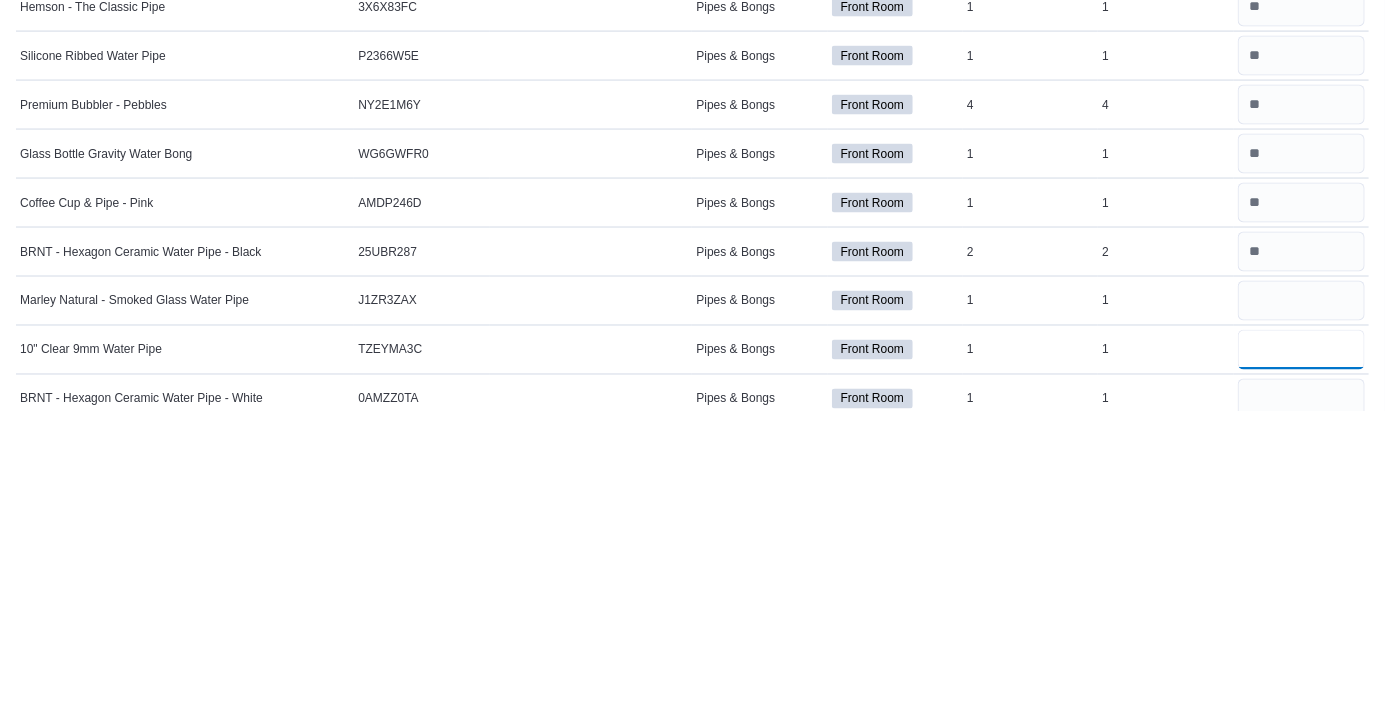 type 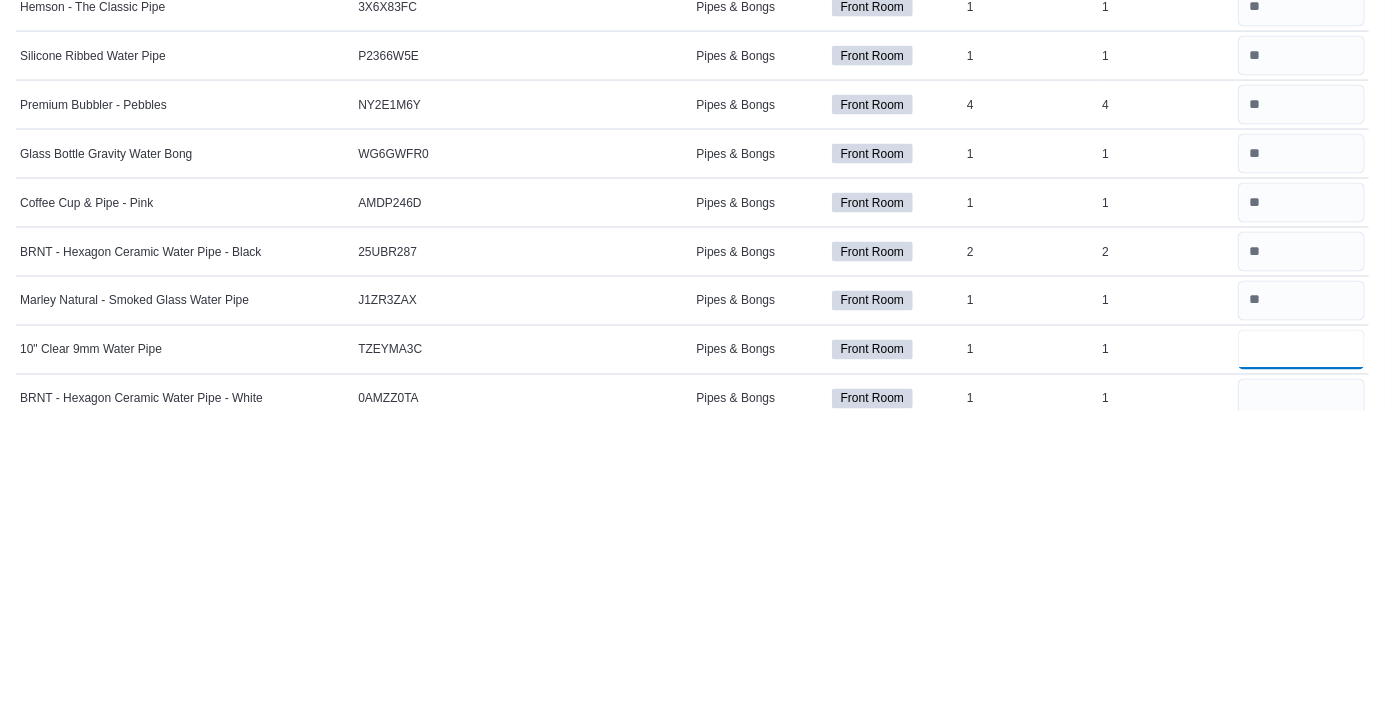 scroll, scrollTop: 1208, scrollLeft: 0, axis: vertical 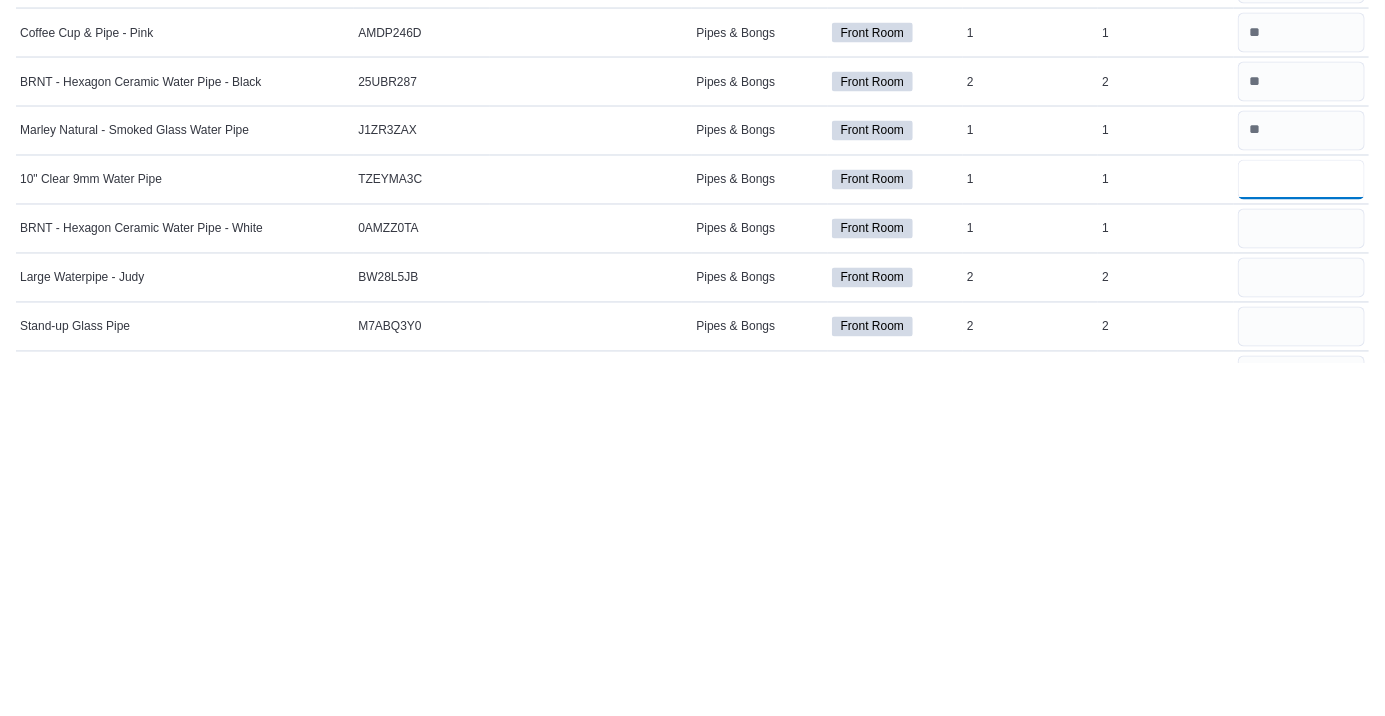 type on "*" 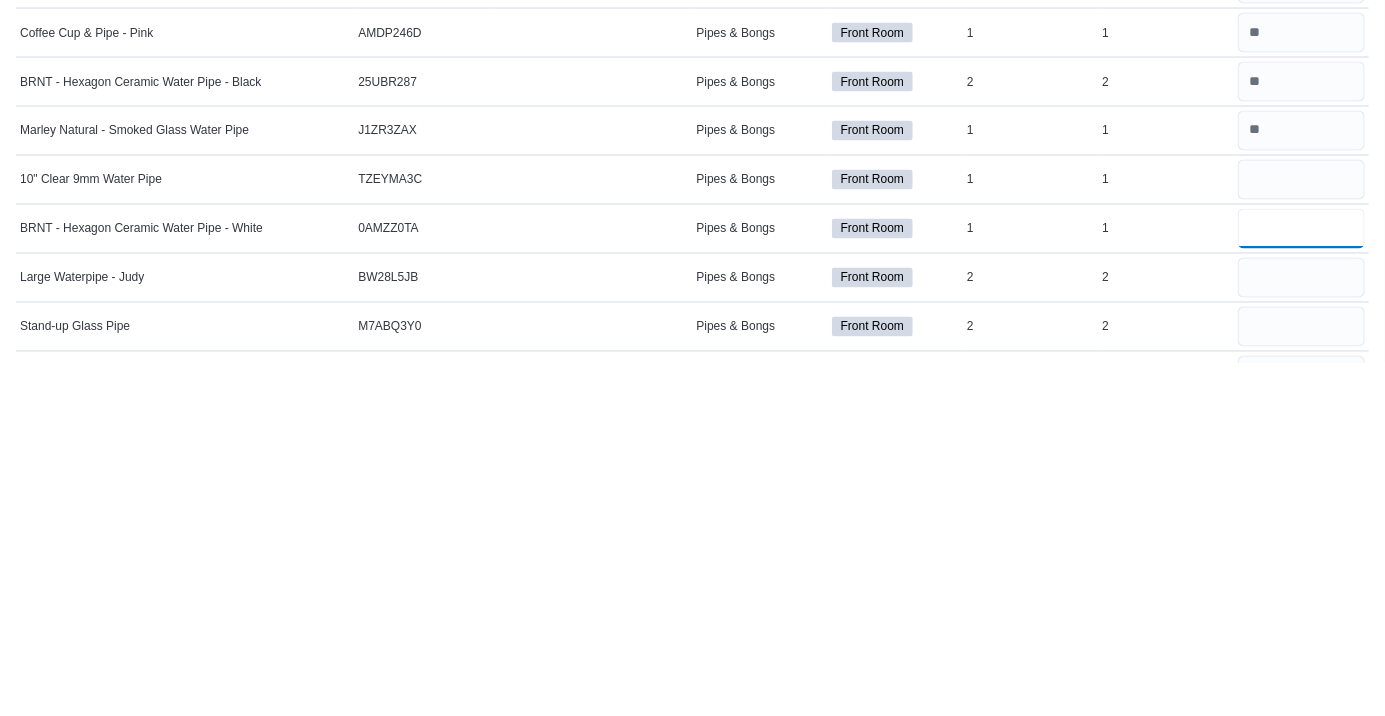 type 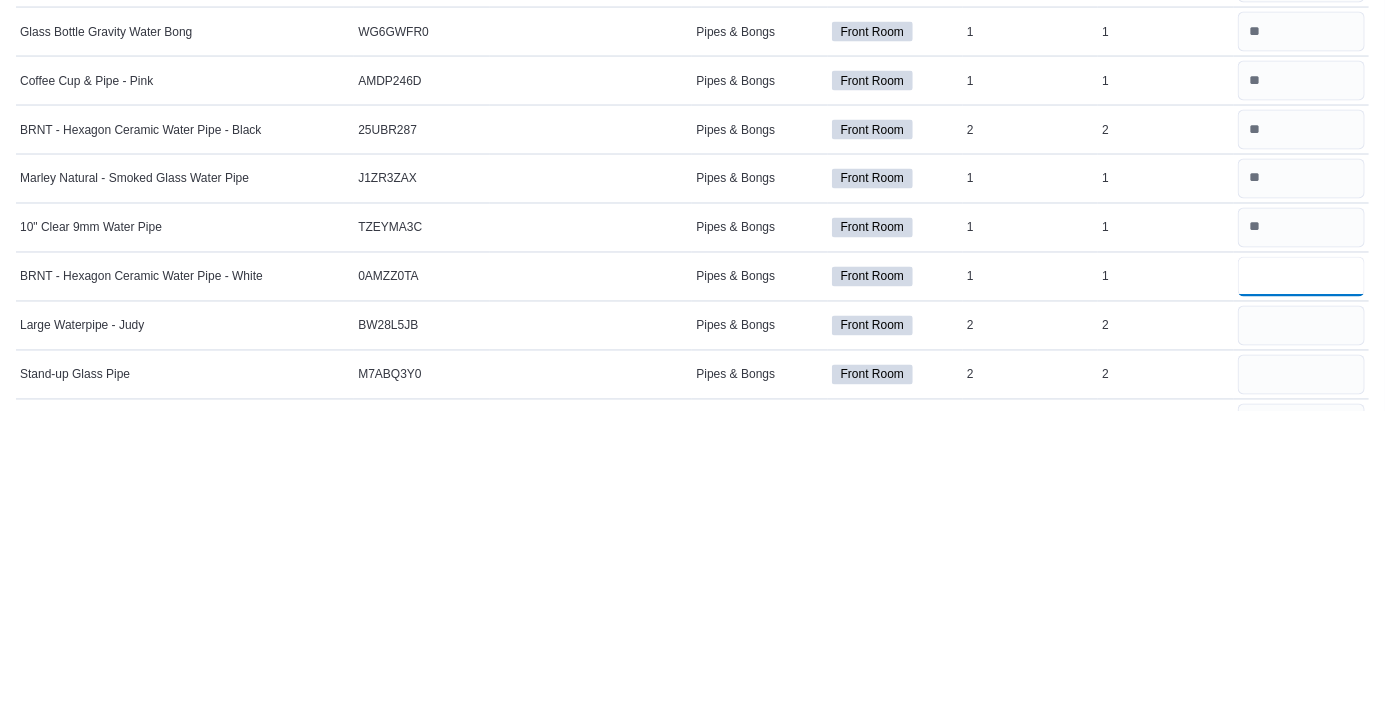 type on "*" 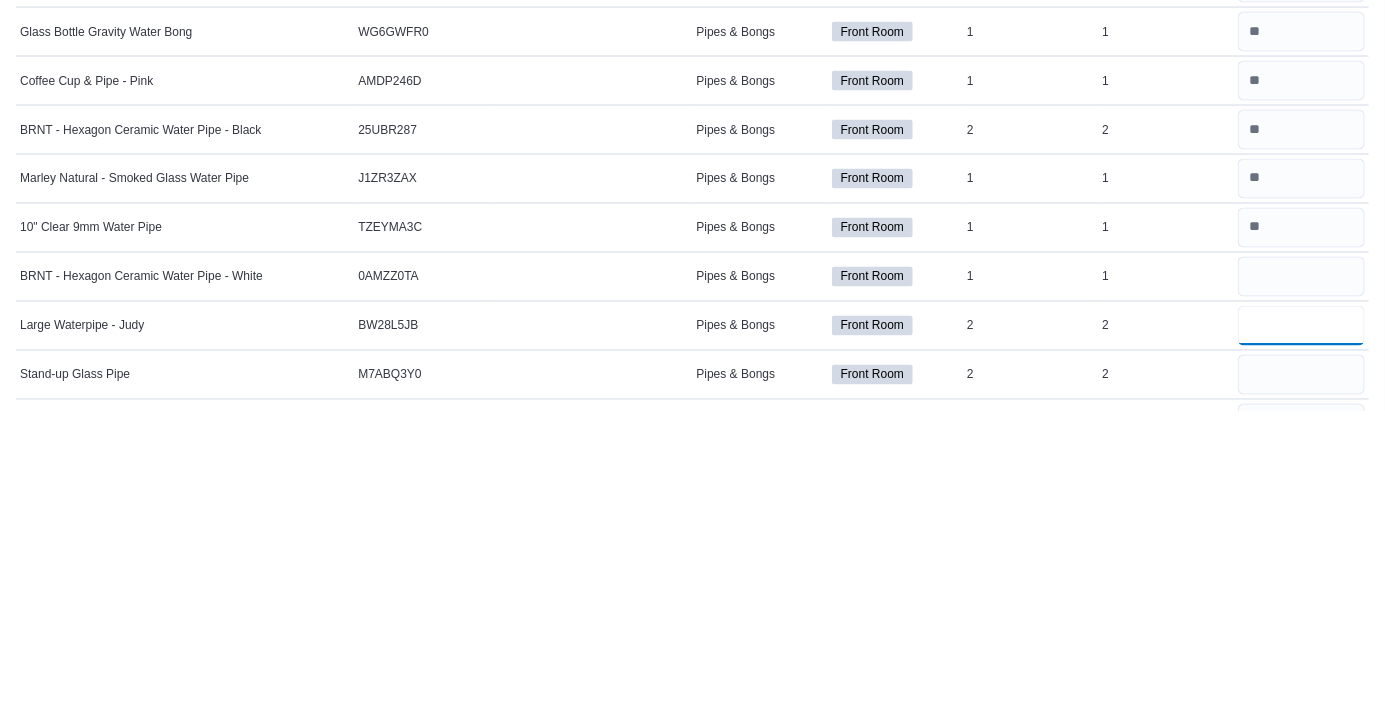 type 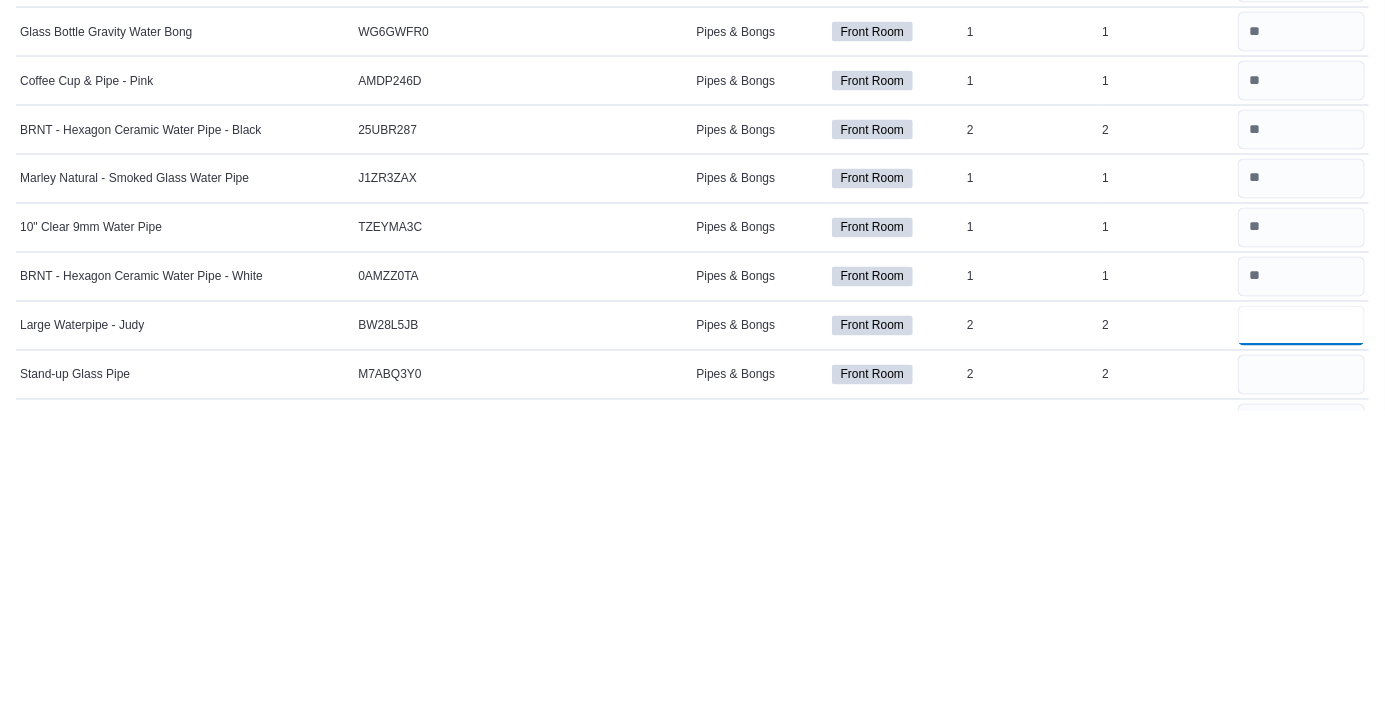 type on "*" 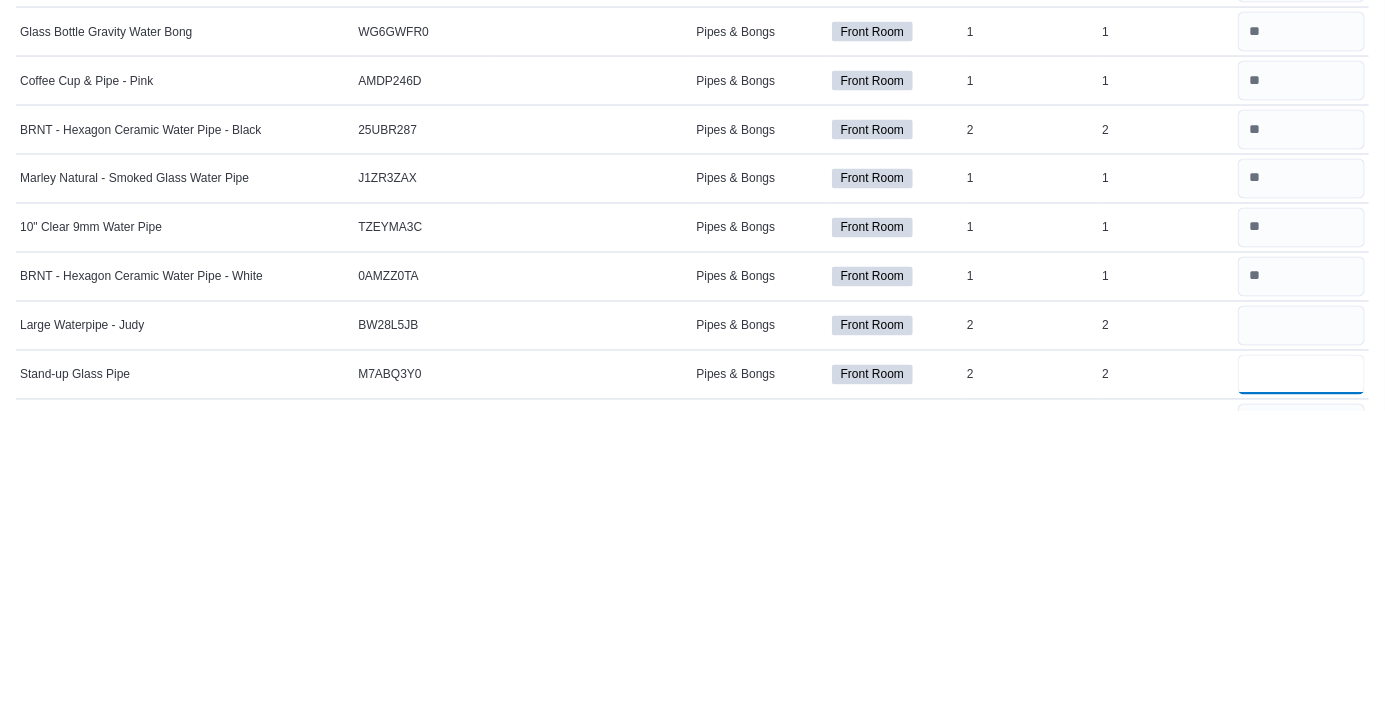 type 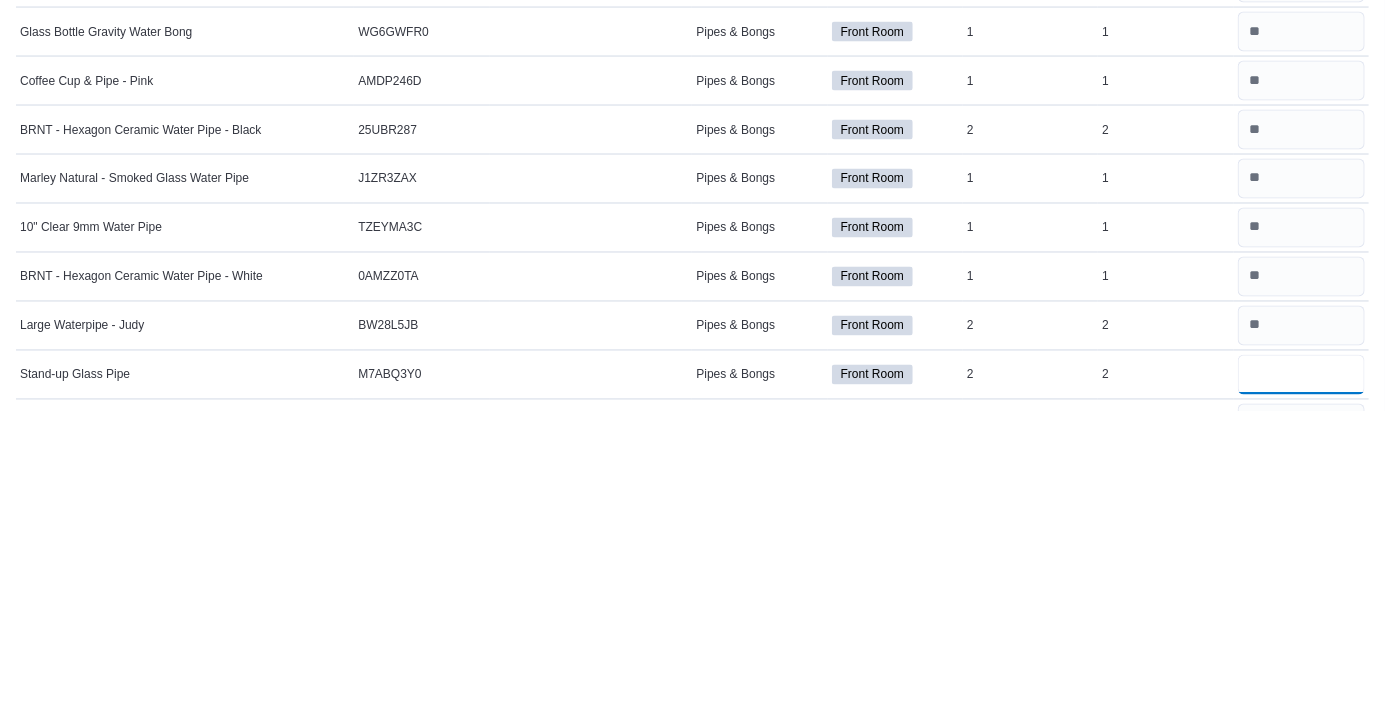 scroll, scrollTop: 1354, scrollLeft: 0, axis: vertical 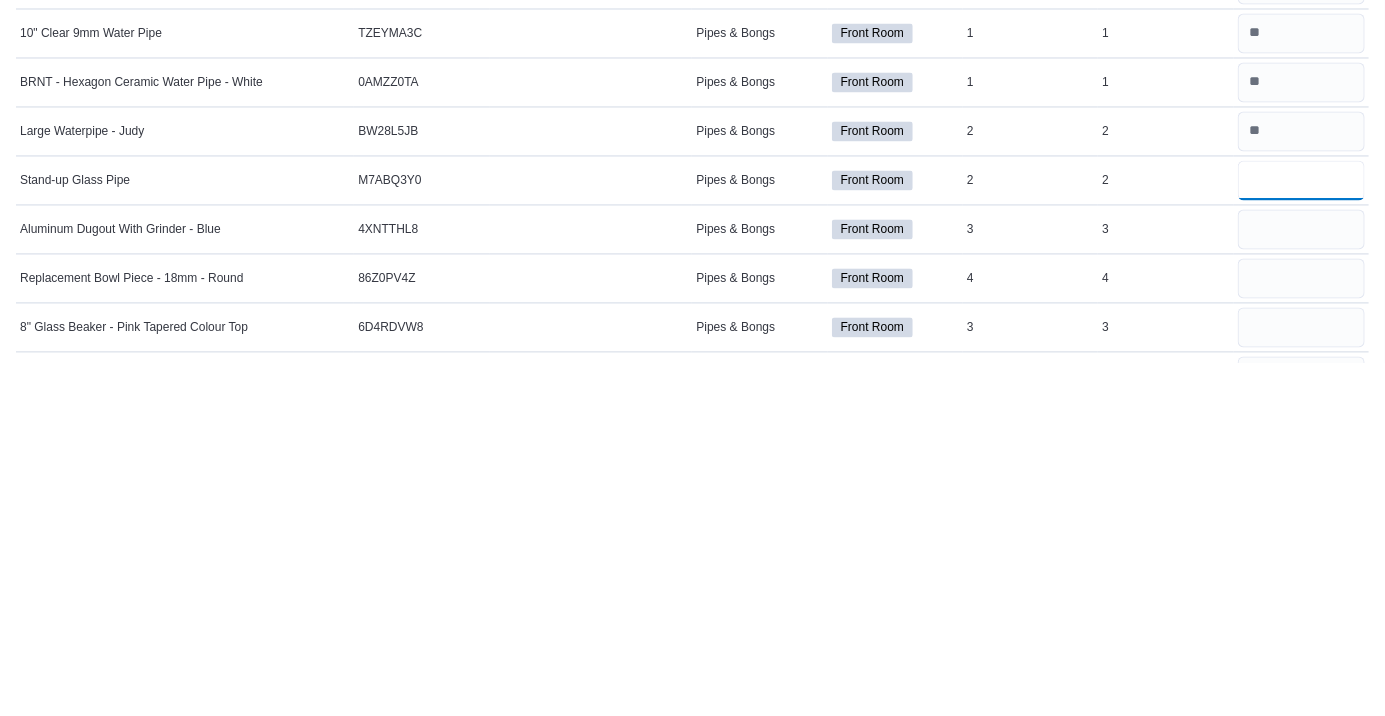 type on "*" 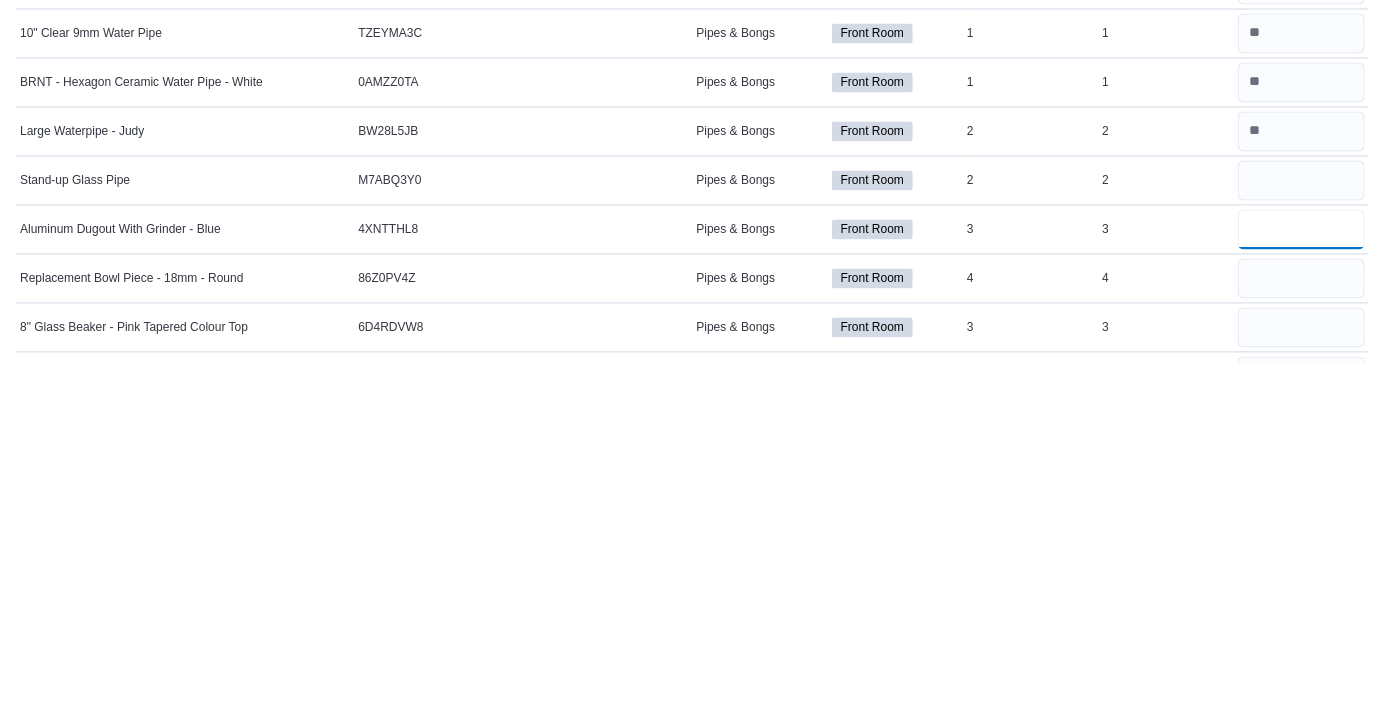 type 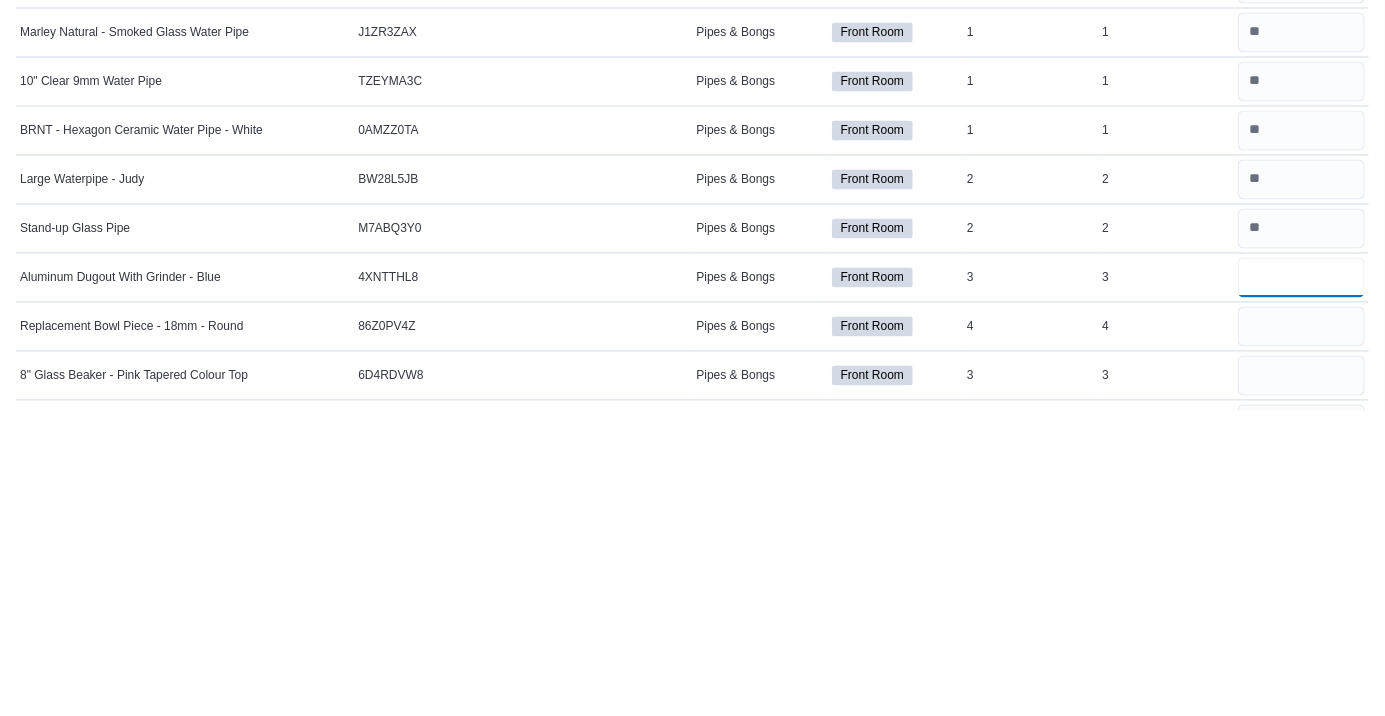 type on "*" 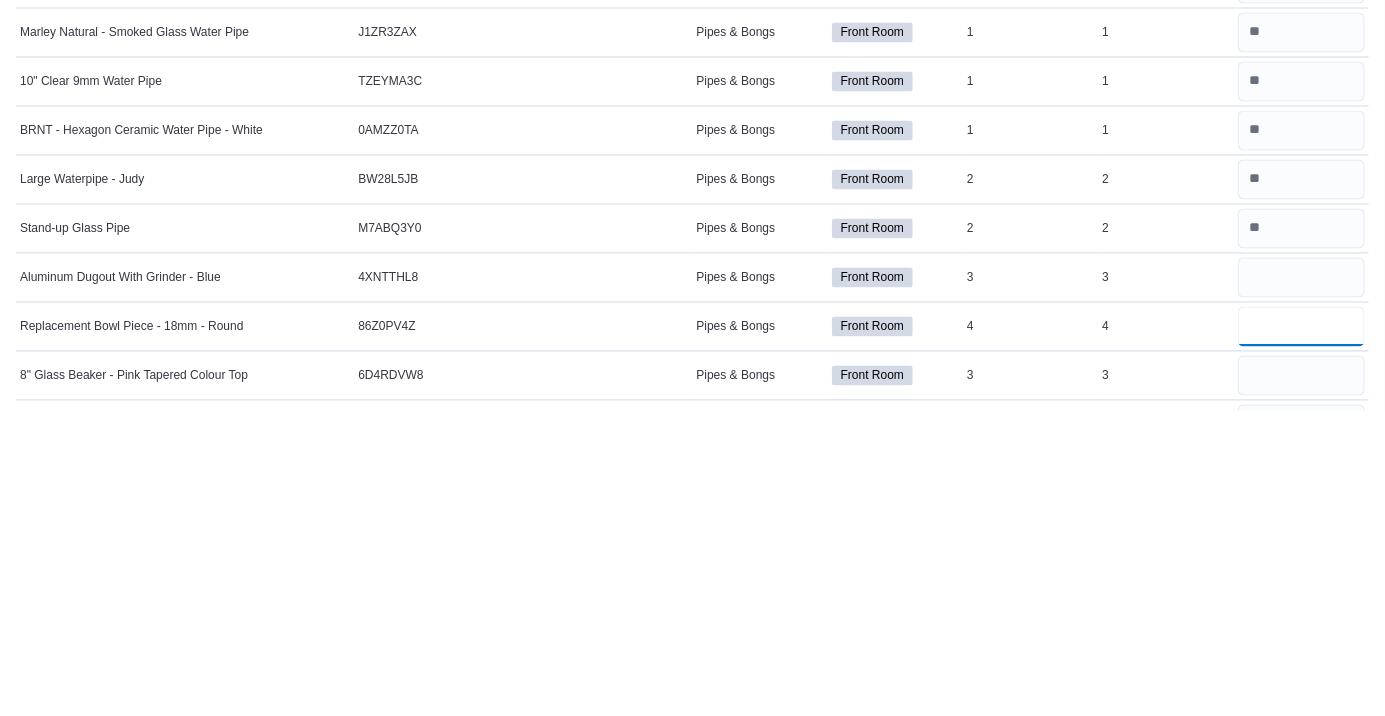 type 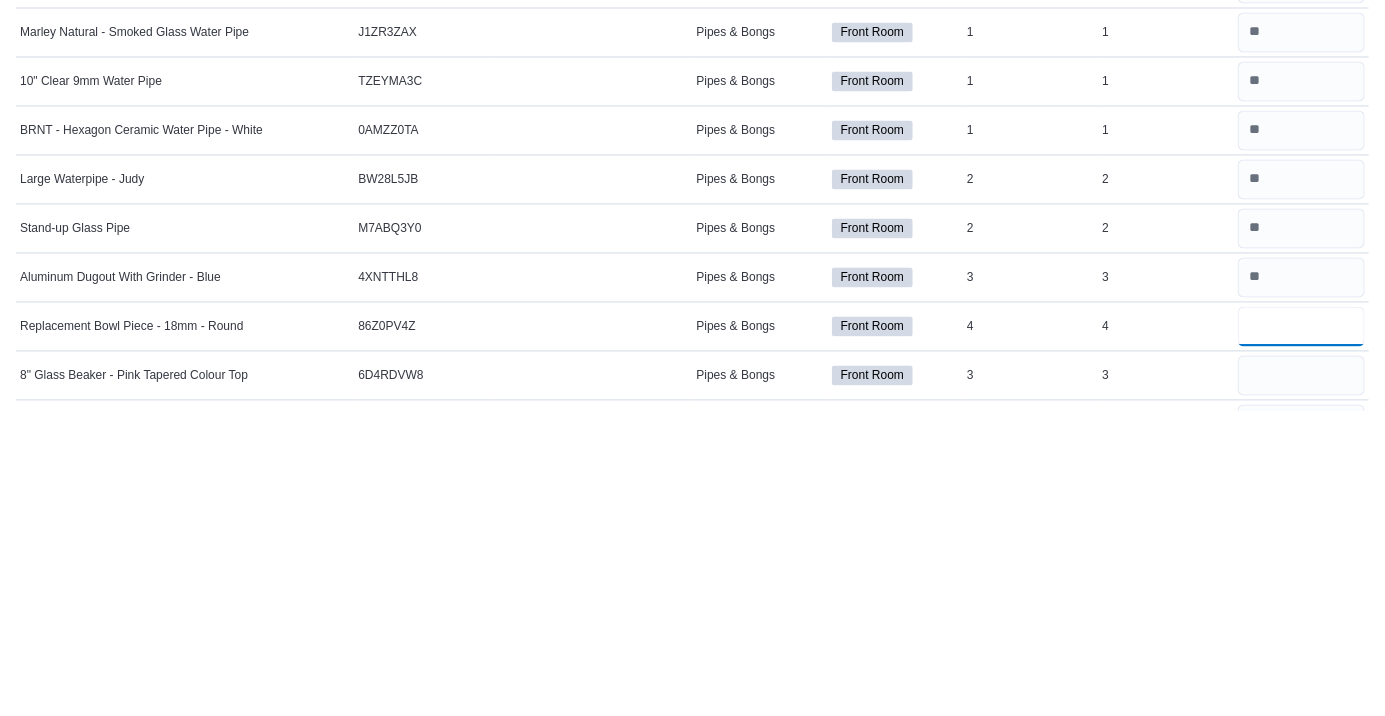 type on "*" 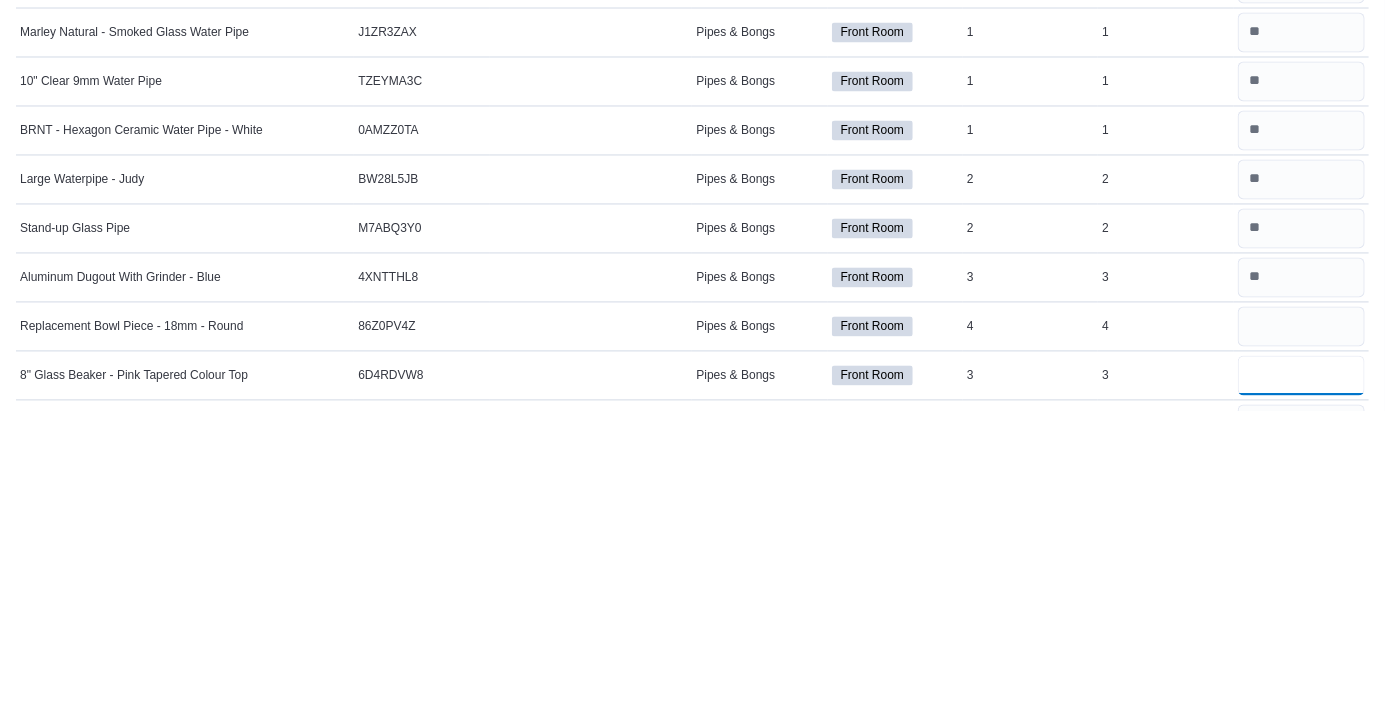 type 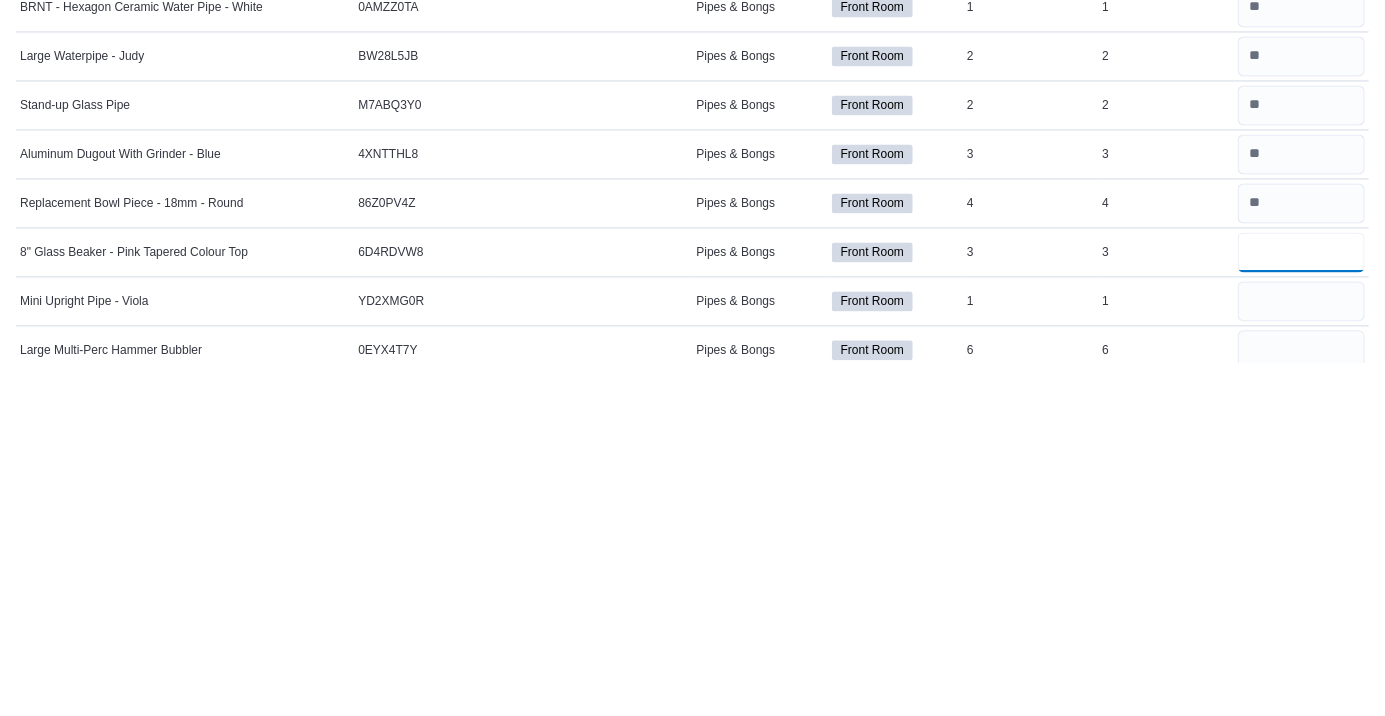 scroll, scrollTop: 1501, scrollLeft: 0, axis: vertical 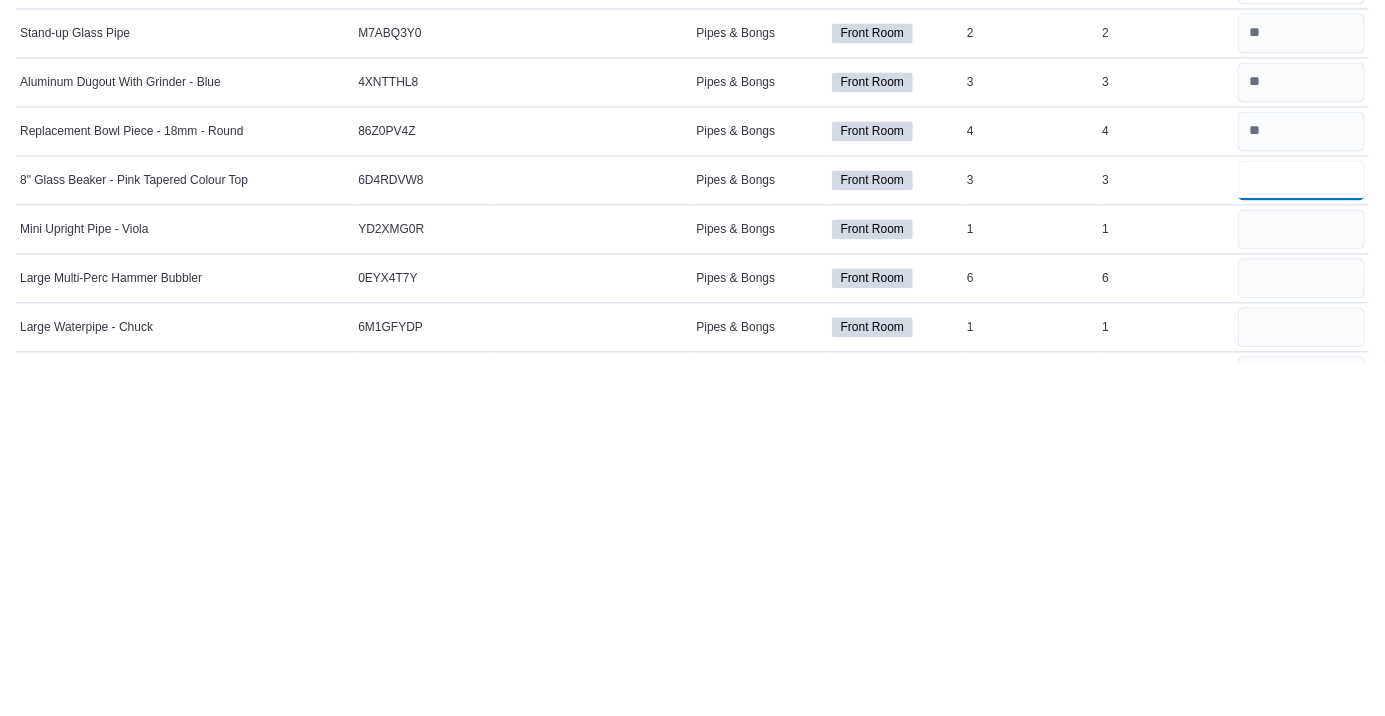 type on "*" 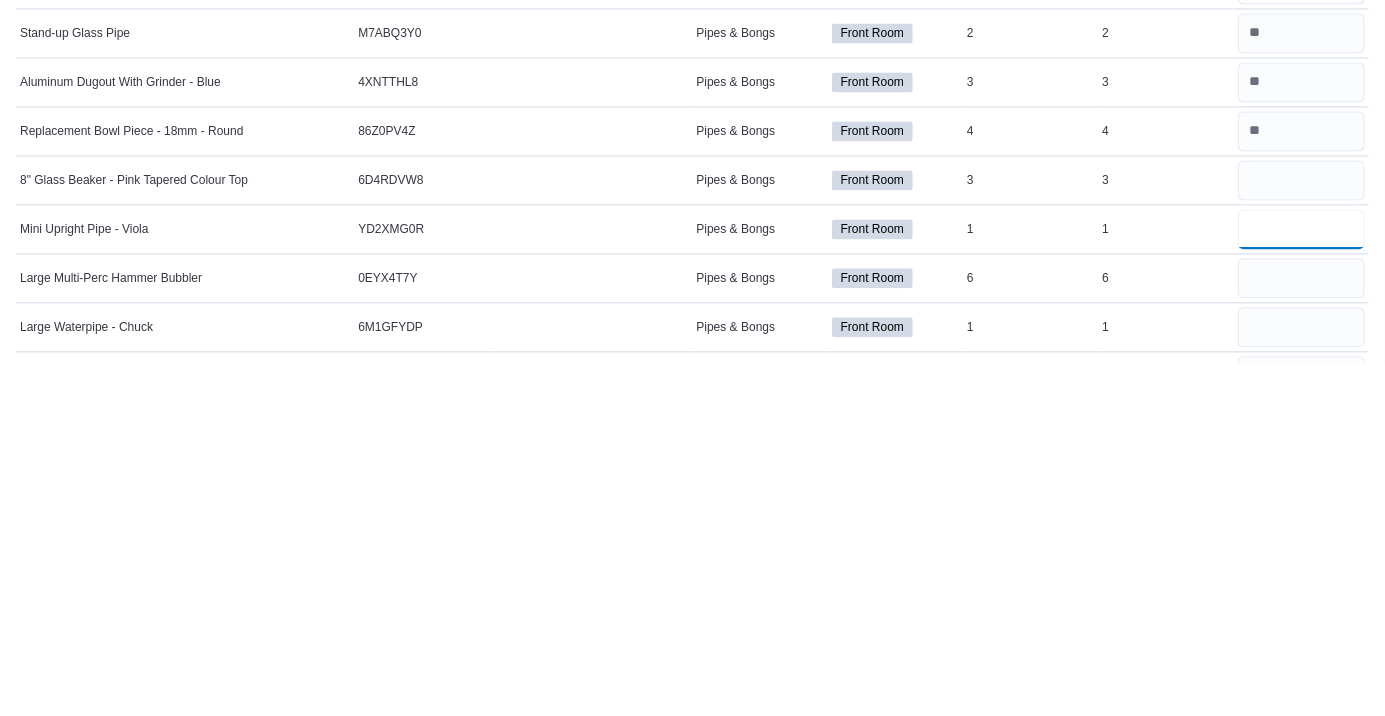 type 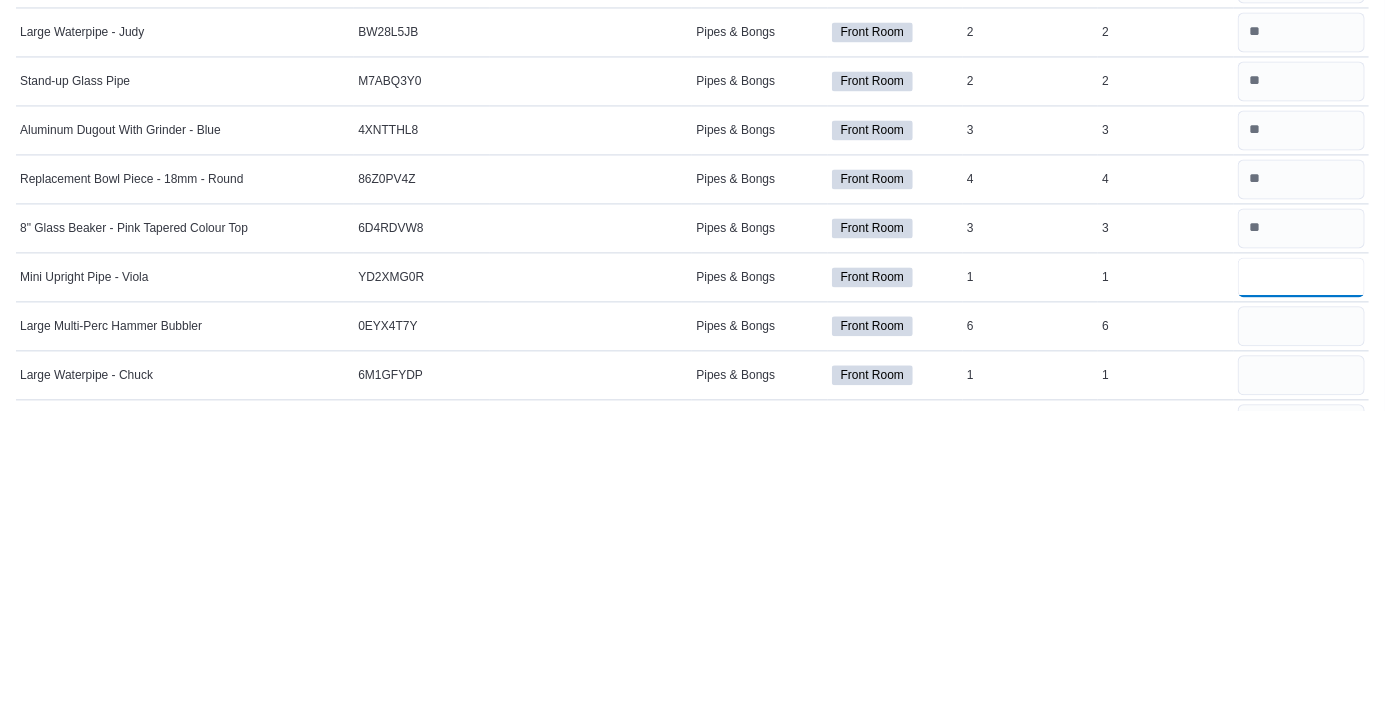 type on "*" 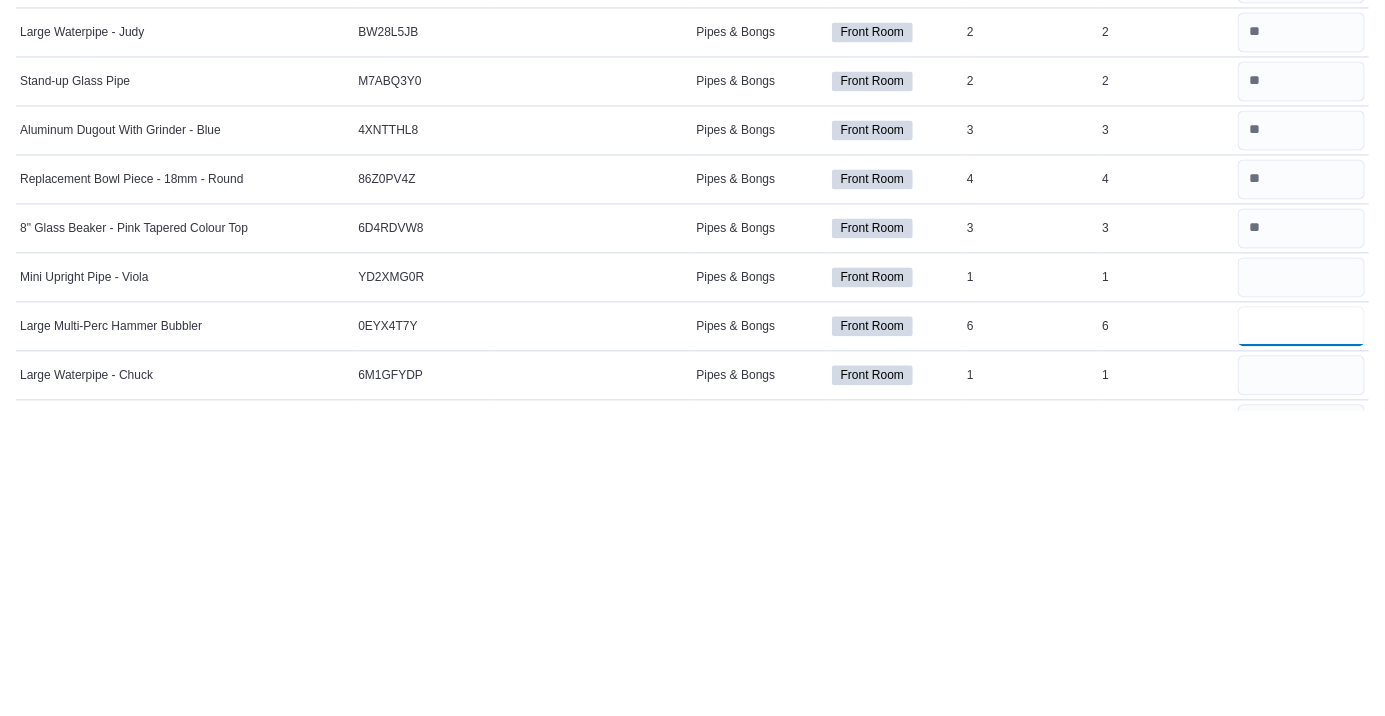 type 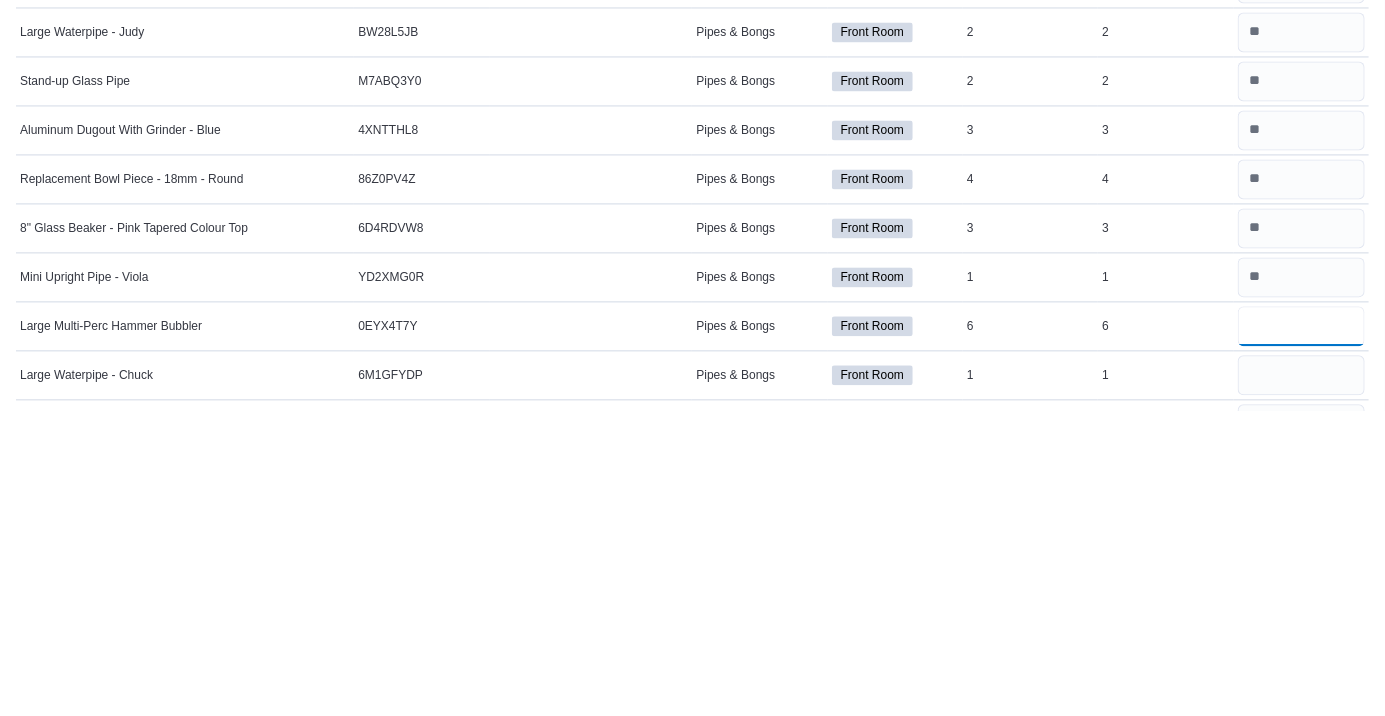 type on "*" 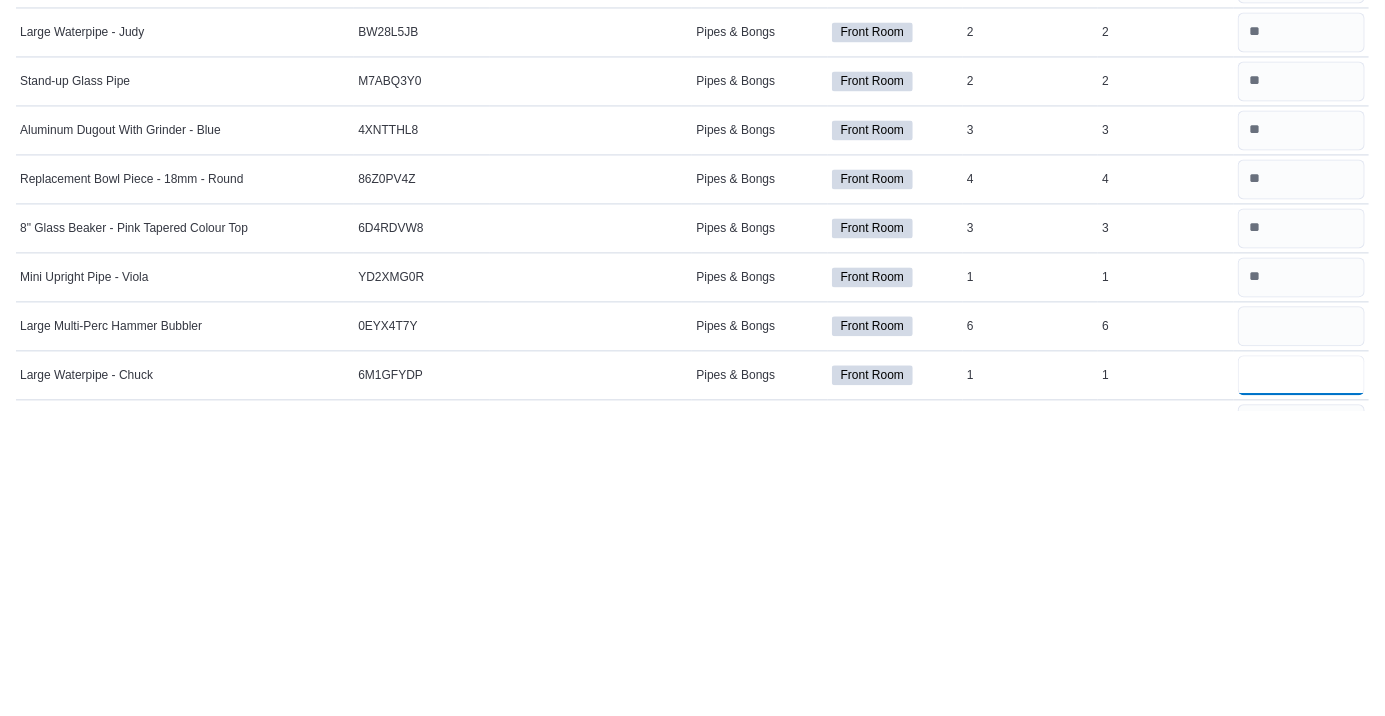 type 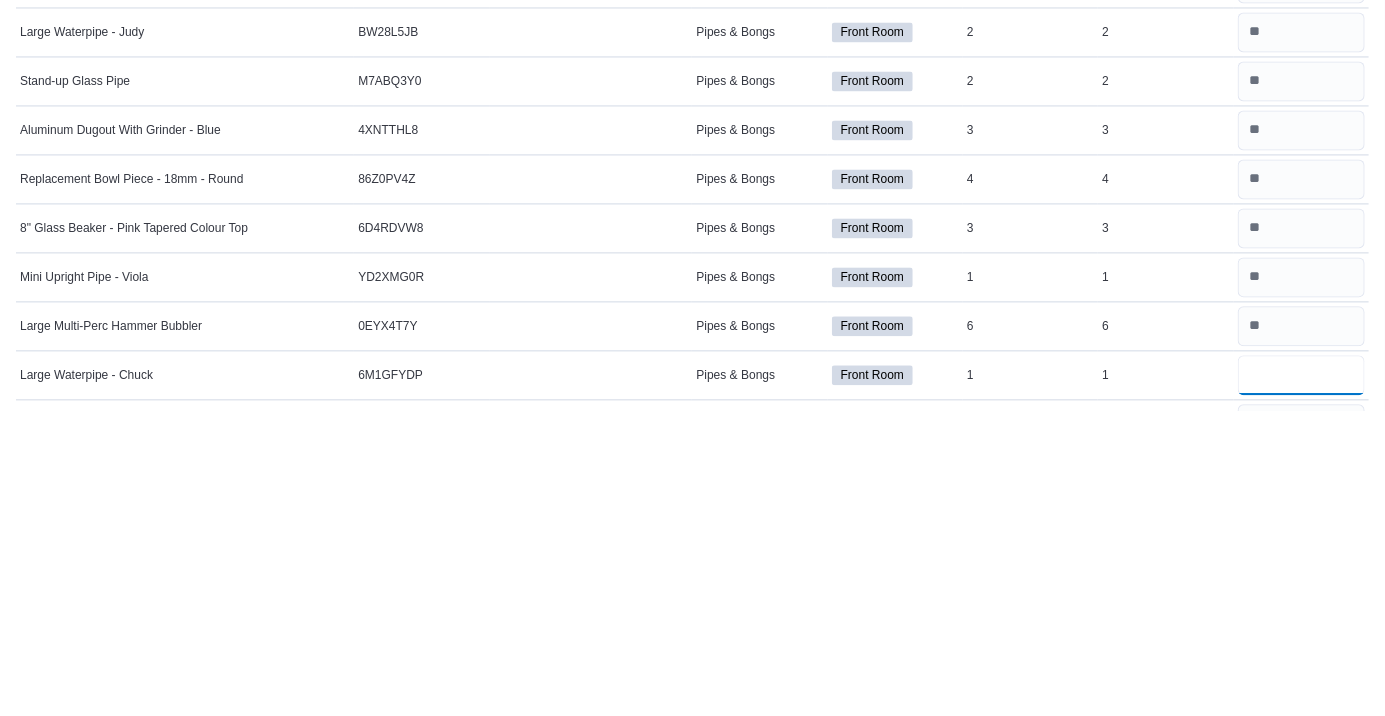 scroll, scrollTop: 1606, scrollLeft: 0, axis: vertical 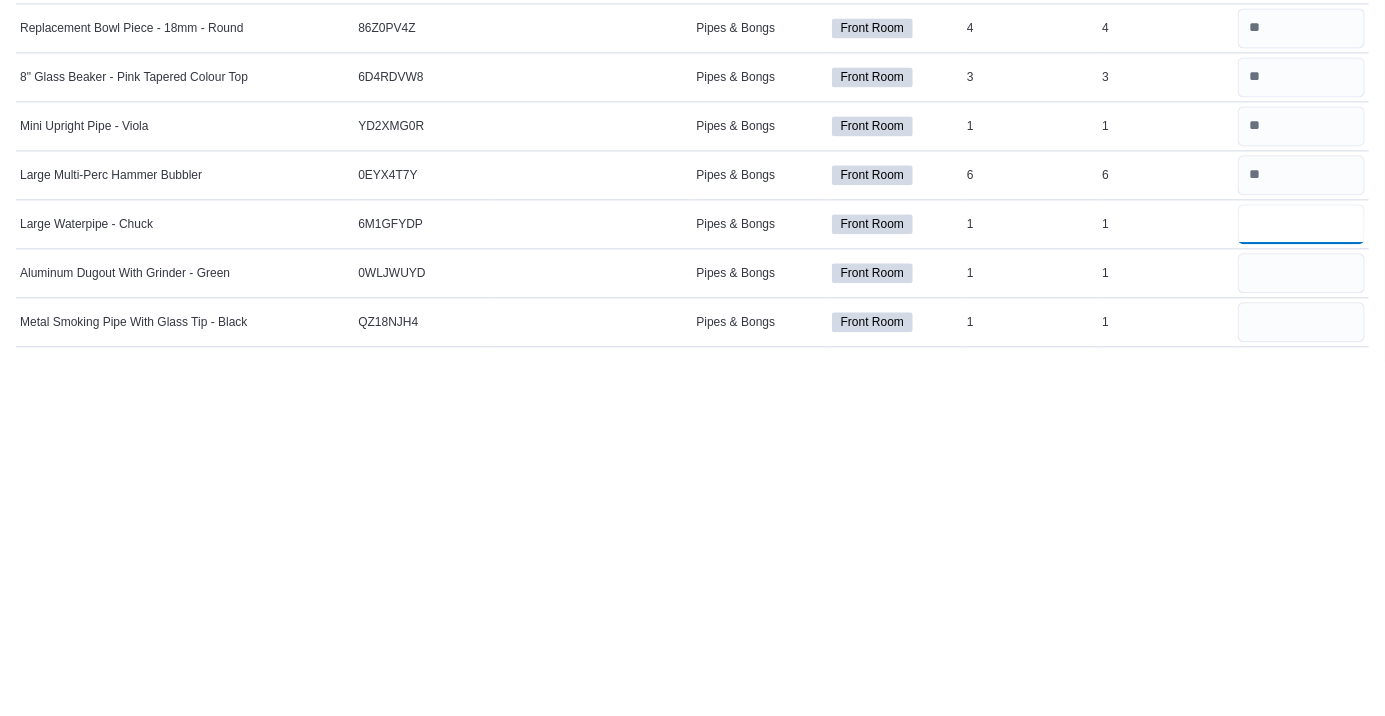 type on "*" 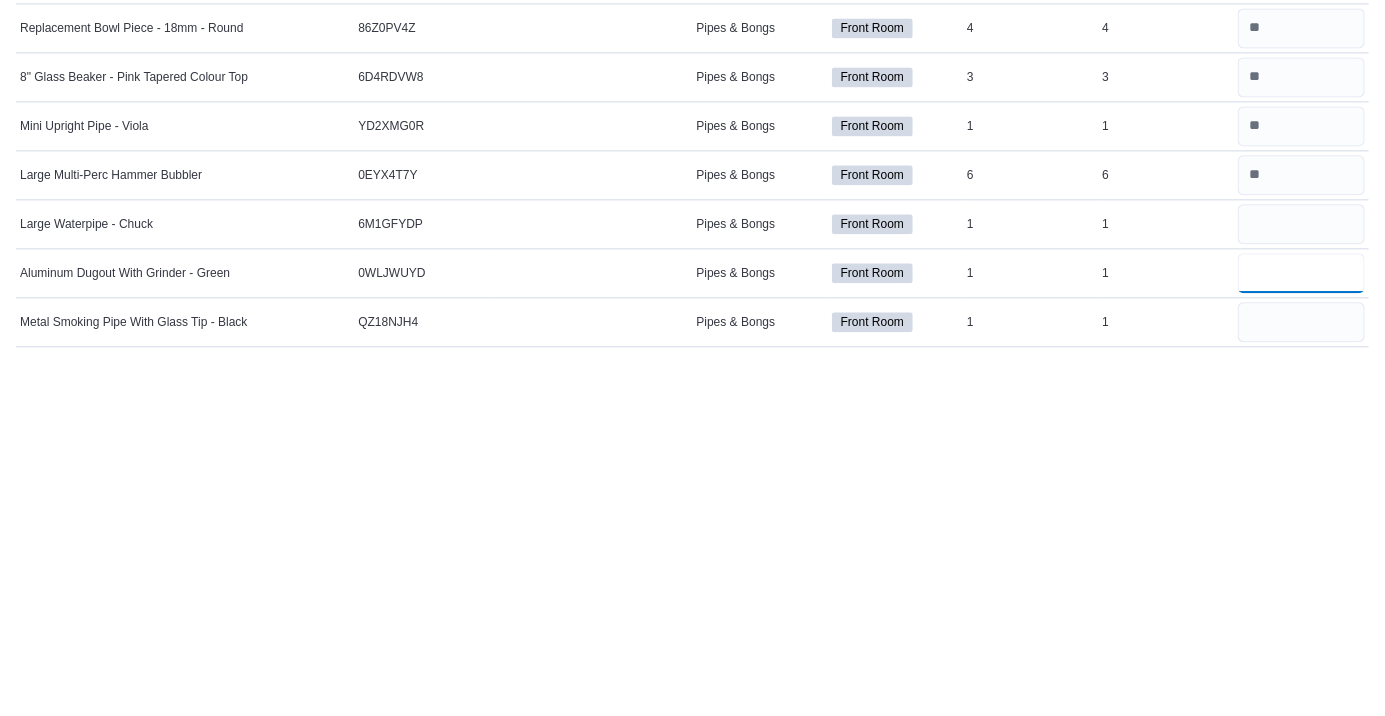 type 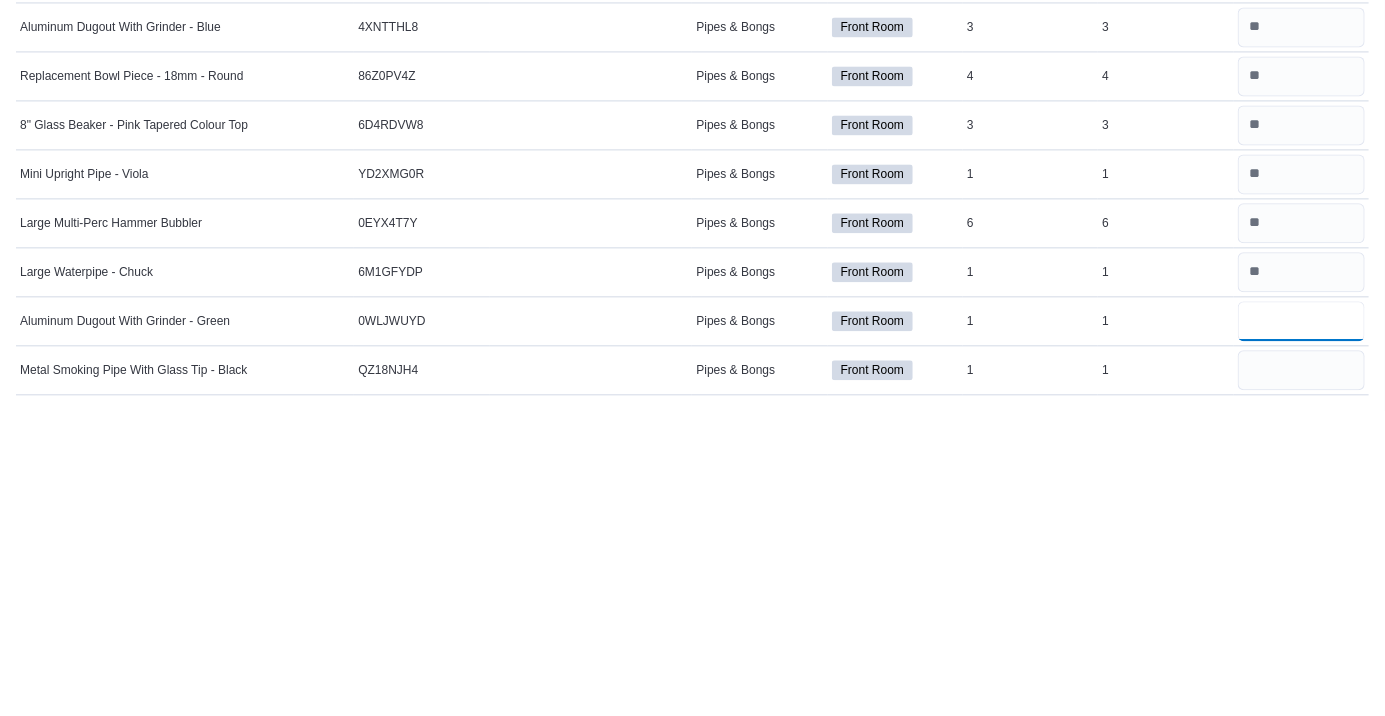 scroll, scrollTop: 1606, scrollLeft: 0, axis: vertical 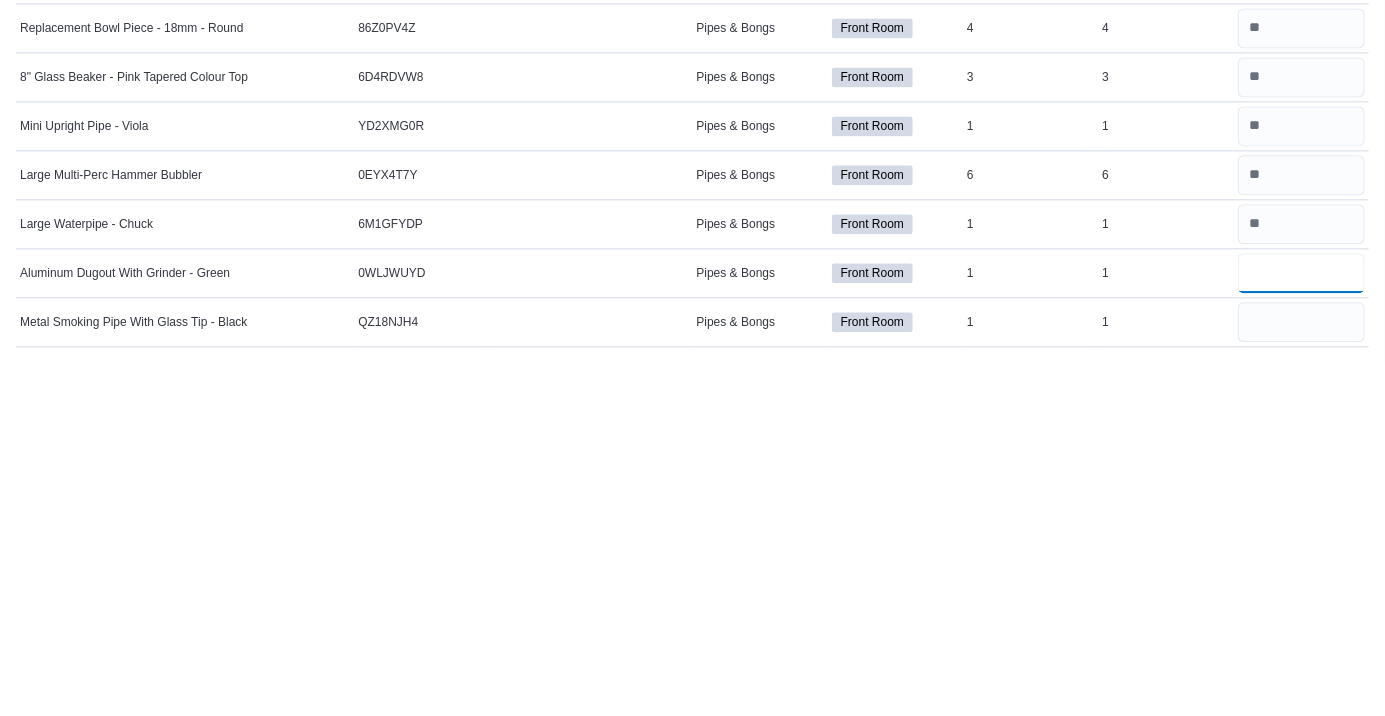 type on "*" 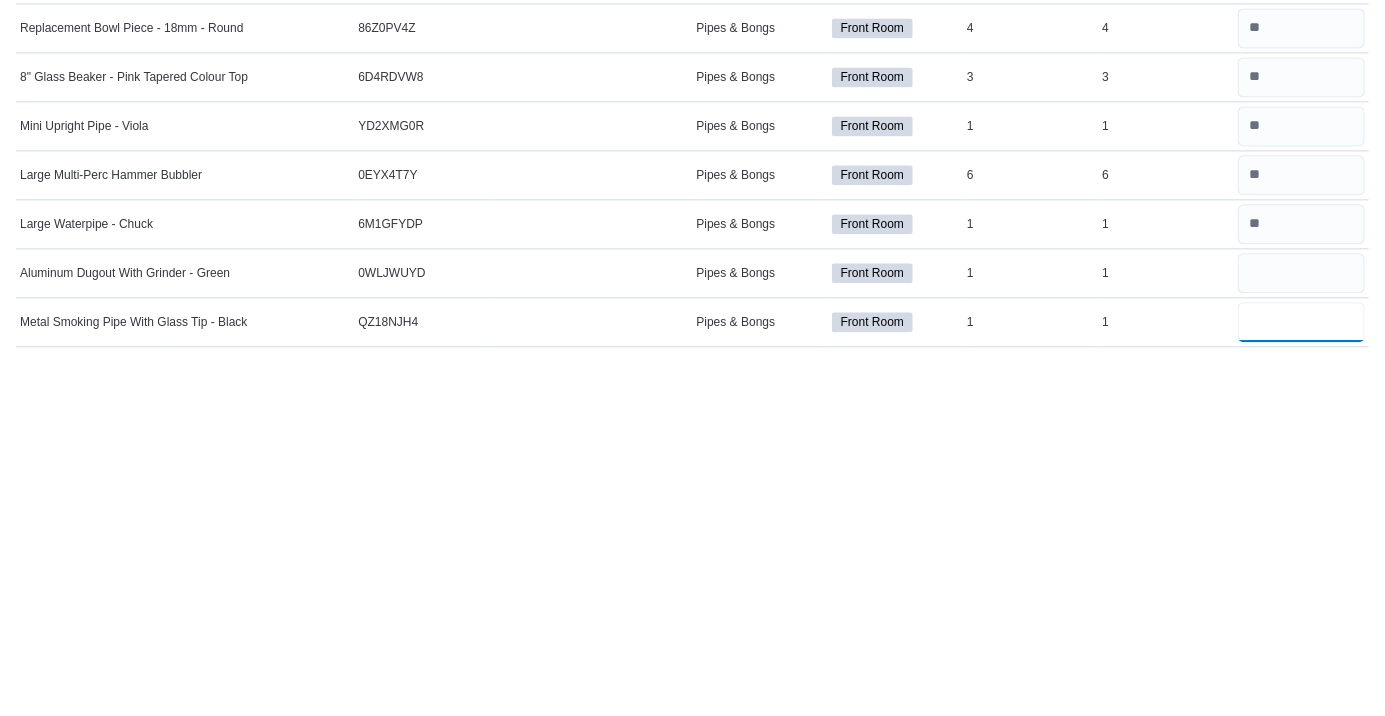 type 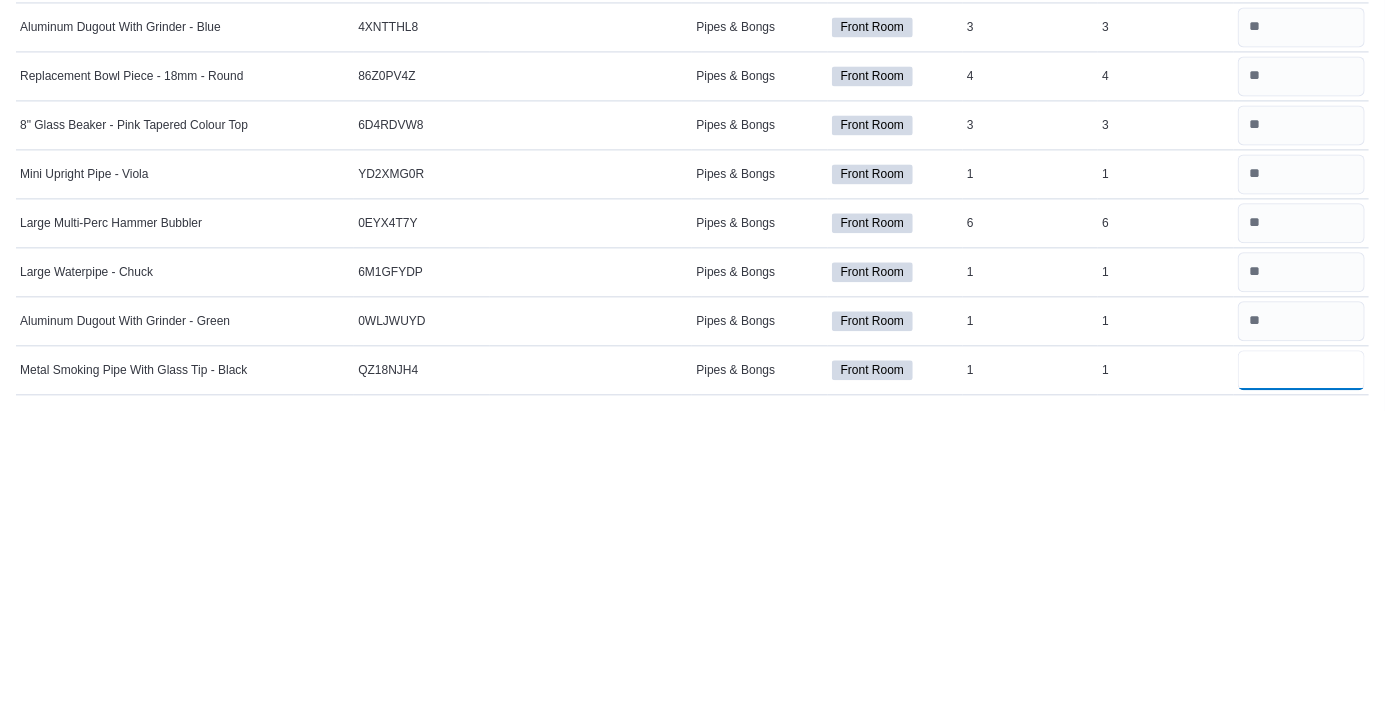 scroll, scrollTop: 1606, scrollLeft: 0, axis: vertical 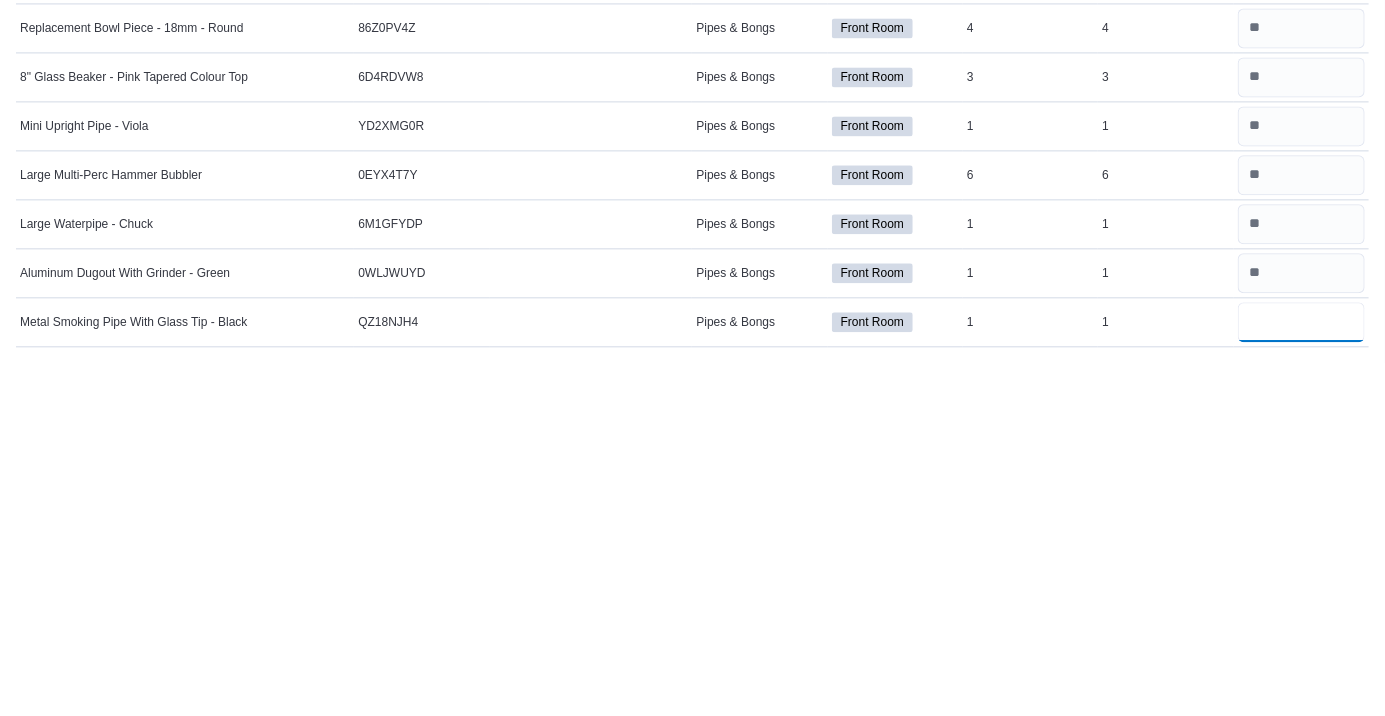 type on "*" 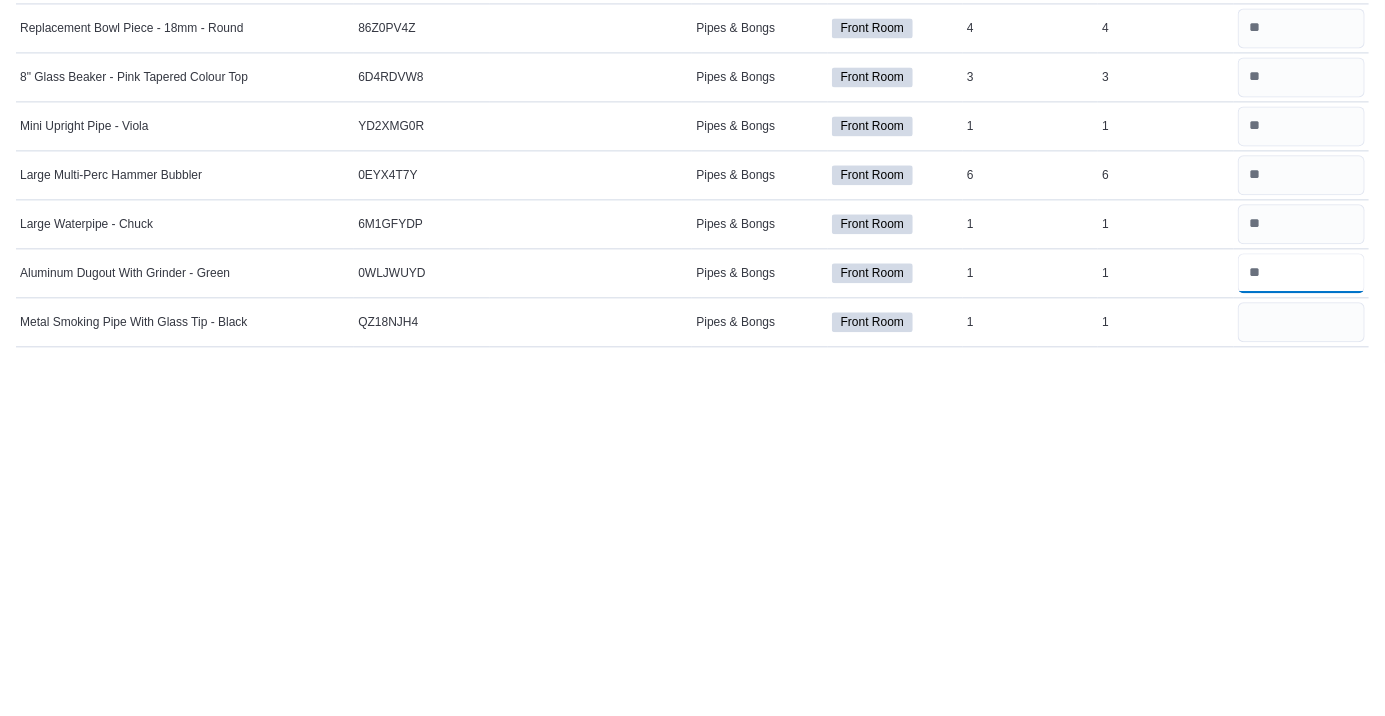 click at bounding box center [1301, 626] 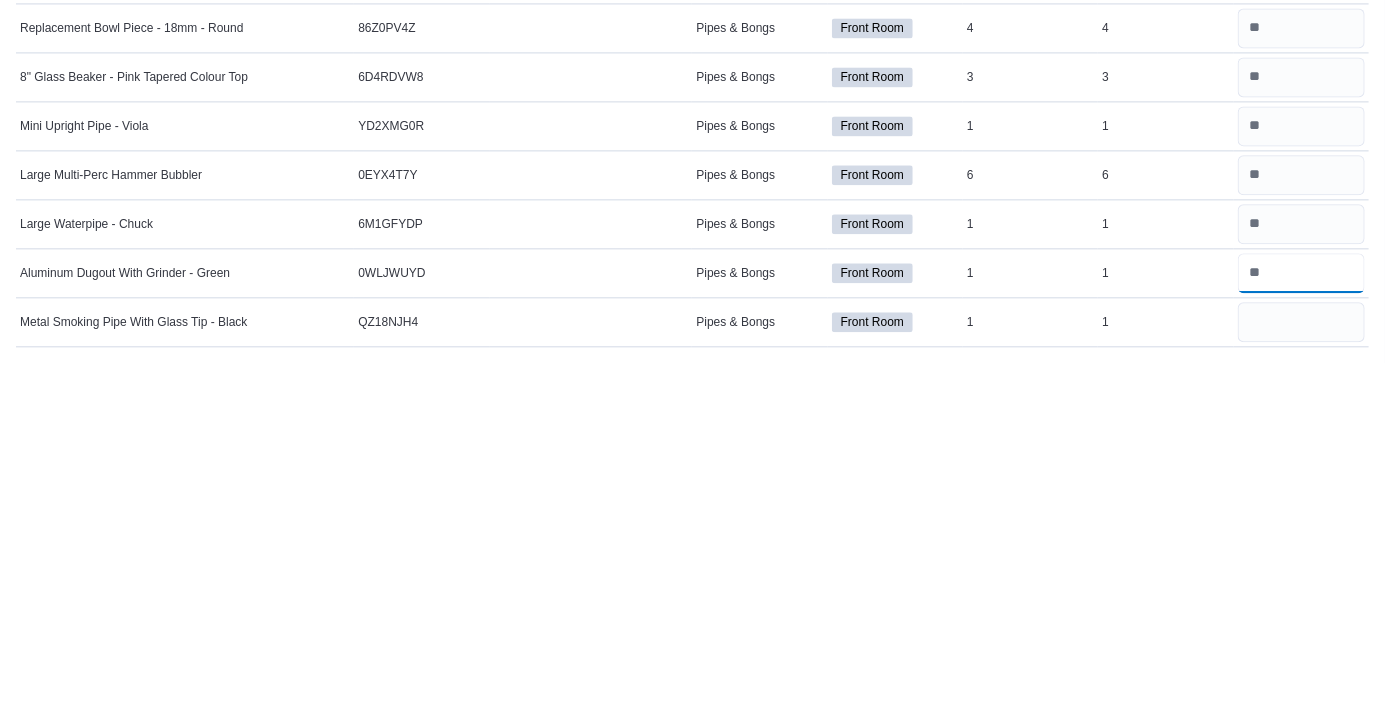 type 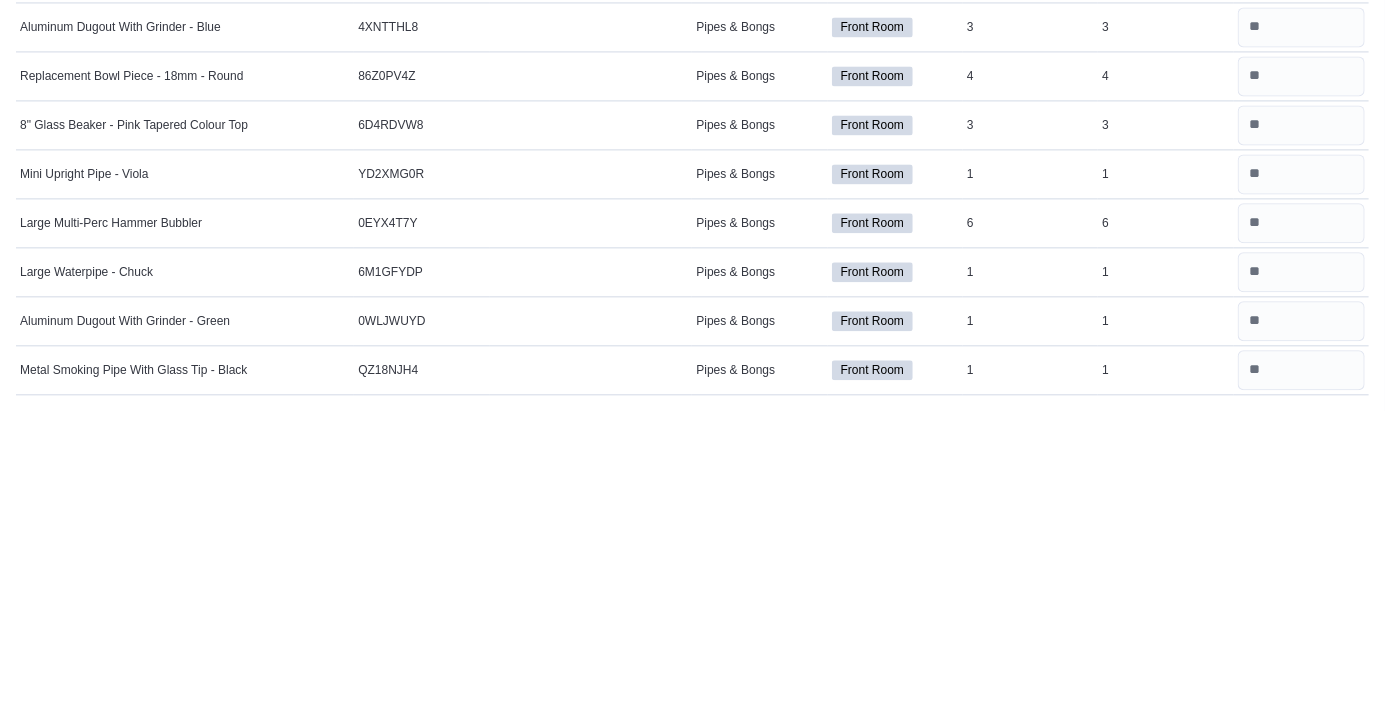 click on "1" at bounding box center (1165, 626) 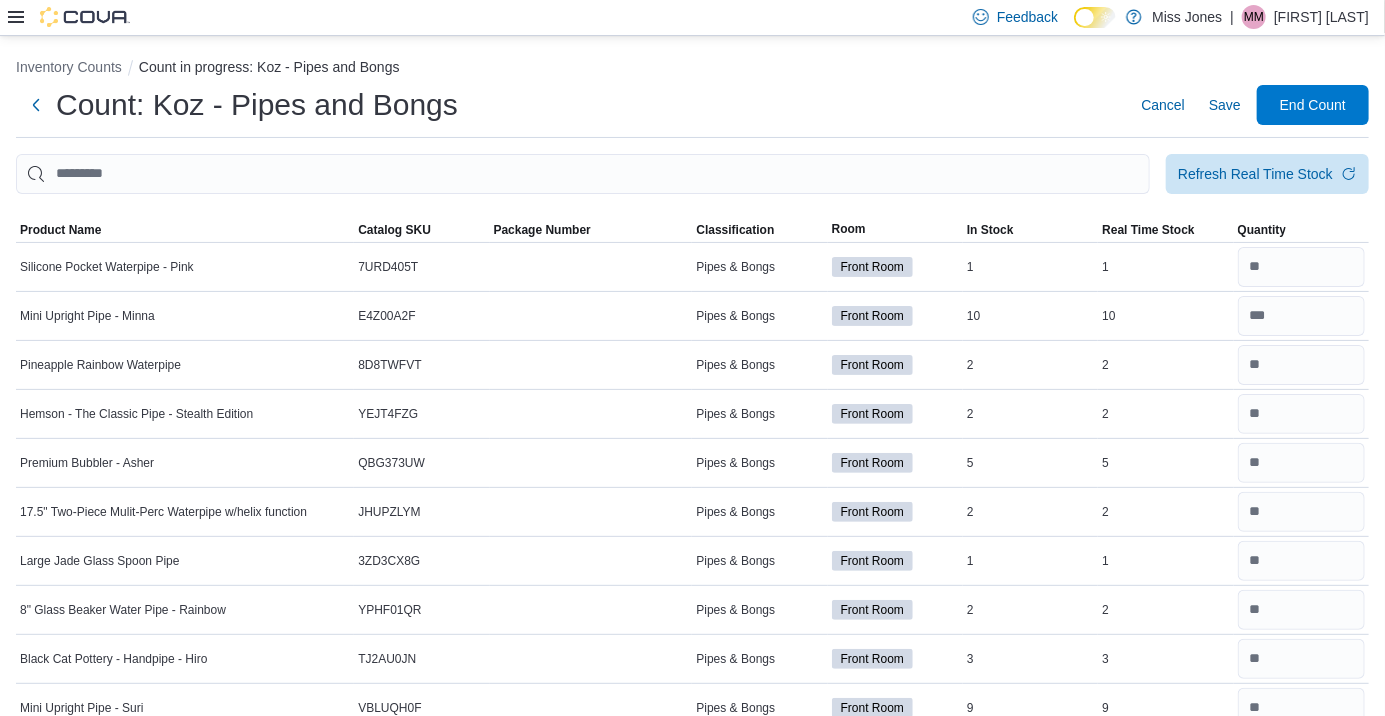 scroll, scrollTop: 7, scrollLeft: 0, axis: vertical 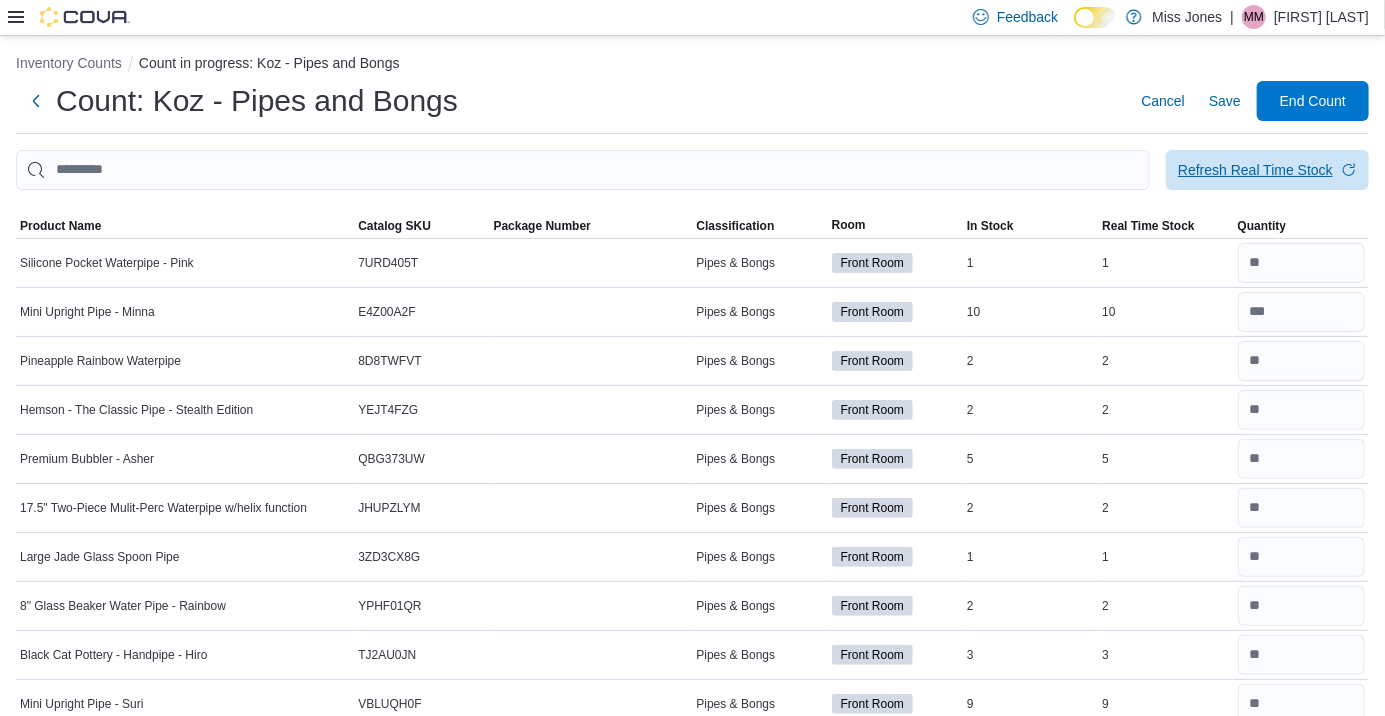 click on "Refresh Real Time Stock" at bounding box center (1255, 170) 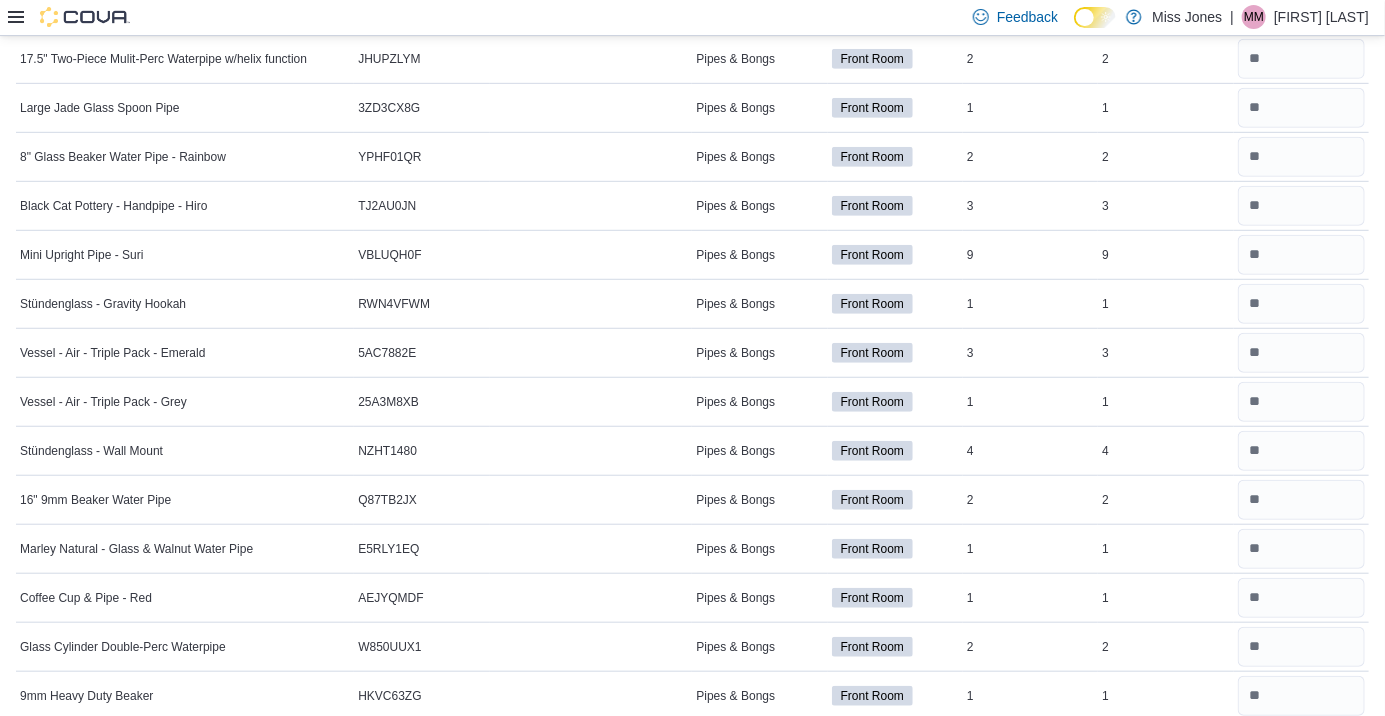 scroll, scrollTop: 0, scrollLeft: 0, axis: both 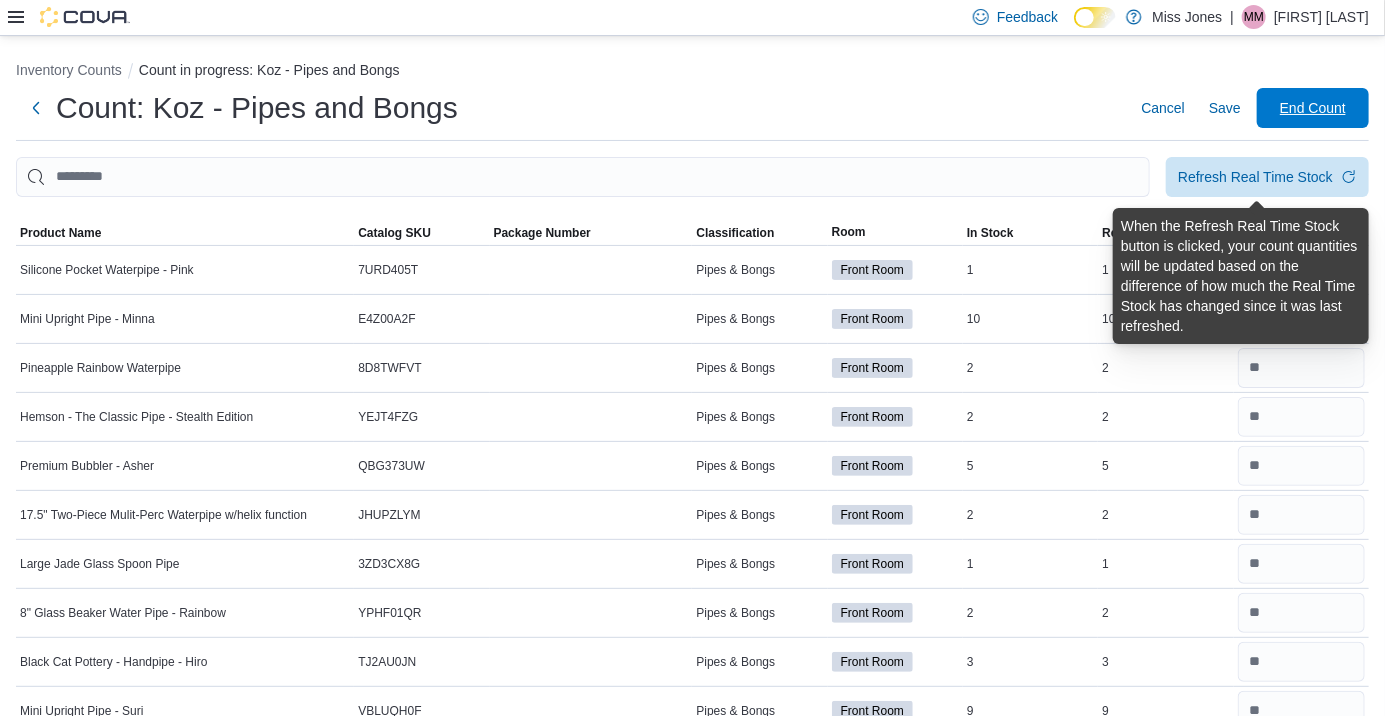 click on "End Count" at bounding box center (1313, 108) 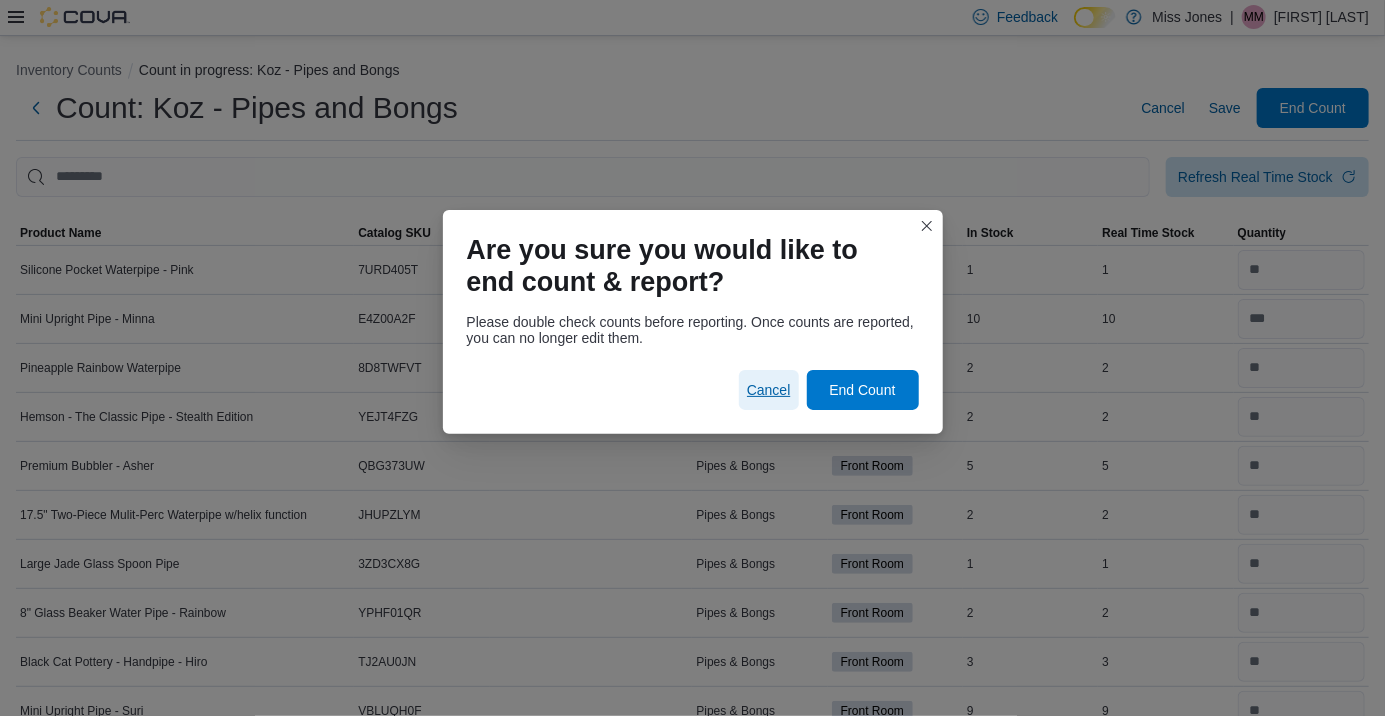click on "Cancel" at bounding box center (769, 390) 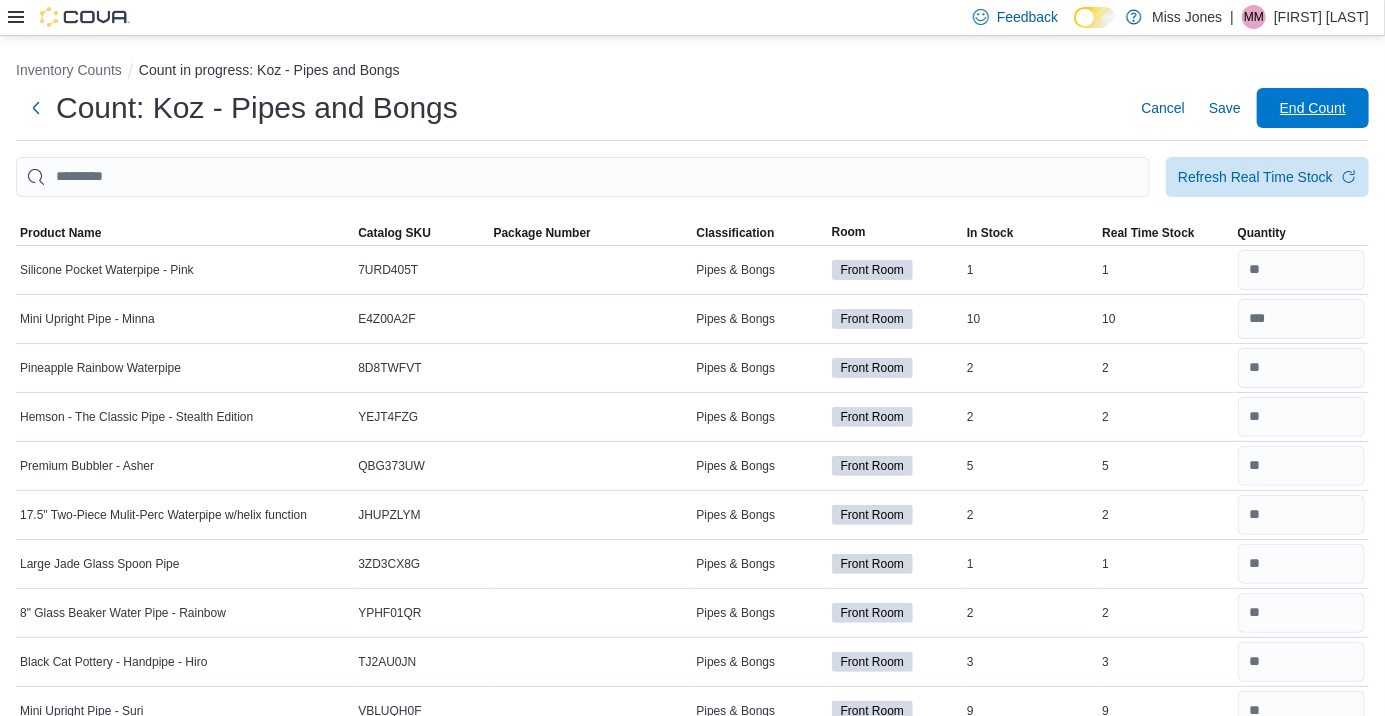 click on "End Count" at bounding box center (1313, 108) 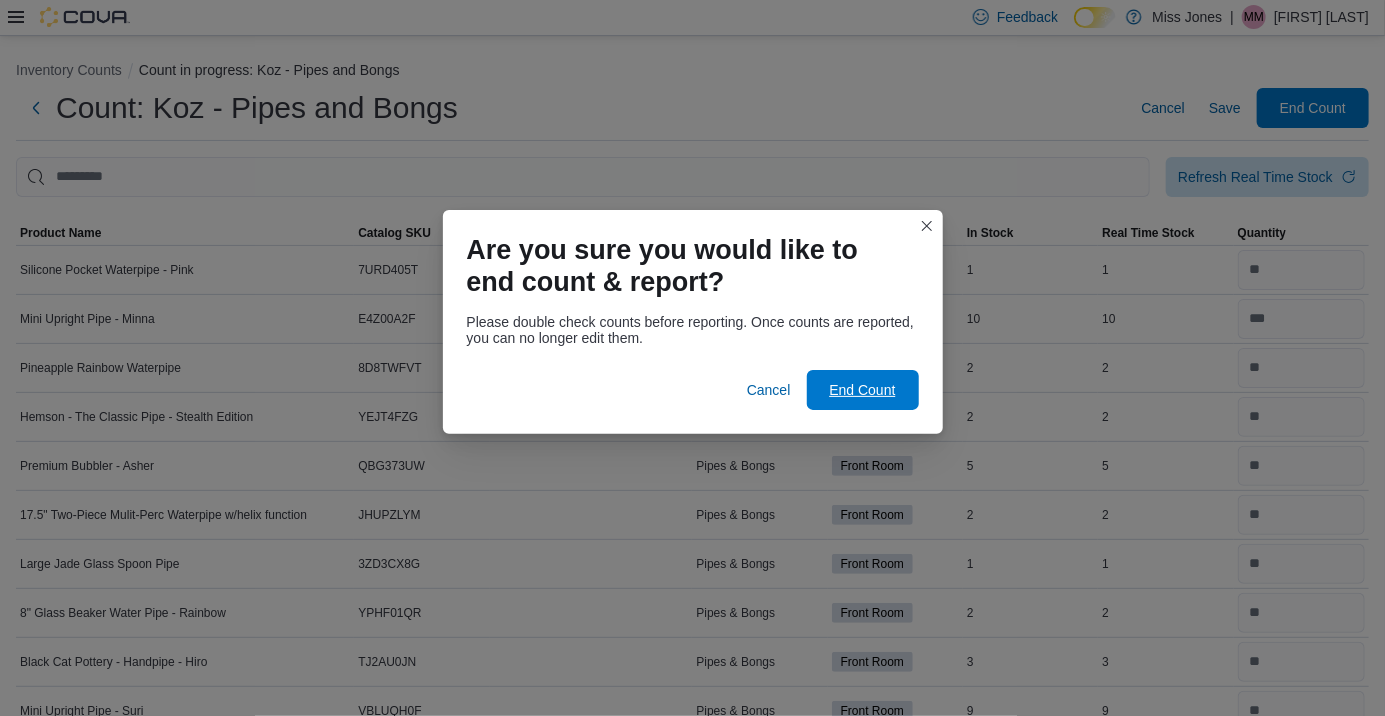 click on "End Count" at bounding box center [862, 390] 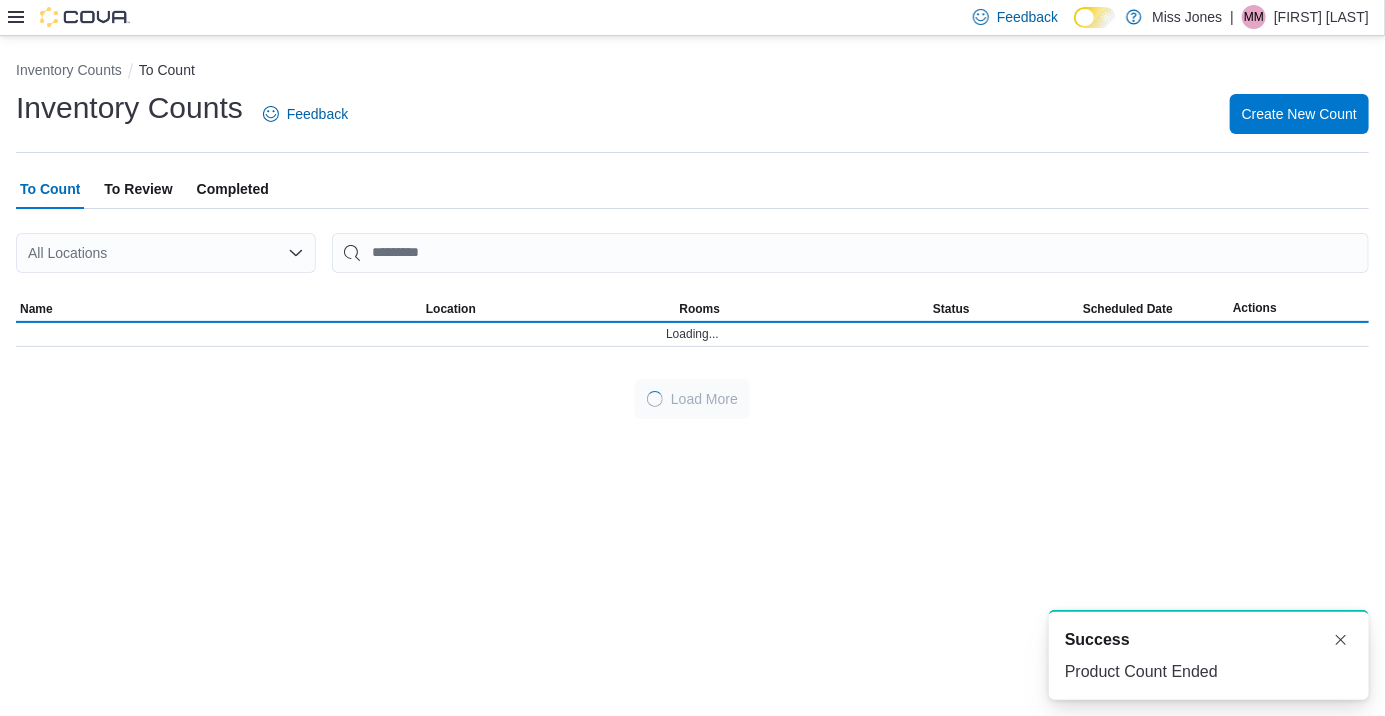 scroll, scrollTop: 0, scrollLeft: 0, axis: both 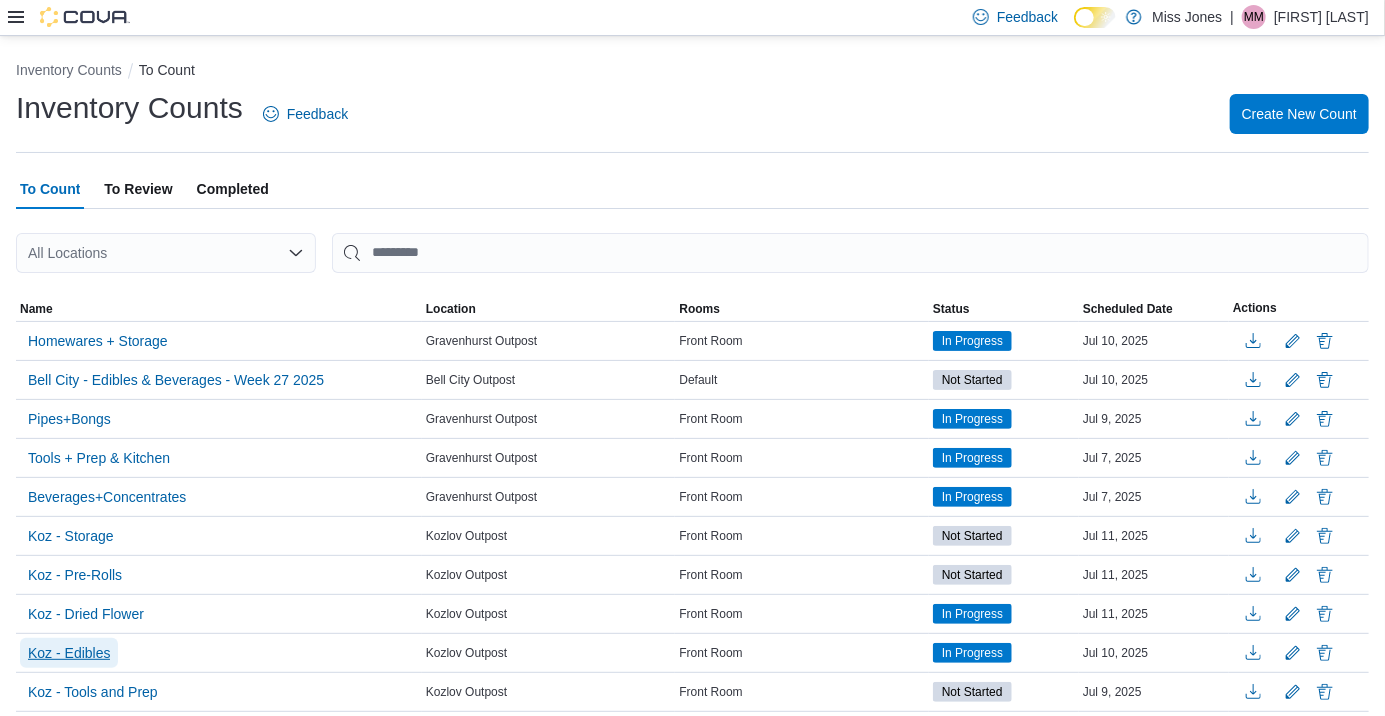 click on "Koz - Edibles" at bounding box center (69, 653) 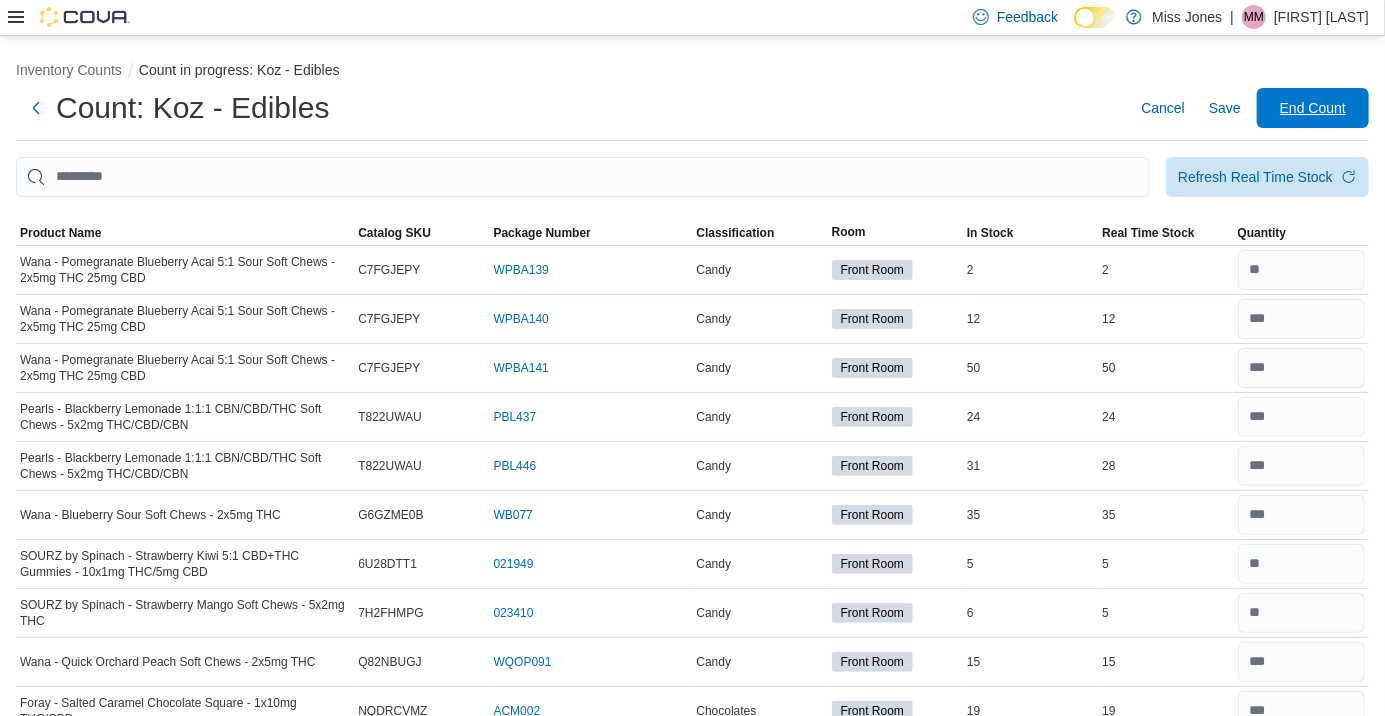click on "End Count" at bounding box center (1313, 108) 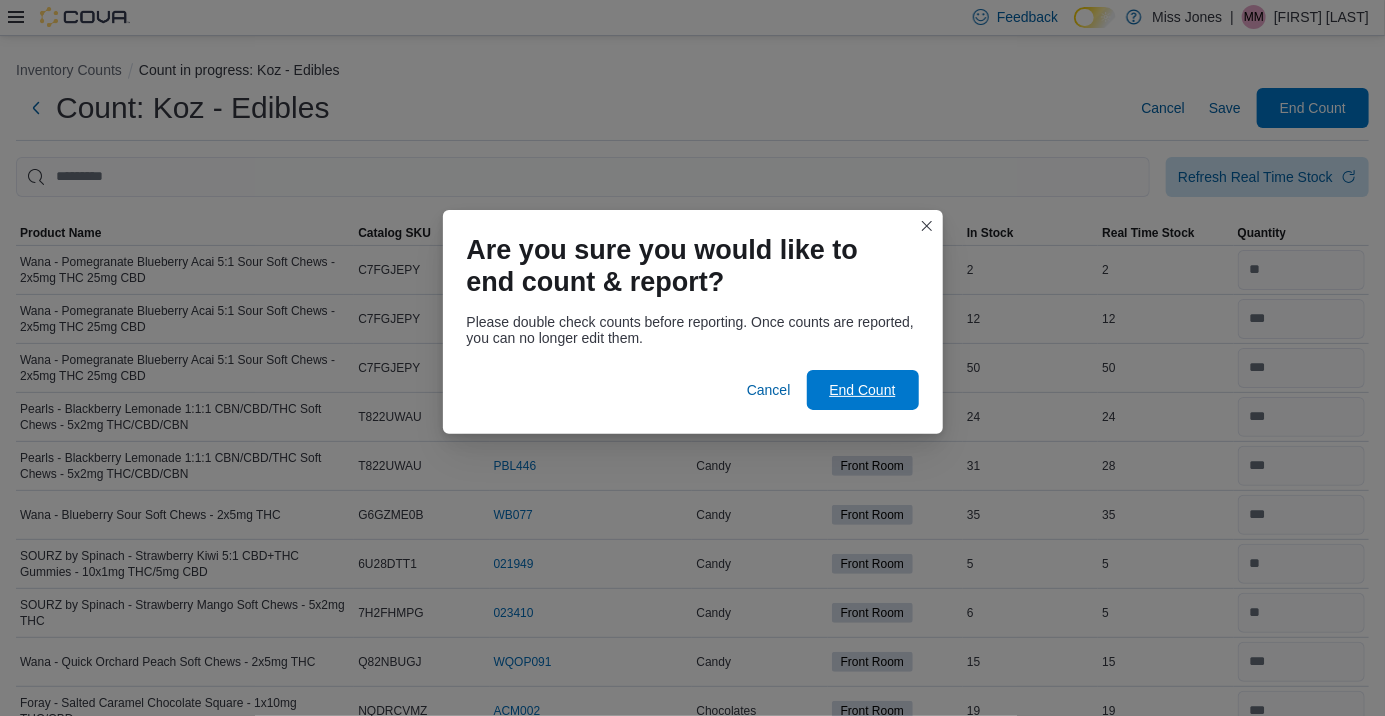 click on "End Count" at bounding box center [862, 390] 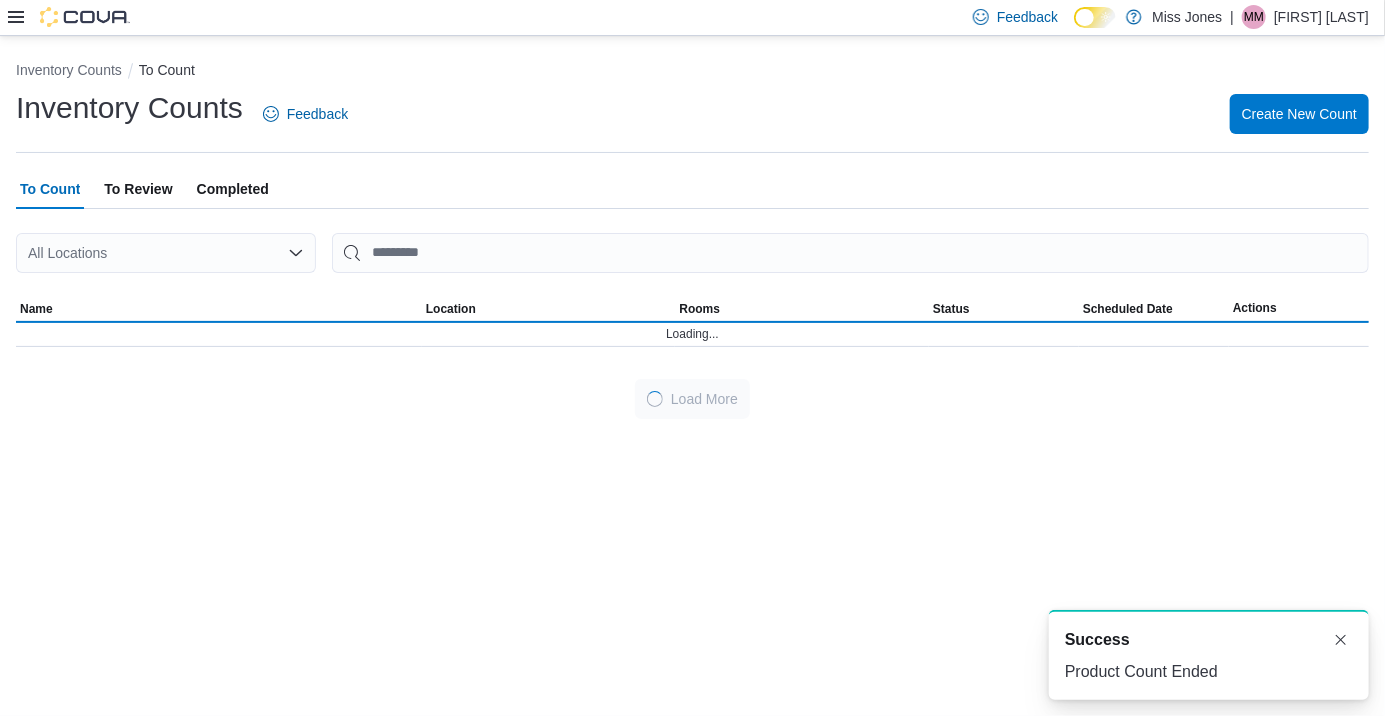 scroll, scrollTop: 0, scrollLeft: 0, axis: both 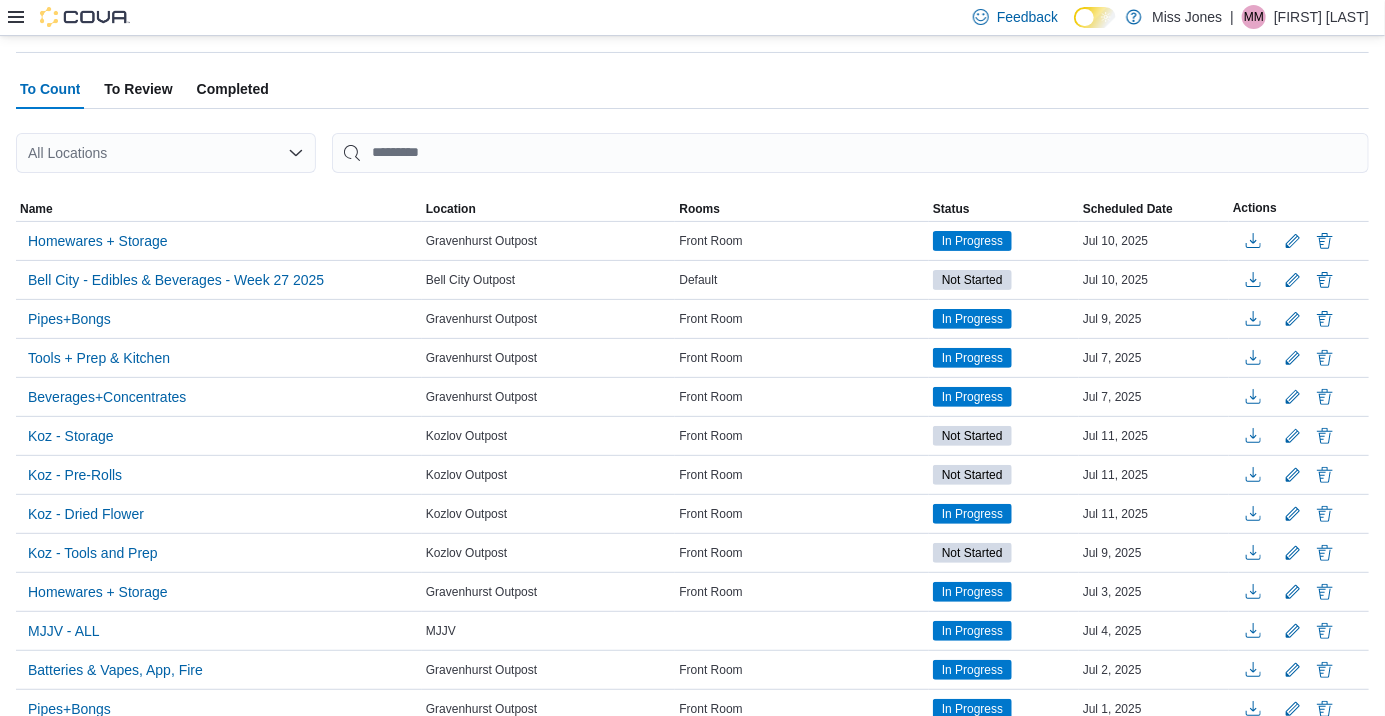 click on "All Locations" at bounding box center [166, 153] 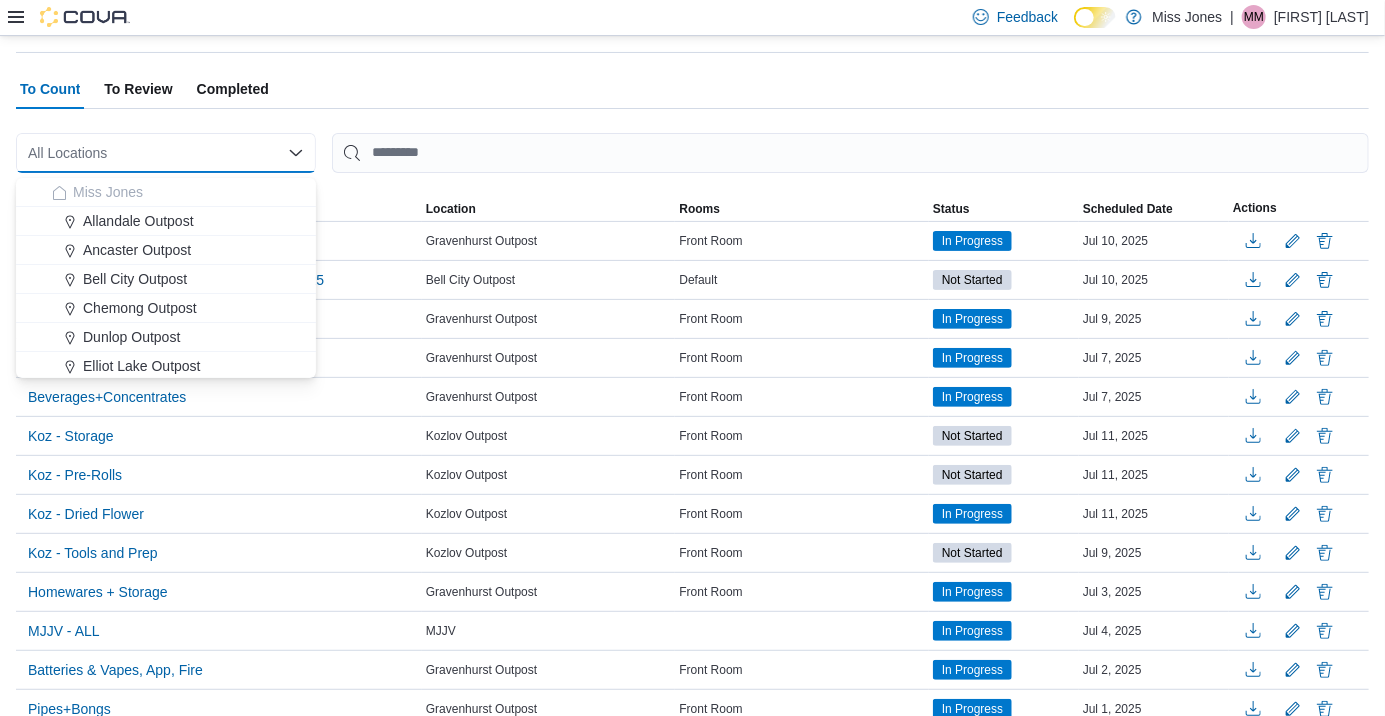 scroll, scrollTop: 196, scrollLeft: 0, axis: vertical 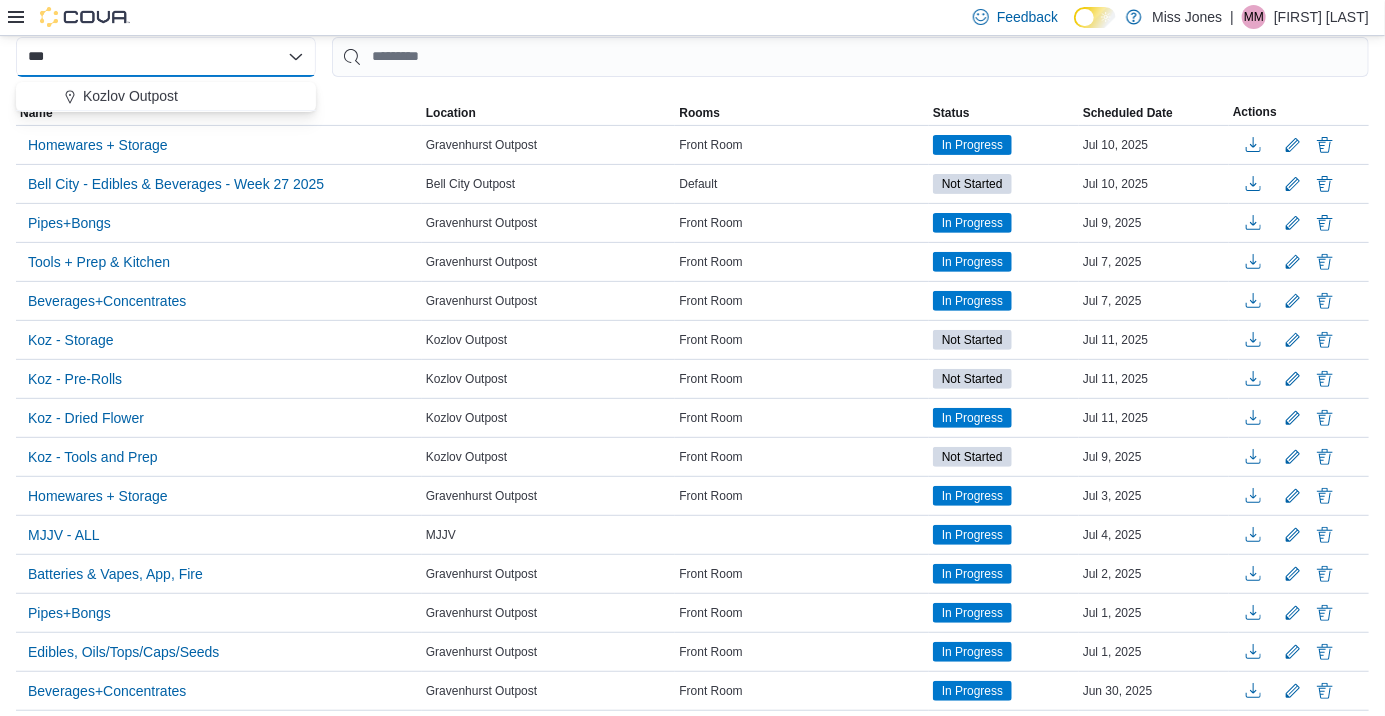 type on "***" 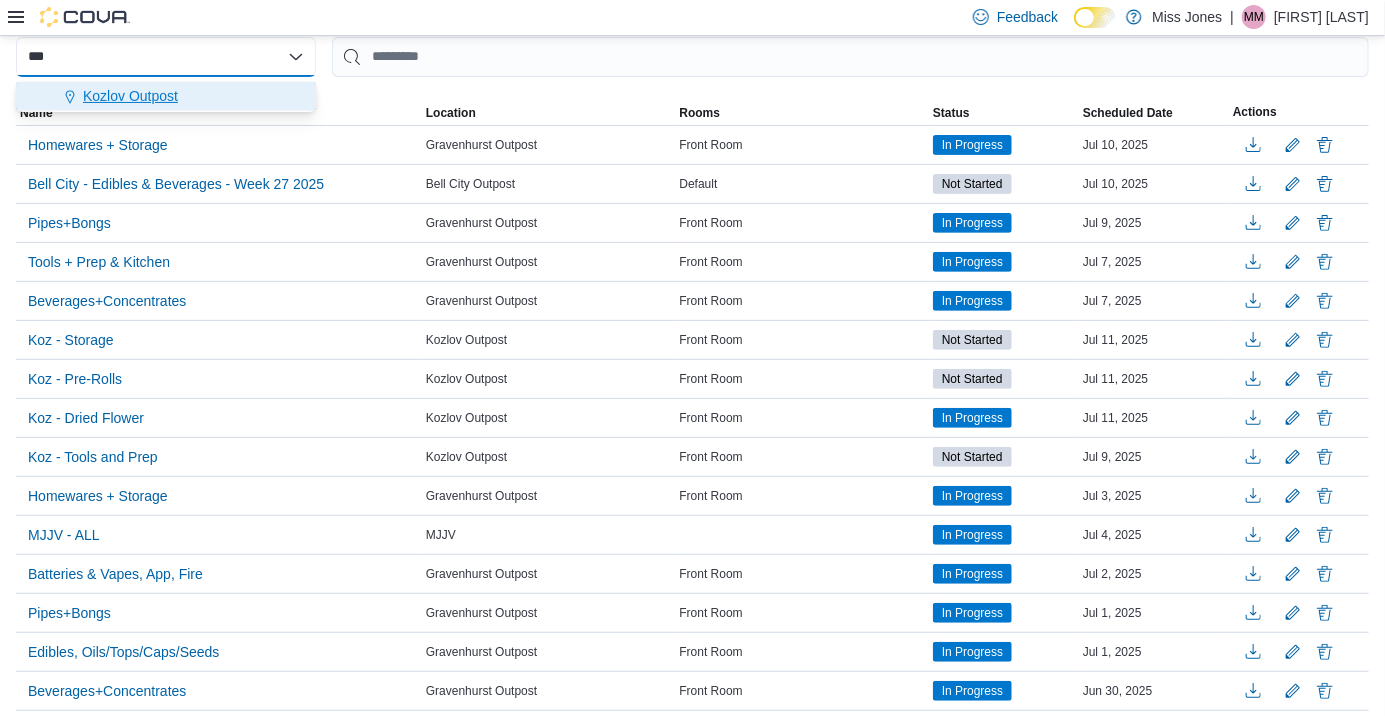 click 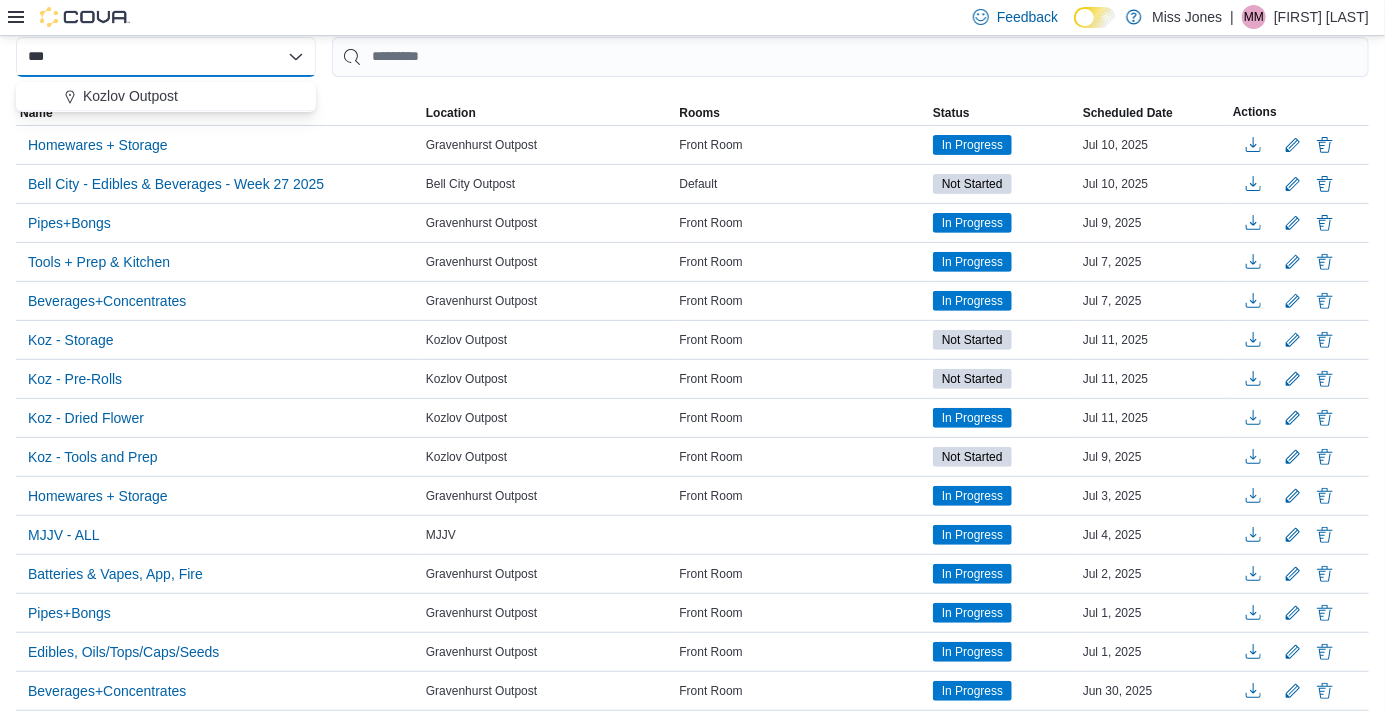 type 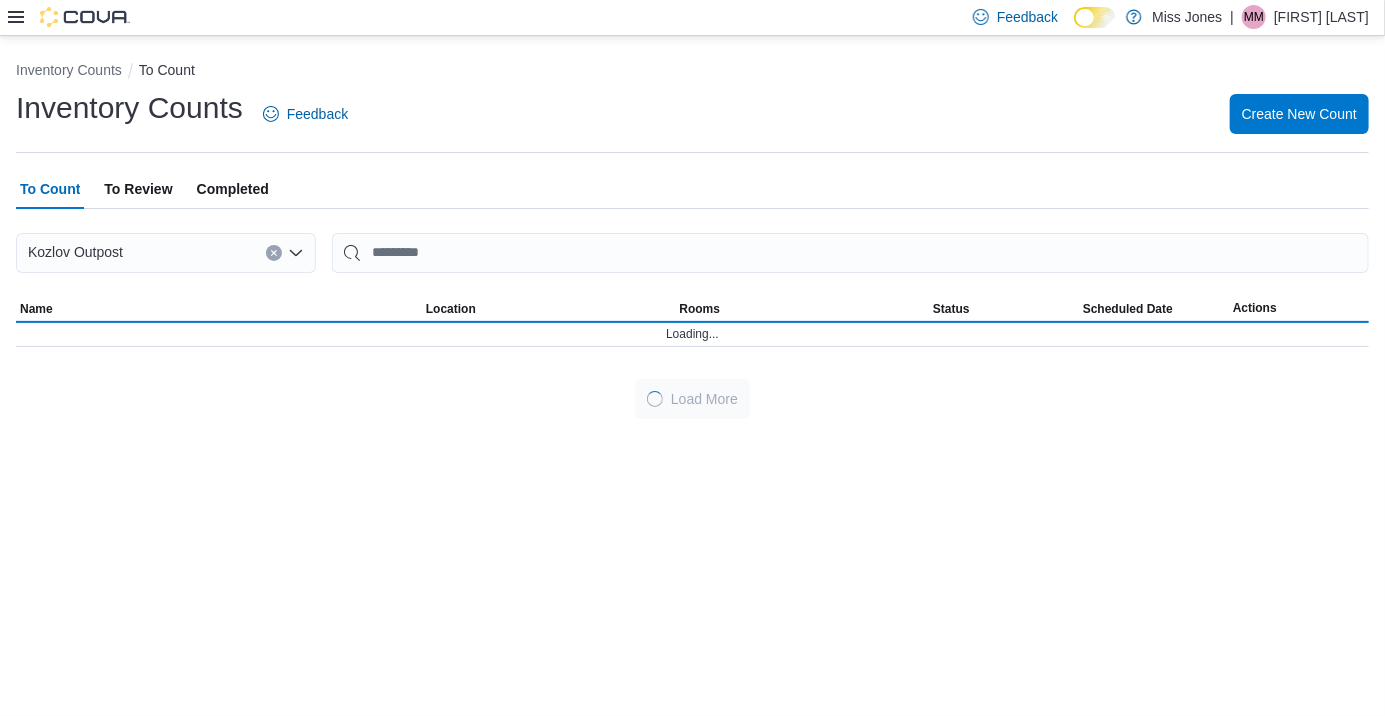 scroll, scrollTop: 96, scrollLeft: 0, axis: vertical 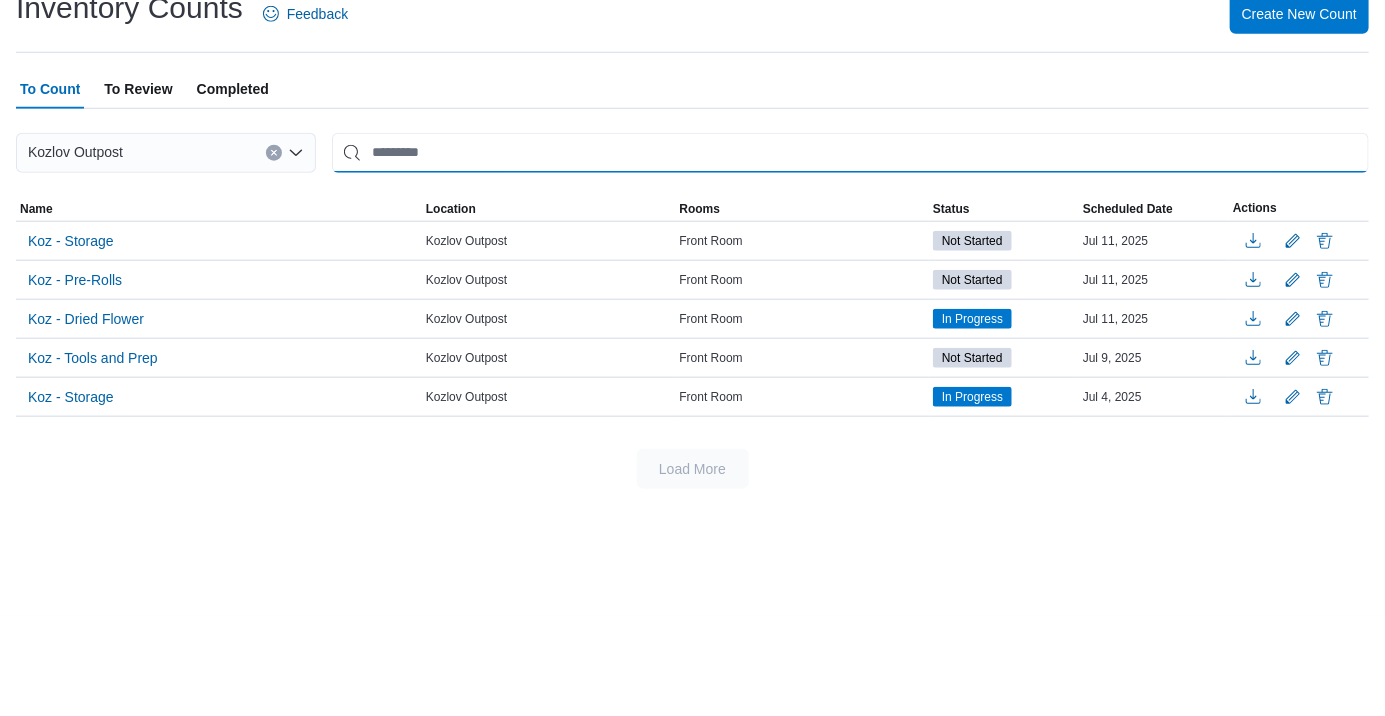 click at bounding box center (850, 253) 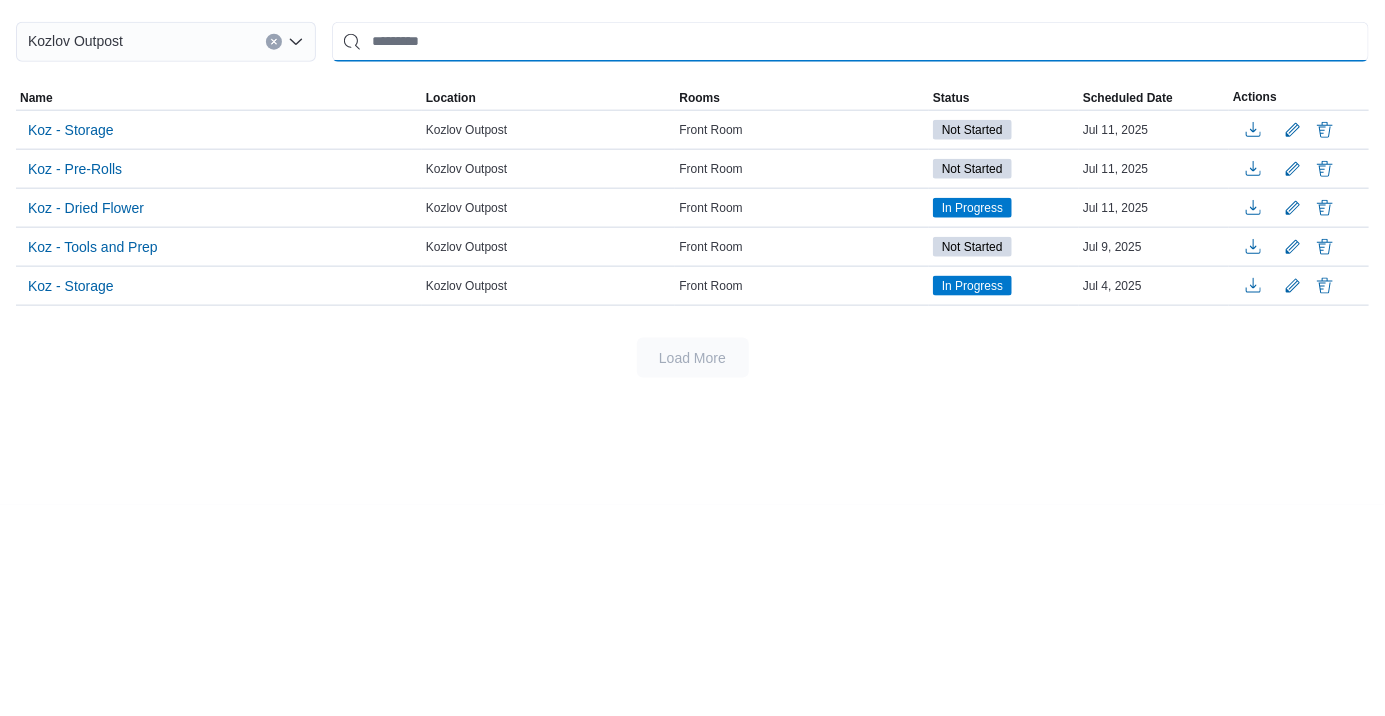 scroll, scrollTop: 96, scrollLeft: 0, axis: vertical 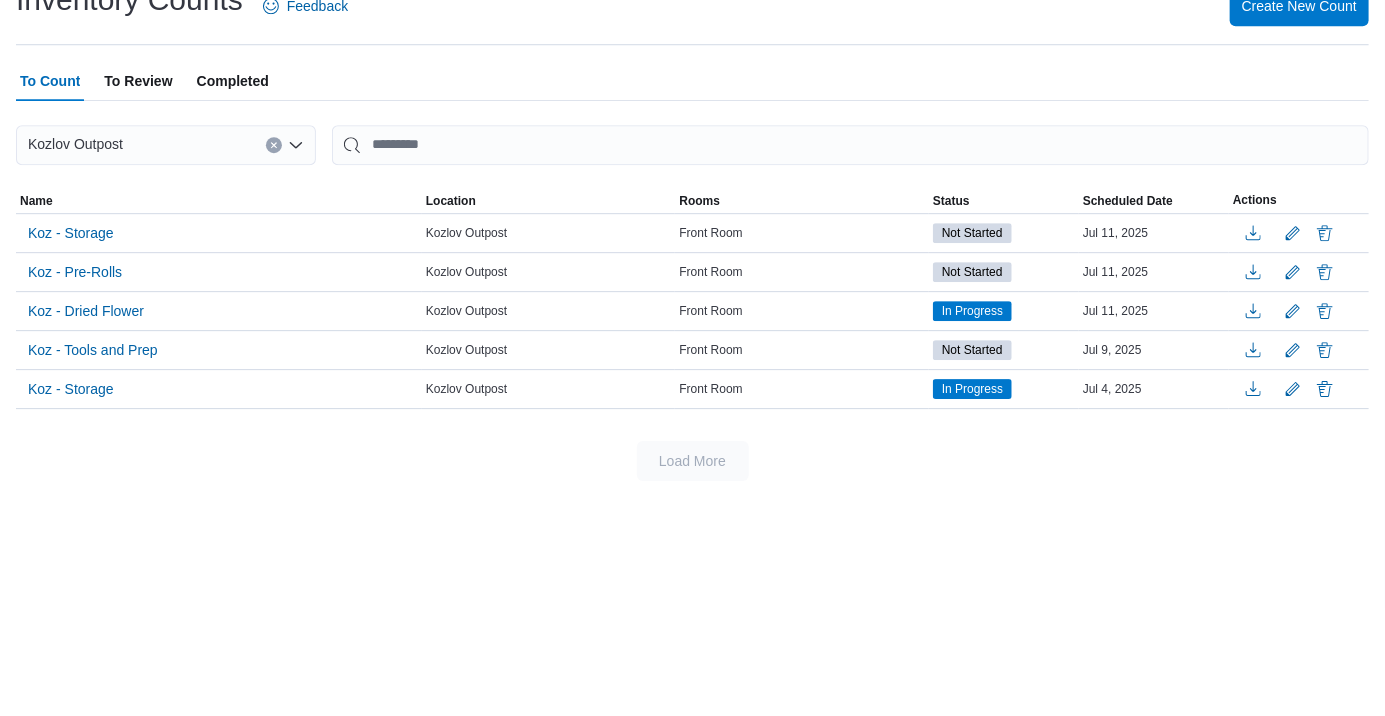 click on "Load More" at bounding box center (692, 569) 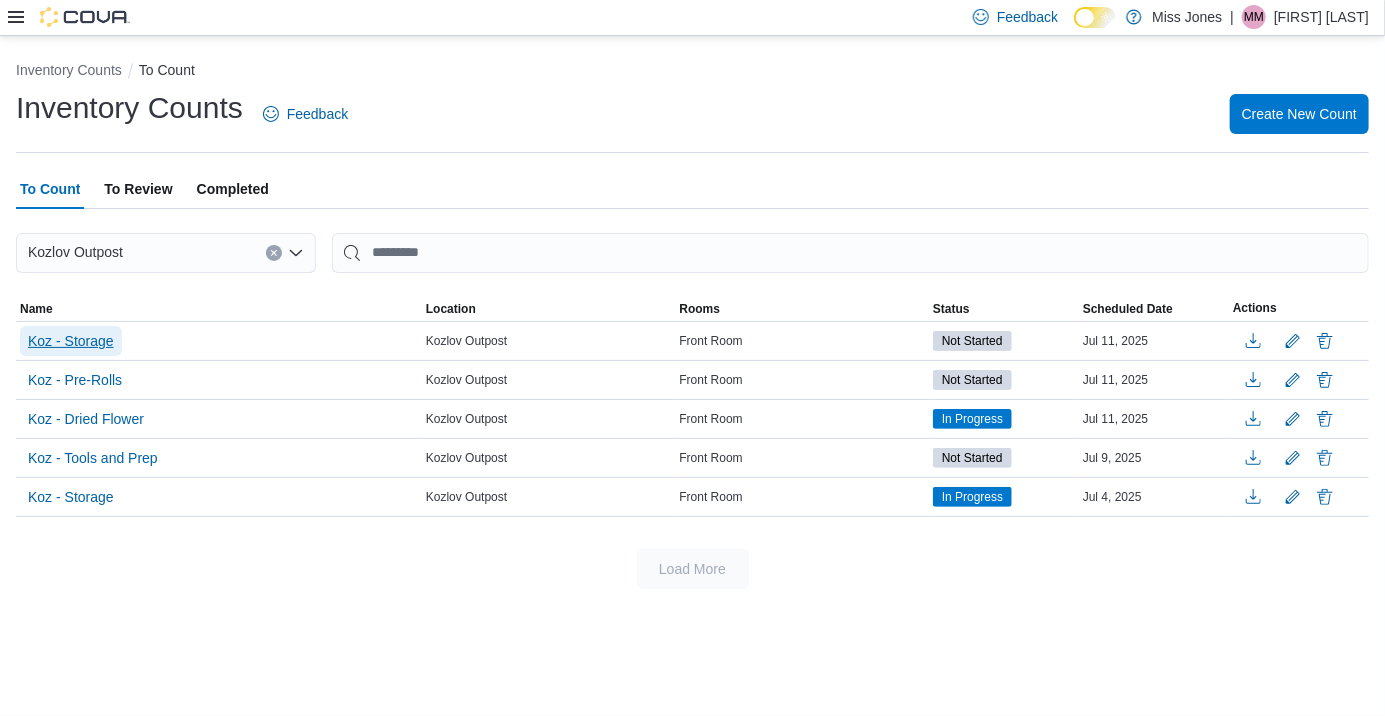 click on "Koz - Storage" at bounding box center (71, 341) 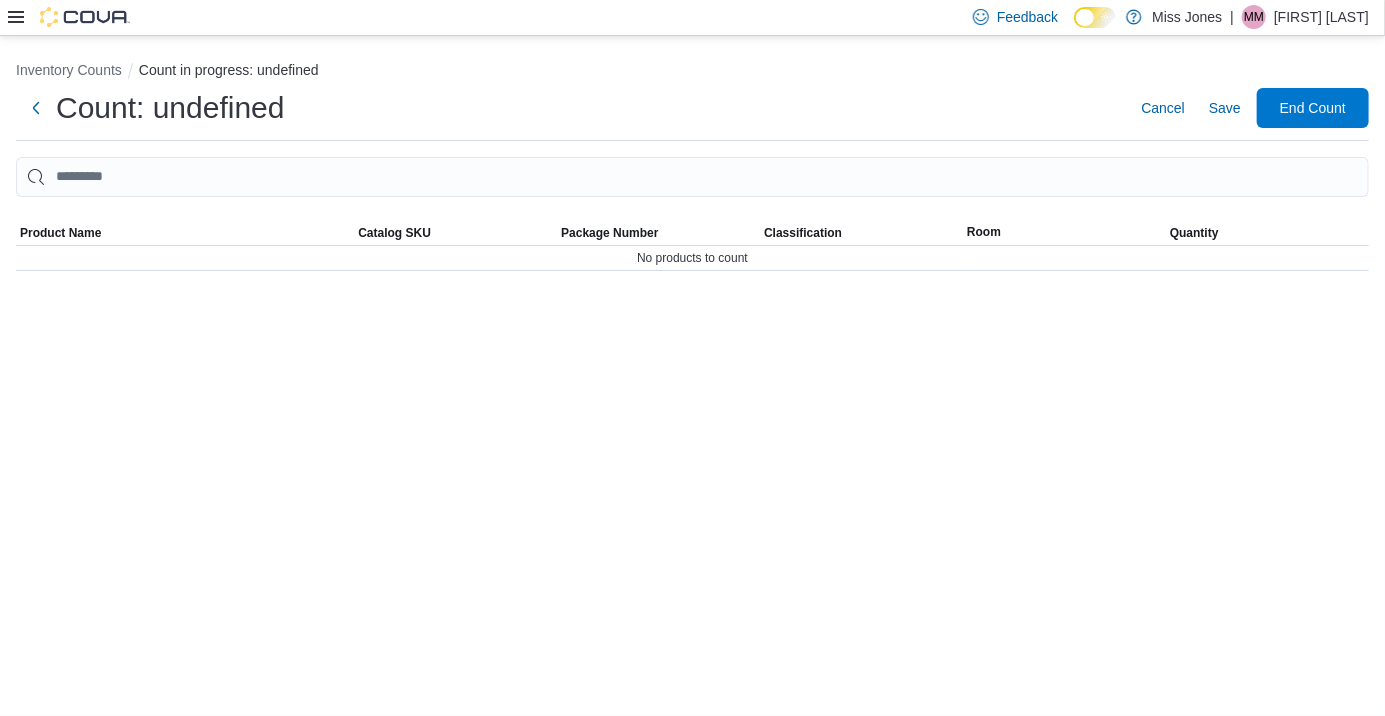 click on "Inventory Counts Count in progress: undefined Count: undefined  Cancel Save End Count Sorting Product Name Catalog SKU Package Number Classification Room Quantity No products to count" at bounding box center (692, 376) 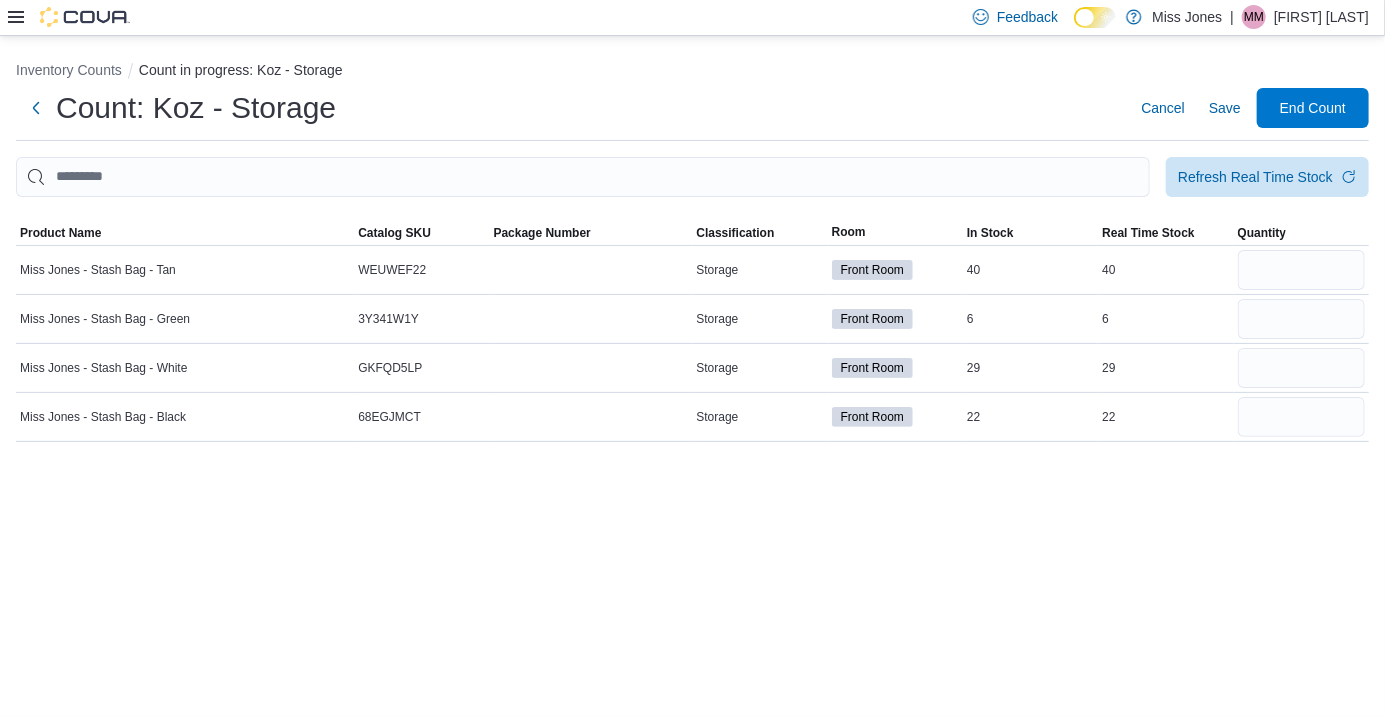 scroll, scrollTop: 0, scrollLeft: 0, axis: both 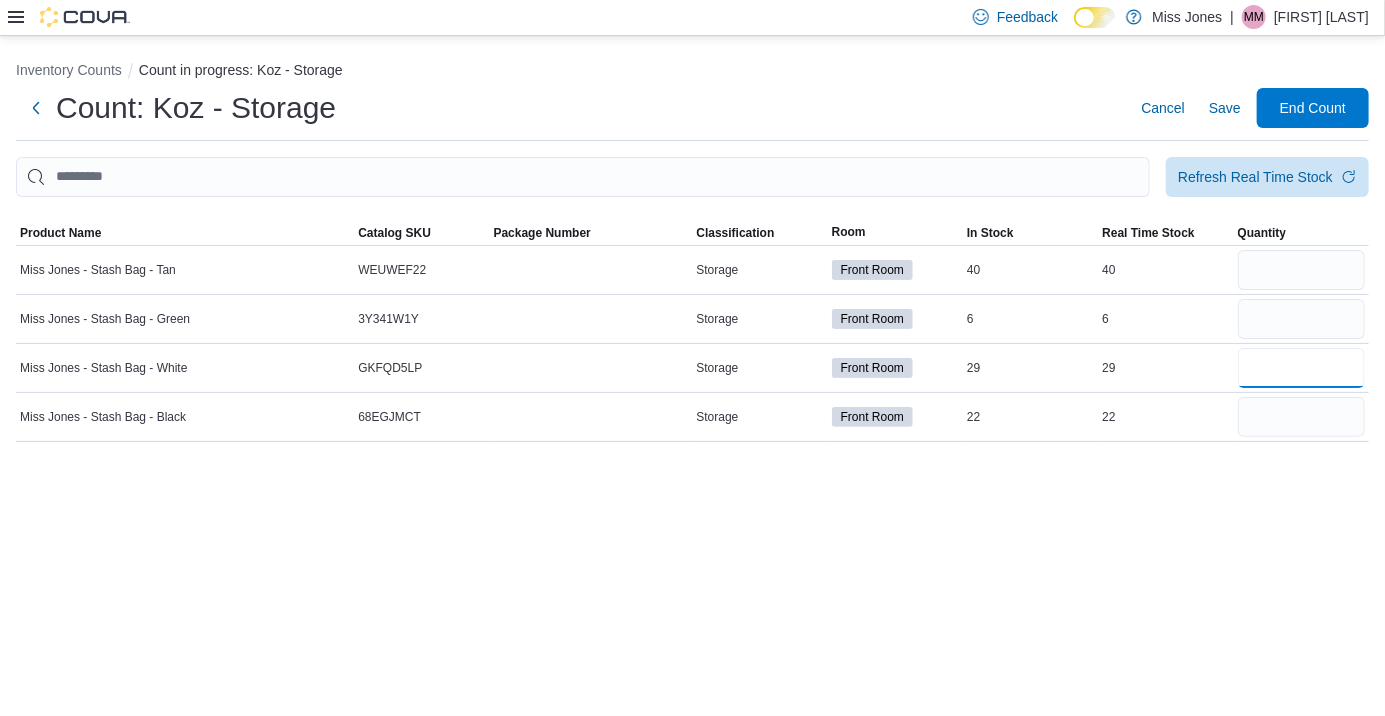 click at bounding box center [1301, 368] 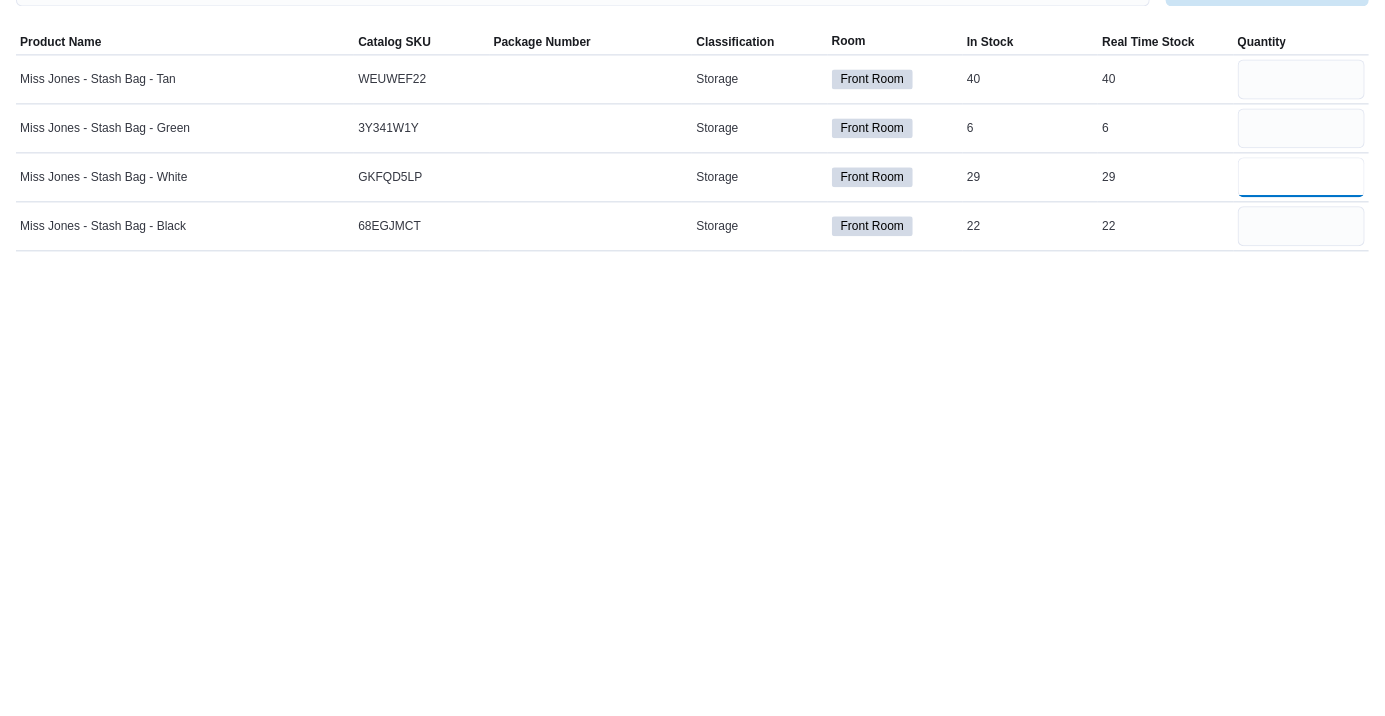 type on "**" 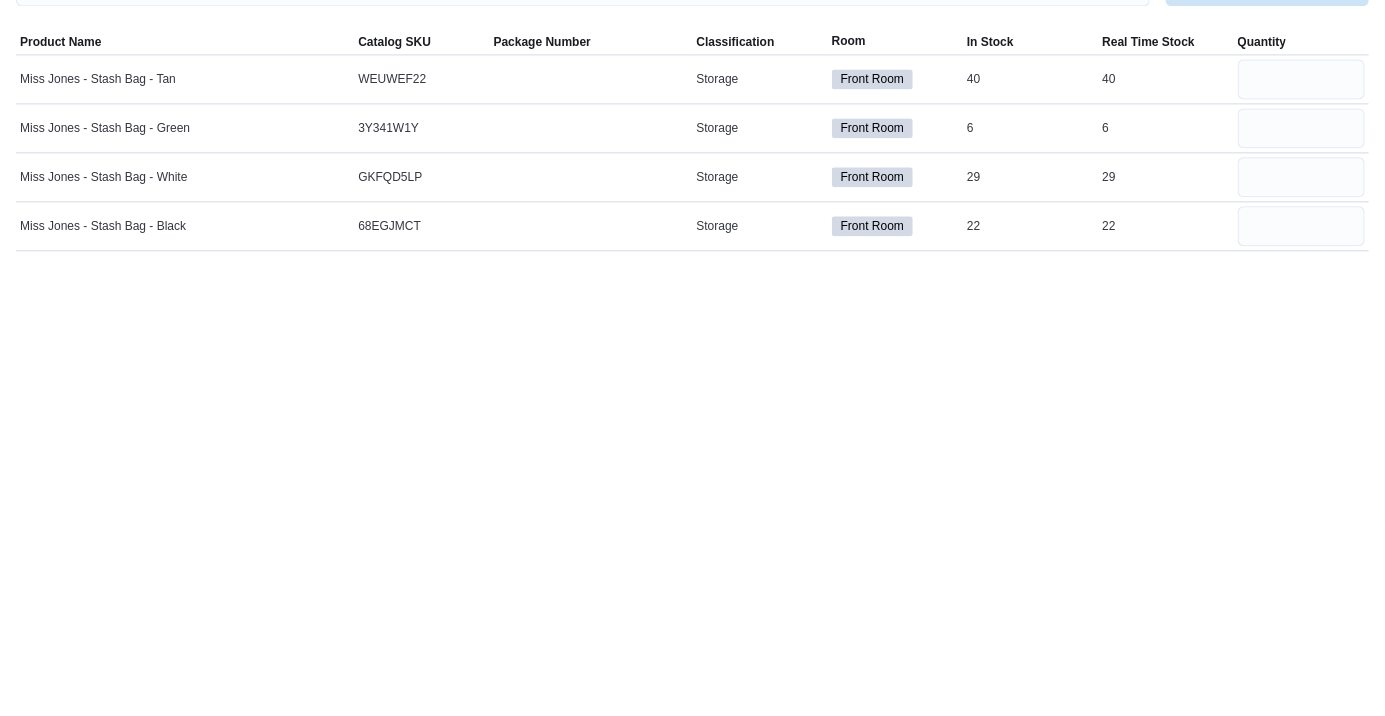 click on "Inventory Counts Count in progress: Koz - Storage Count: Koz - Storage  Cancel Save End Count Refresh Real Time Stock Sorting This table contains 4 rows. Product Name Catalog SKU Package Number Classification Room In Stock Real Time Stock Quantity Miss Jones - Stash Bag - Tan Catalog SKU WEUWEF22 Package Number Storage Front Room In Stock 40  Real Time Stock 40  Miss Jones - Stash Bag - Green Catalog SKU 3Y341W1Y Package Number Storage Front Room In Stock 6  Real Time Stock 6  Miss Jones - Stash Bag - White Catalog SKU GKFQD5LP Package Number Storage Front Room In Stock 29  Real Time Stock 29  ** Miss Jones - Stash Bag - Black Catalog SKU 68EGJMCT Package Number Storage Front Room In Stock 22  Real Time Stock 22" at bounding box center [692, 376] 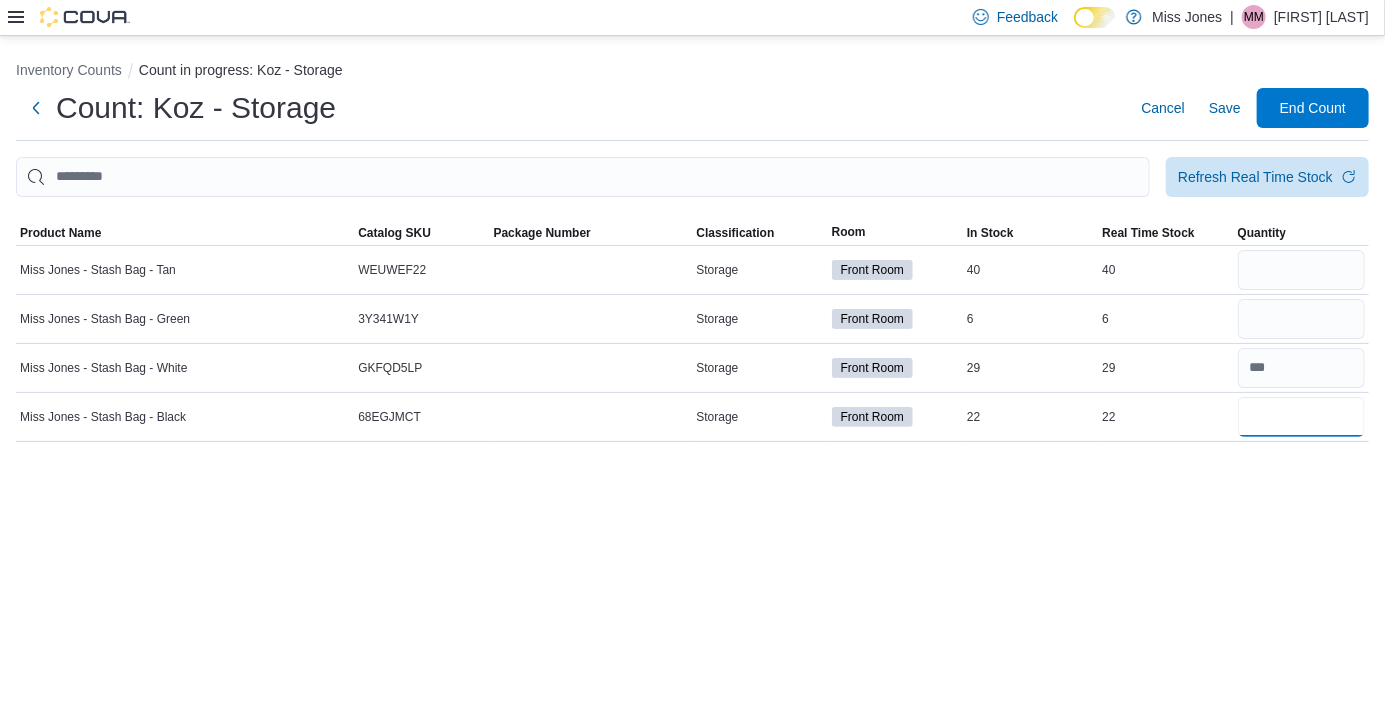 click at bounding box center (1301, 417) 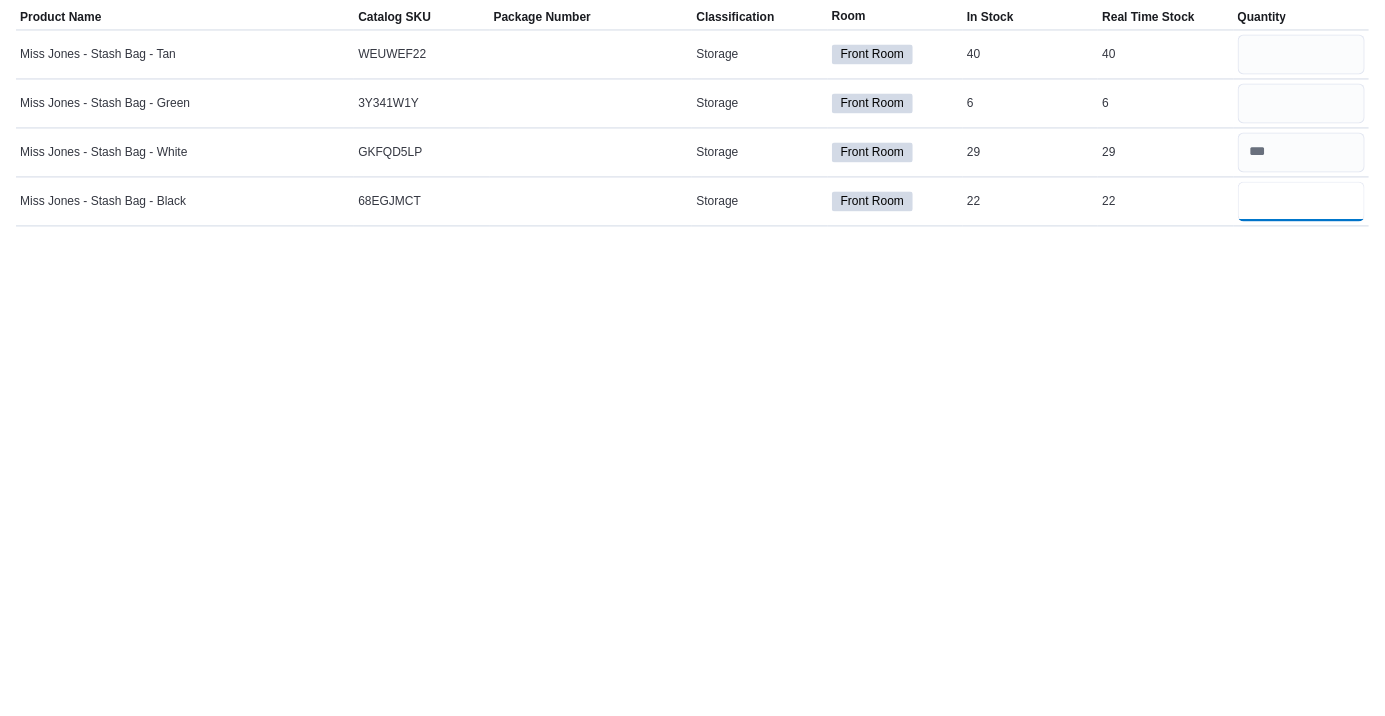 type on "*" 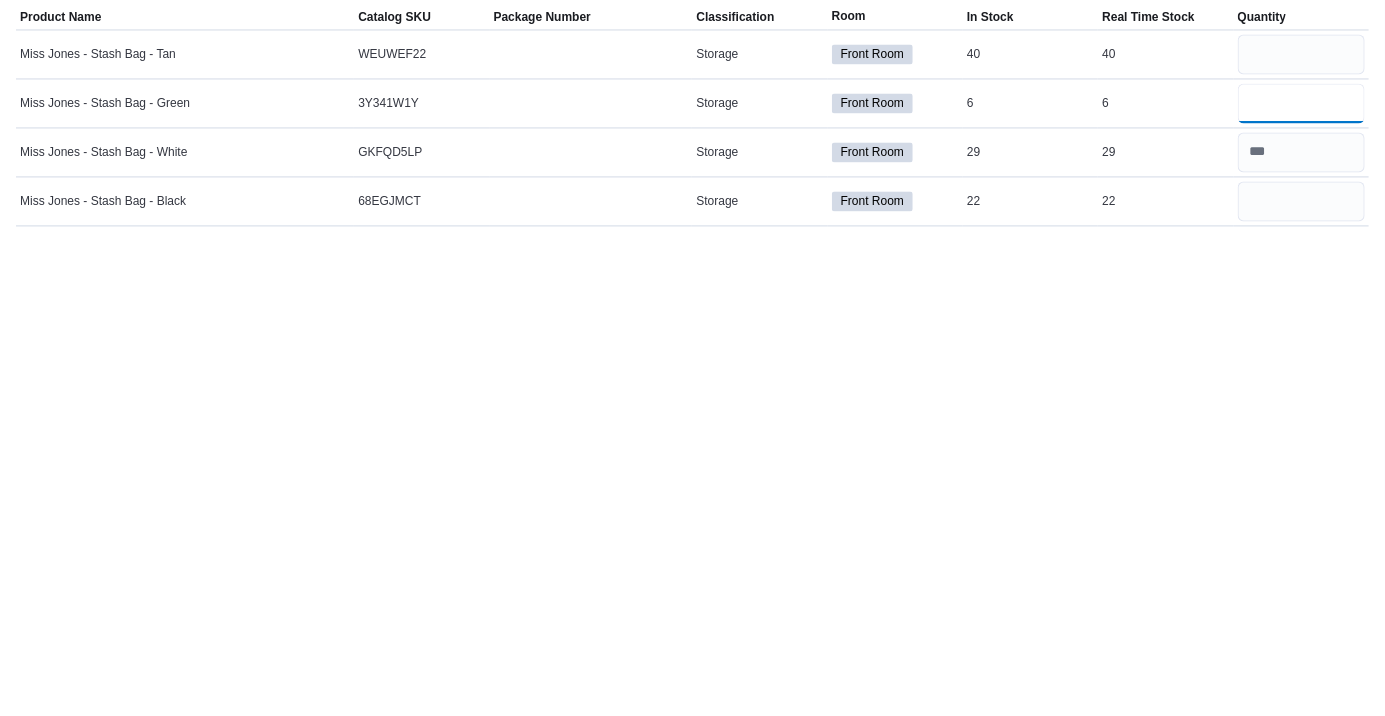 click at bounding box center (1301, 319) 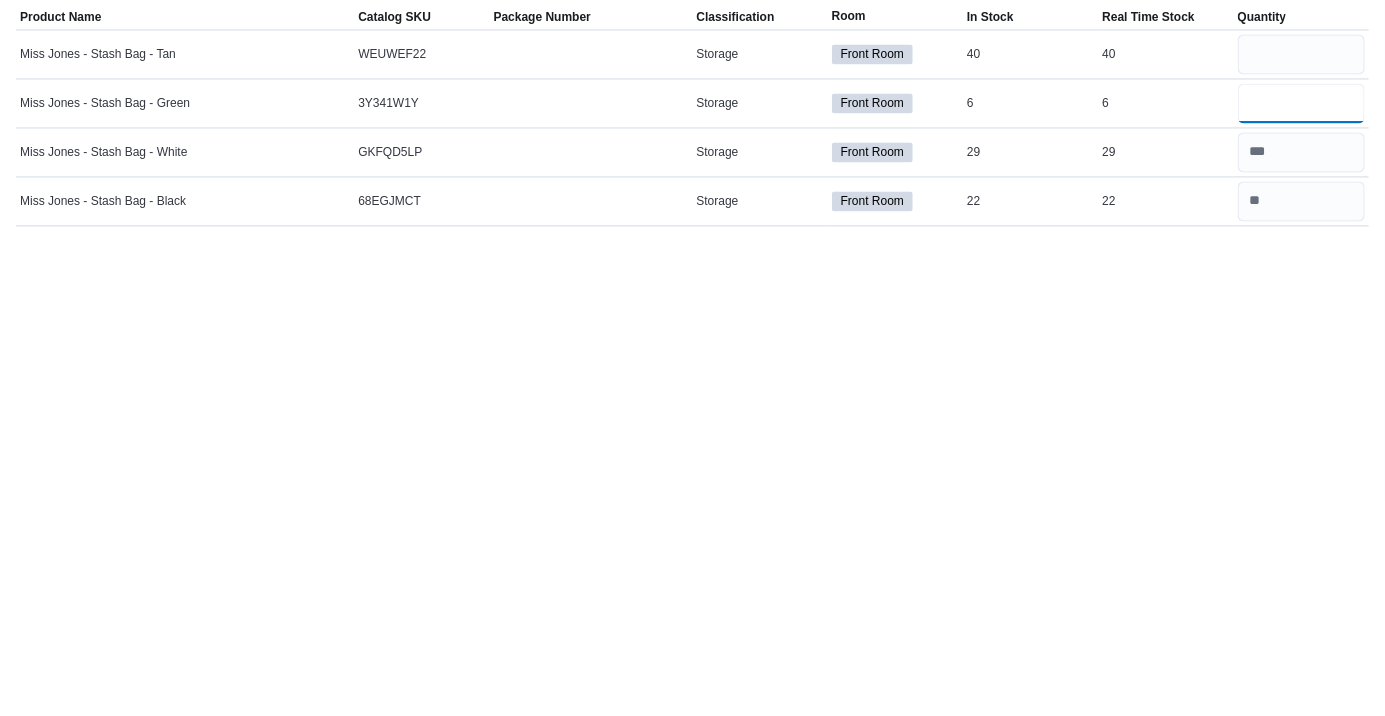 type on "*" 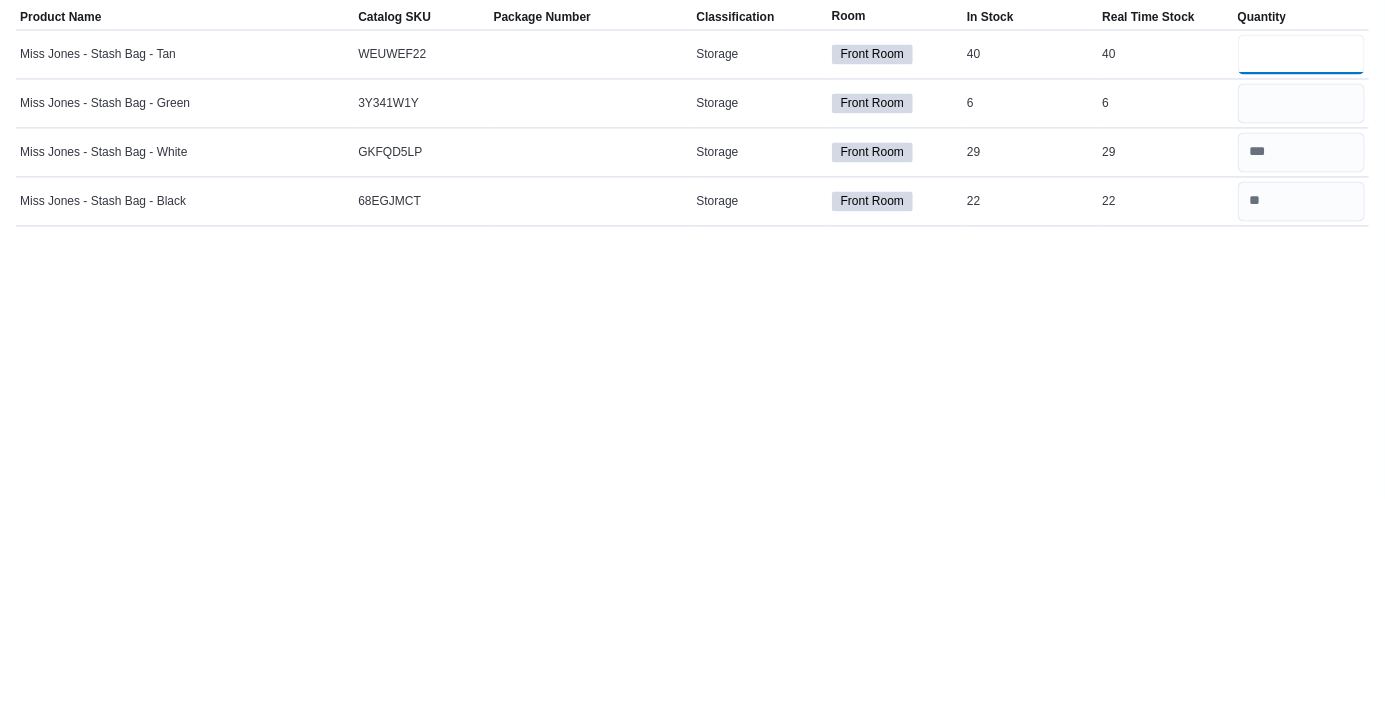 click at bounding box center (1301, 270) 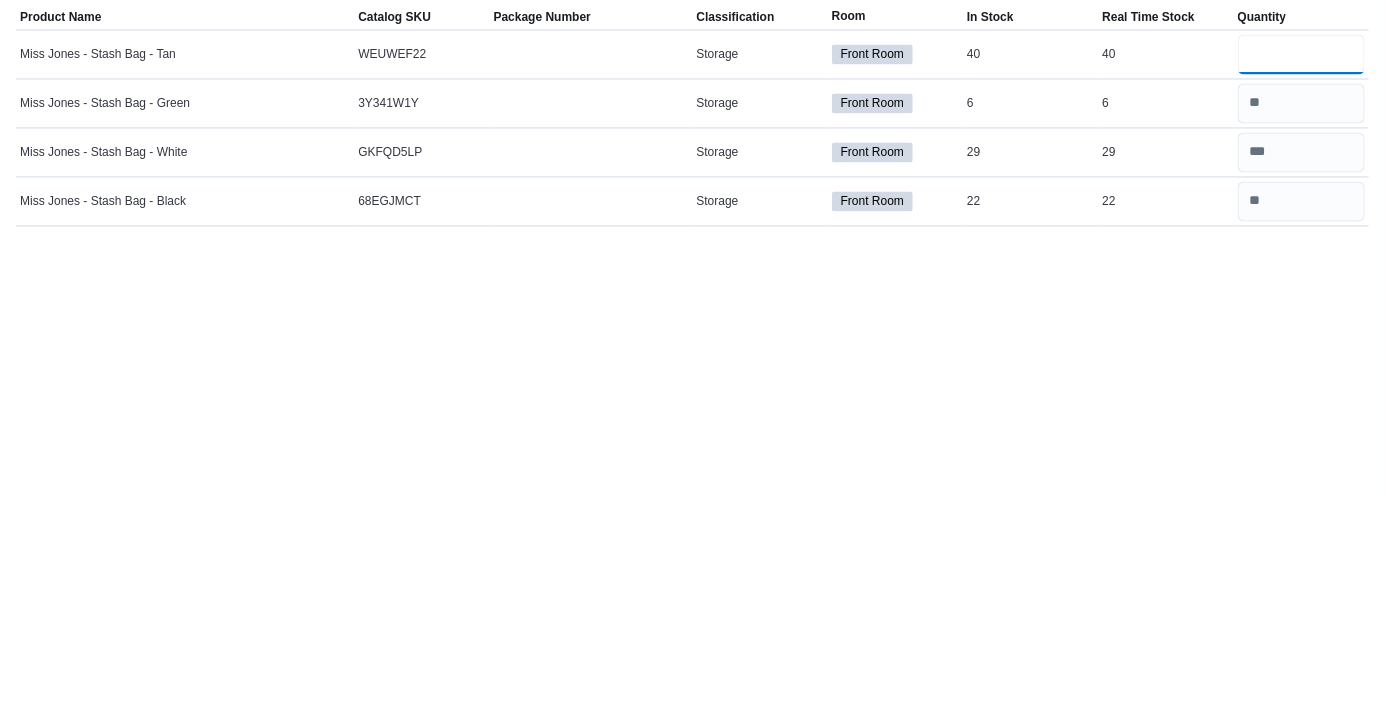 type on "*" 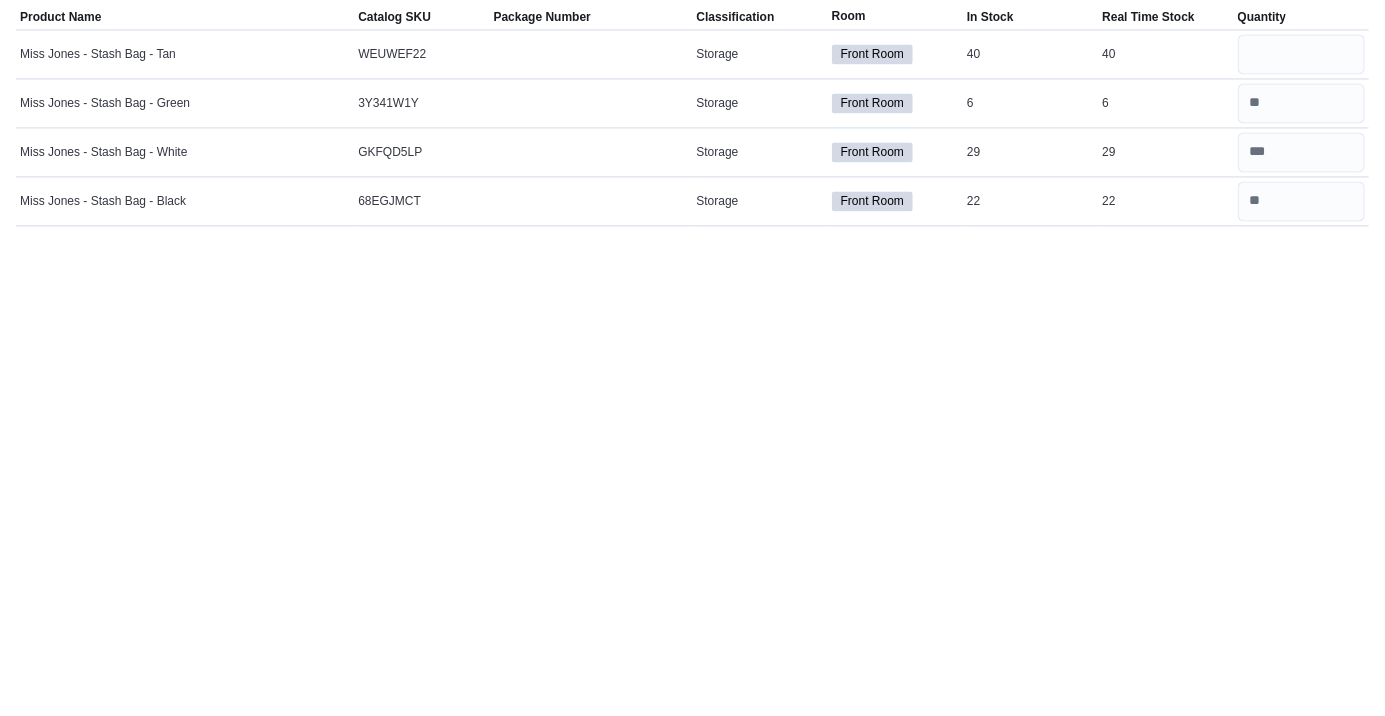 click on "Inventory Counts Count in progress: Koz - Storage Count: Koz - Storage  Cancel Save End Count Refresh Real Time Stock Sorting This table contains 4 rows. Product Name Catalog SKU Package Number Classification Room In Stock Real Time Stock Quantity Miss Jones - Stash Bag - Tan Catalog SKU WEUWEF22 Package Number Storage Front Room In Stock 40  Real Time Stock 40  * Miss Jones - Stash Bag - Green Catalog SKU 3Y341W1Y Package Number Storage Front Room In Stock 6  Real Time Stock 6  Miss Jones - Stash Bag - White Catalog SKU GKFQD5LP Package Number Storage Front Room In Stock 29  Real Time Stock 29  Miss Jones - Stash Bag - Black Catalog SKU 68EGJMCT Package Number Storage Front Room In Stock 22  Real Time Stock 22" at bounding box center [692, 376] 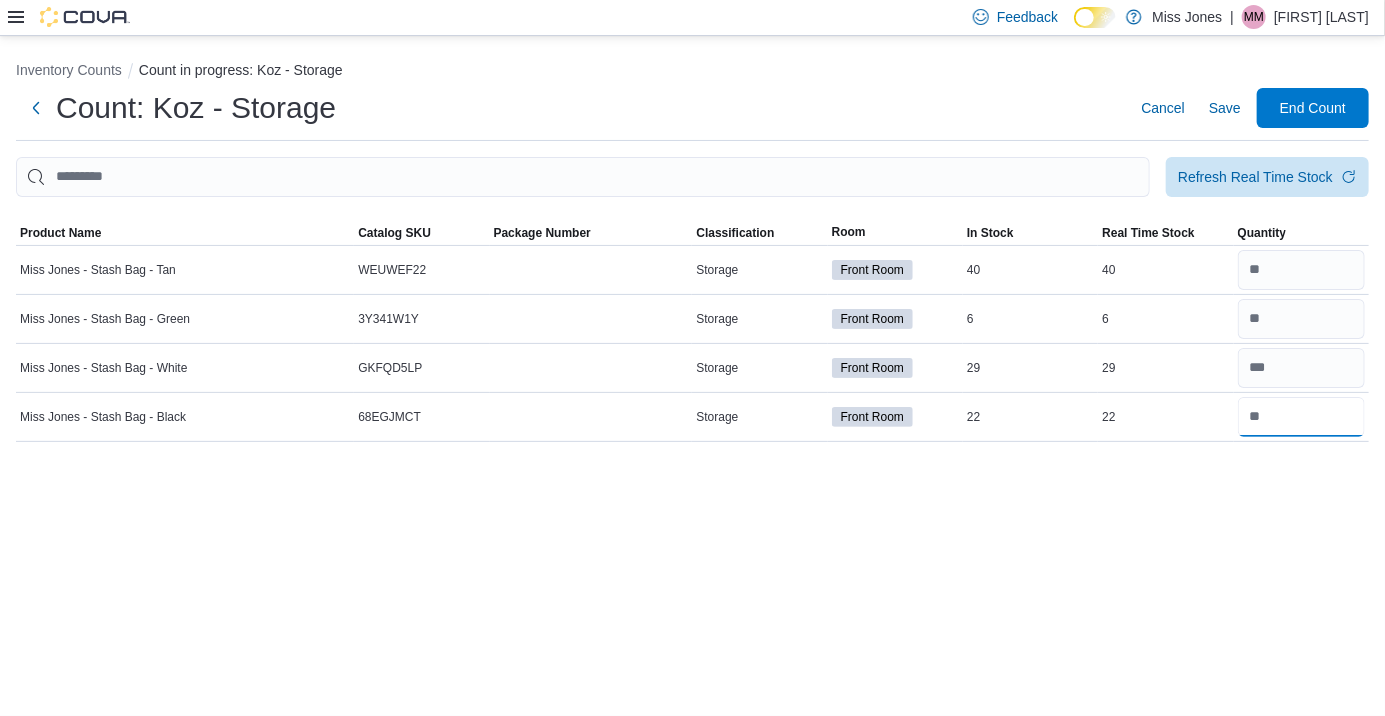 click at bounding box center (1301, 417) 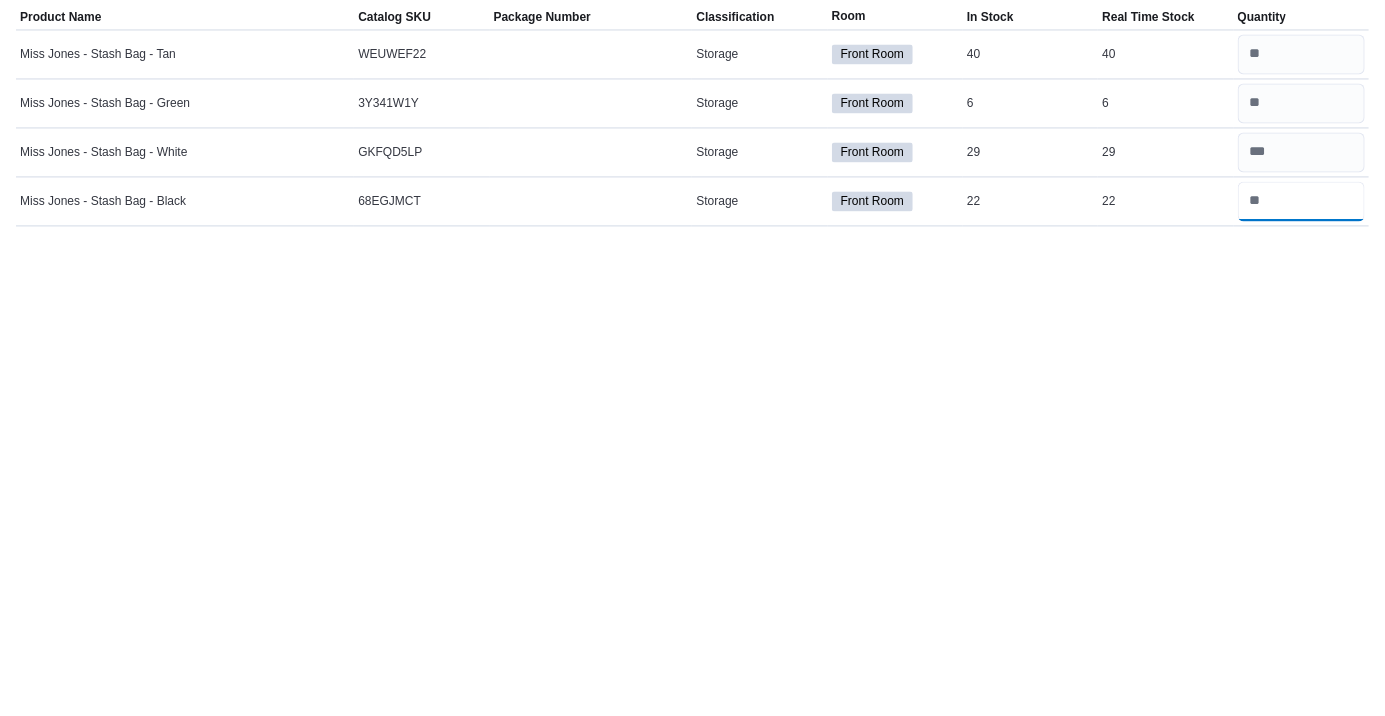 type on "**" 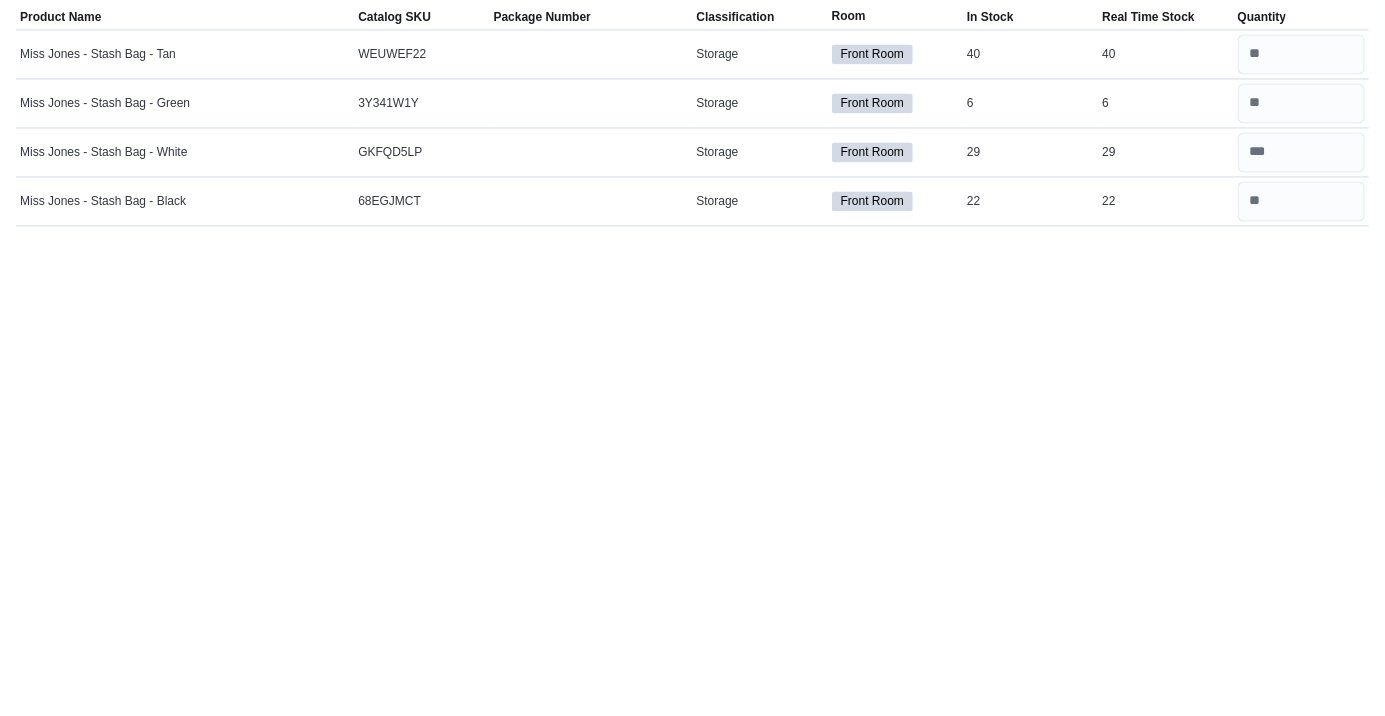 click on "Inventory Counts Count in progress: Koz - Storage Count: Koz - Storage  Cancel Save End Count Refresh Real Time Stock Sorting This table contains 4 rows. Product Name Catalog SKU Package Number Classification Room In Stock Real Time Stock Quantity Miss Jones - Stash Bag - Tan Catalog SKU WEUWEF22 Package Number Storage Front Room In Stock 40  Real Time Stock 40  Miss Jones - Stash Bag - Green Catalog SKU 3Y341W1Y Package Number Storage Front Room In Stock 6  Real Time Stock 6  Miss Jones - Stash Bag - White Catalog SKU GKFQD5LP Package Number Storage Front Room In Stock 29  Real Time Stock 29  Miss Jones - Stash Bag - Black Catalog SKU 68EGJMCT Package Number Storage Front Room In Stock 22  Real Time Stock 22  **" at bounding box center (692, 376) 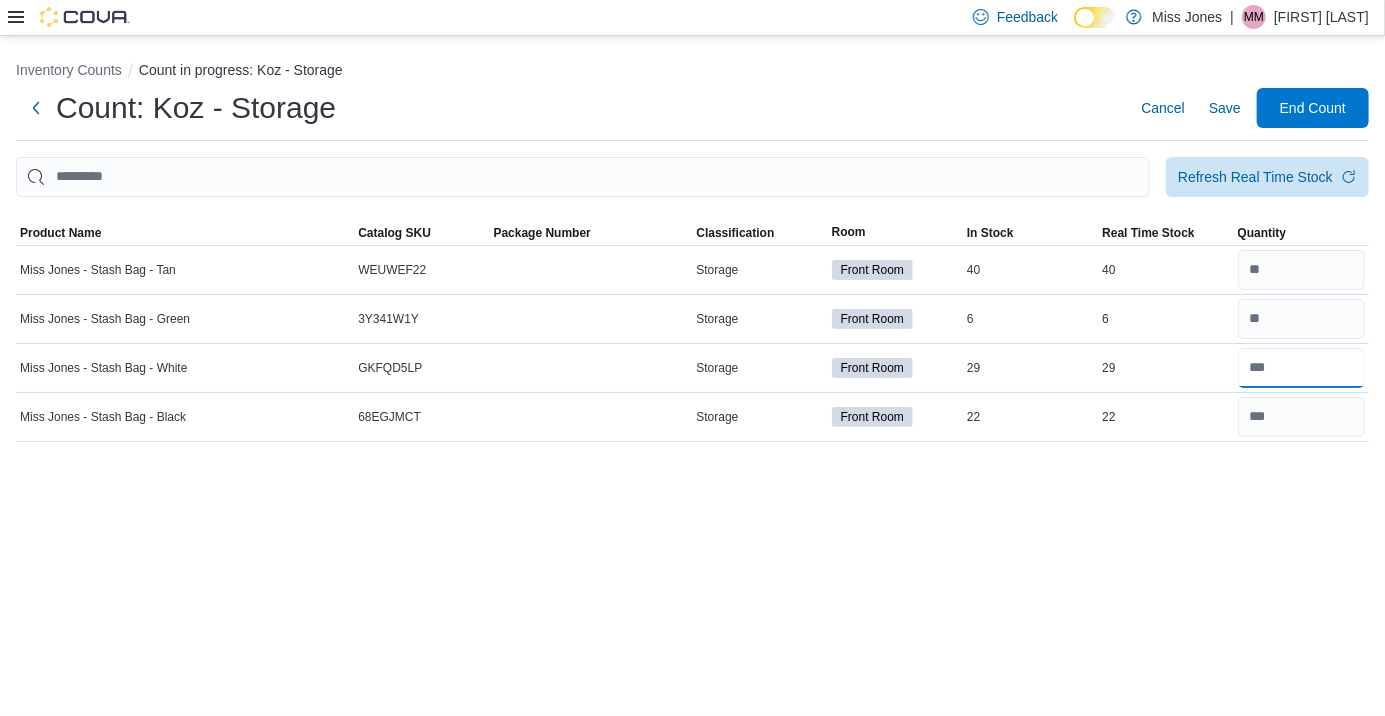 click at bounding box center (1301, 368) 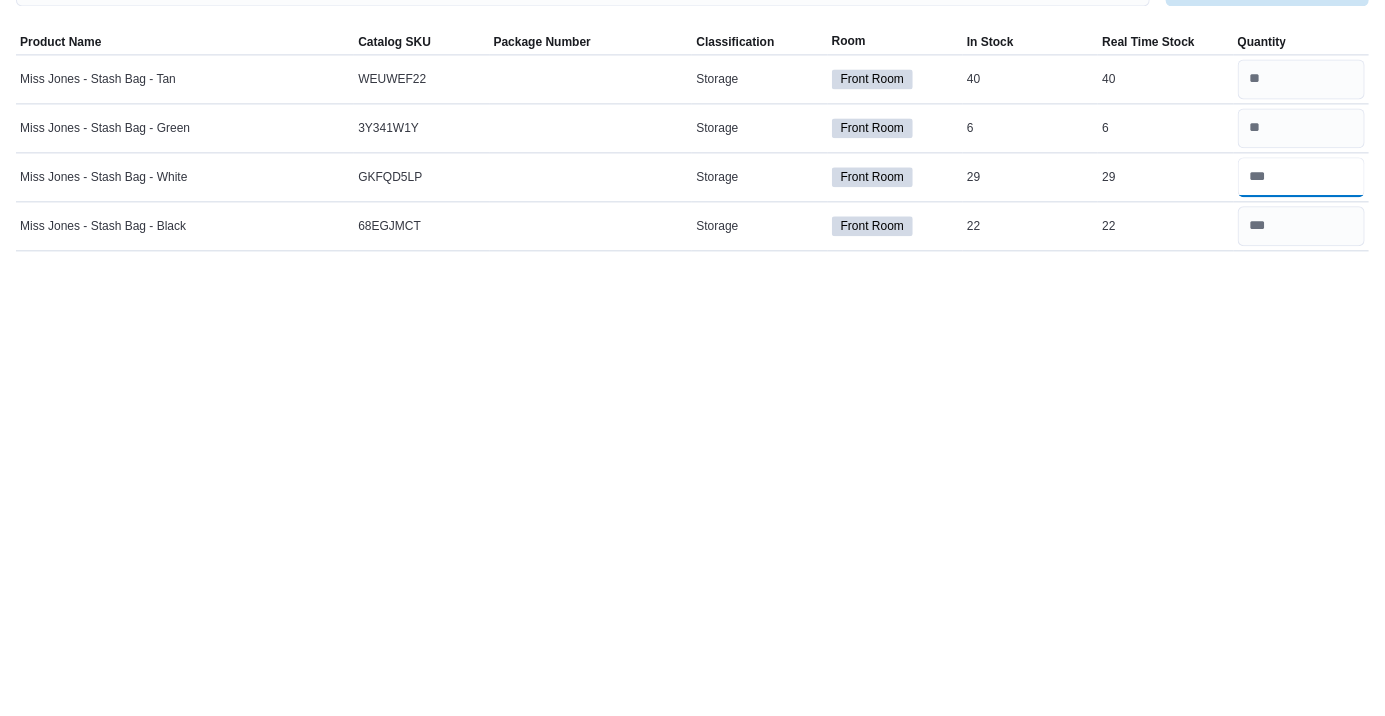 type on "**" 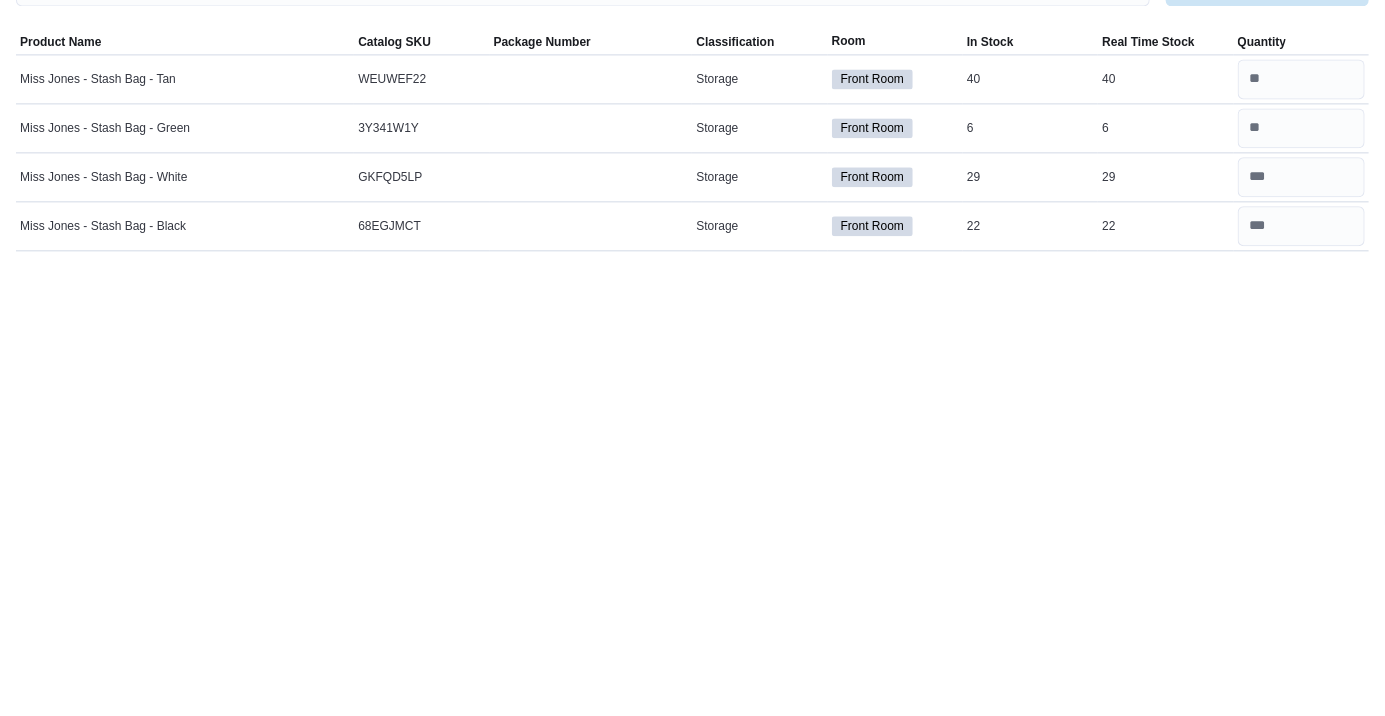 click on "Inventory Counts Count in progress: Koz - Storage Count: Koz - Storage  Cancel Save End Count Refresh Real Time Stock Sorting This table contains 4 rows. Product Name Catalog SKU Package Number Classification Room In Stock Real Time Stock Quantity Miss Jones - Stash Bag - Tan Catalog SKU WEUWEF22 Package Number Storage Front Room In Stock 40  Real Time Stock 40  Miss Jones - Stash Bag - Green Catalog SKU 3Y341W1Y Package Number Storage Front Room In Stock 6  Real Time Stock 6  Miss Jones - Stash Bag - White Catalog SKU GKFQD5LP Package Number Storage Front Room In Stock 29  Real Time Stock 29  ** Miss Jones - Stash Bag - Black Catalog SKU 68EGJMCT Package Number Storage Front Room In Stock 22  Real Time Stock 22" at bounding box center [692, 376] 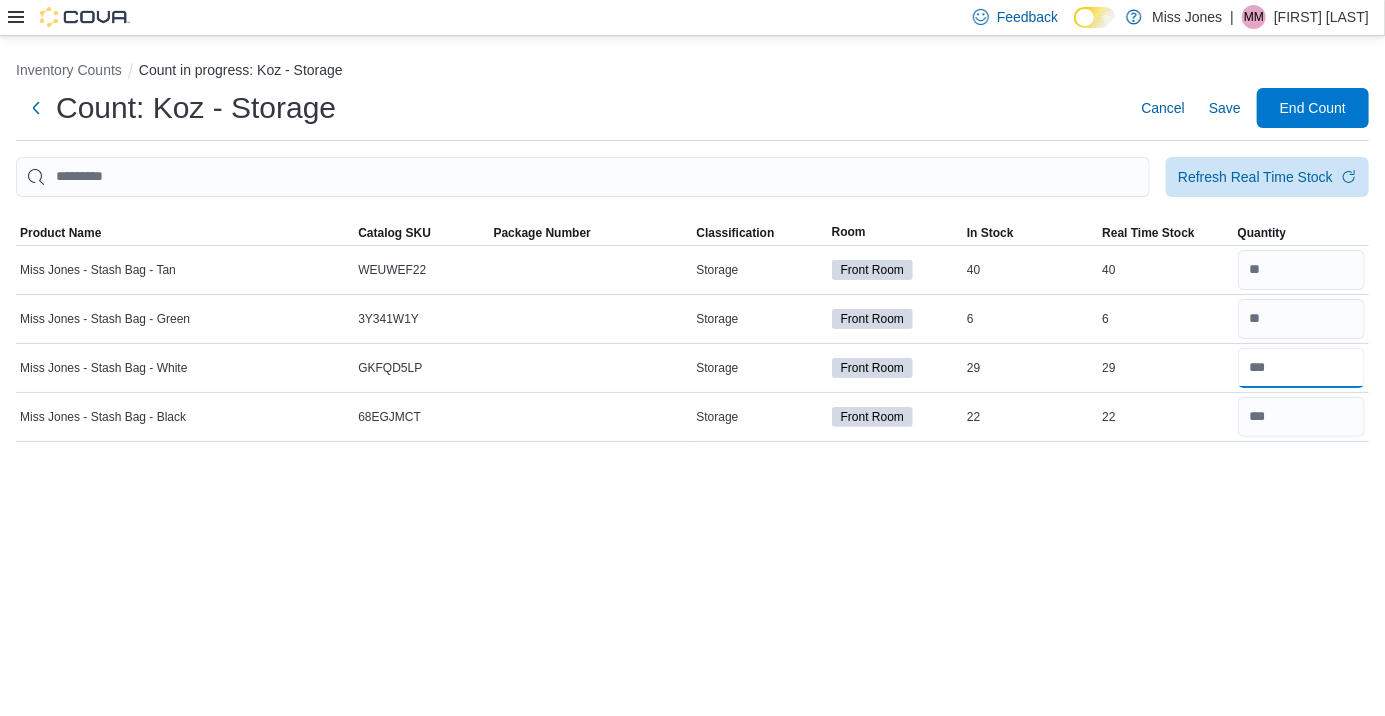 click at bounding box center (1301, 368) 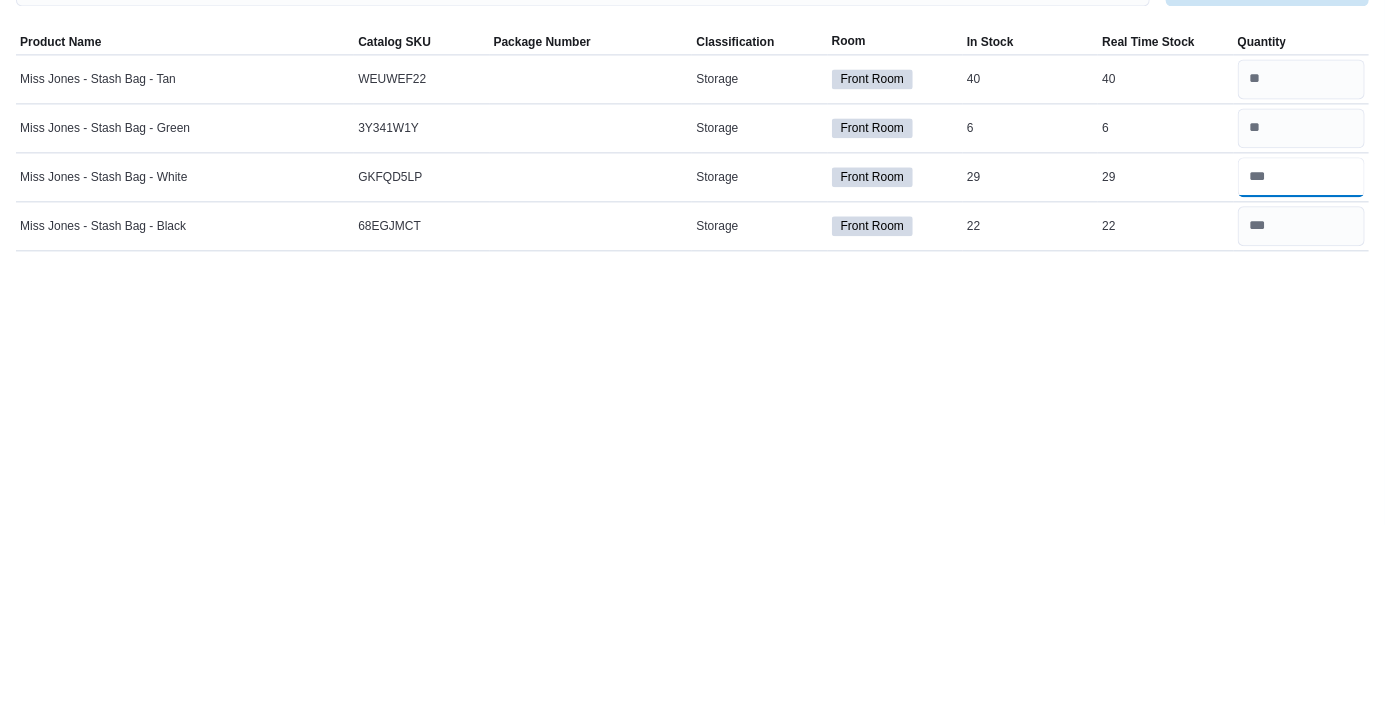 type on "**" 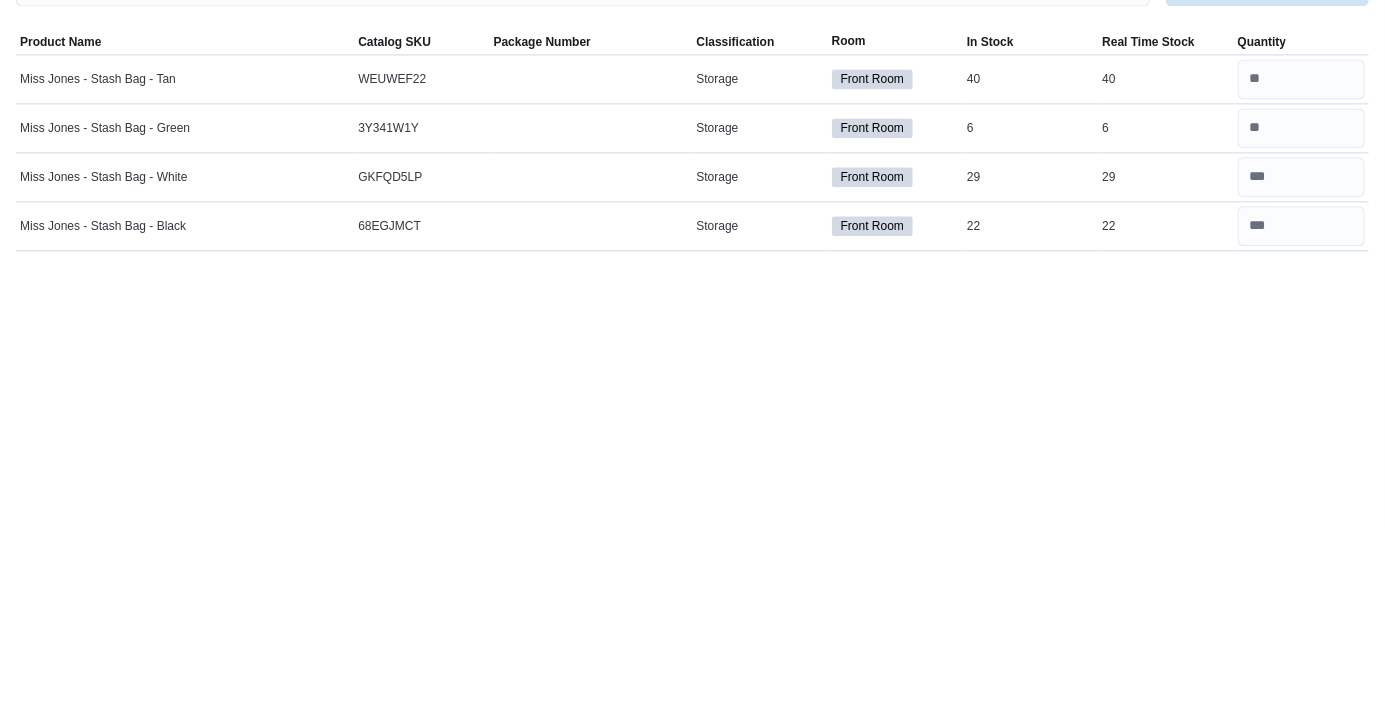 click on "Inventory Counts Count in progress: Koz - Storage Count: Koz - Storage  Cancel Save End Count Refresh Real Time Stock Sorting This table contains 4 rows. Product Name Catalog SKU Package Number Classification Room In Stock Real Time Stock Quantity Miss Jones - Stash Bag - Tan Catalog SKU WEUWEF22 Package Number Storage Front Room In Stock 40  Real Time Stock 40  Miss Jones - Stash Bag - Green Catalog SKU 3Y341W1Y Package Number Storage Front Room In Stock 6  Real Time Stock 6  Miss Jones - Stash Bag - White Catalog SKU GKFQD5LP Package Number Storage Front Room In Stock 29  Real Time Stock 29  ** Miss Jones - Stash Bag - Black Catalog SKU 68EGJMCT Package Number Storage Front Room In Stock 22  Real Time Stock 22" at bounding box center (692, 376) 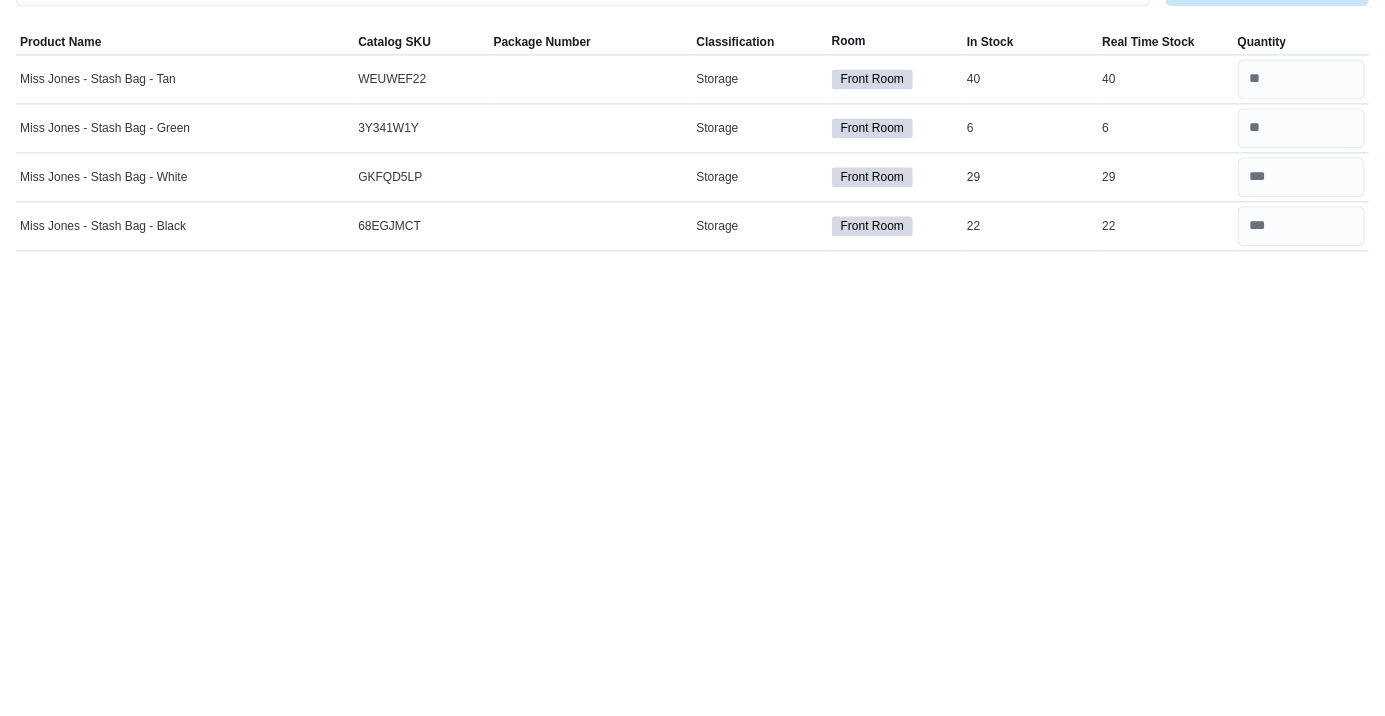 type 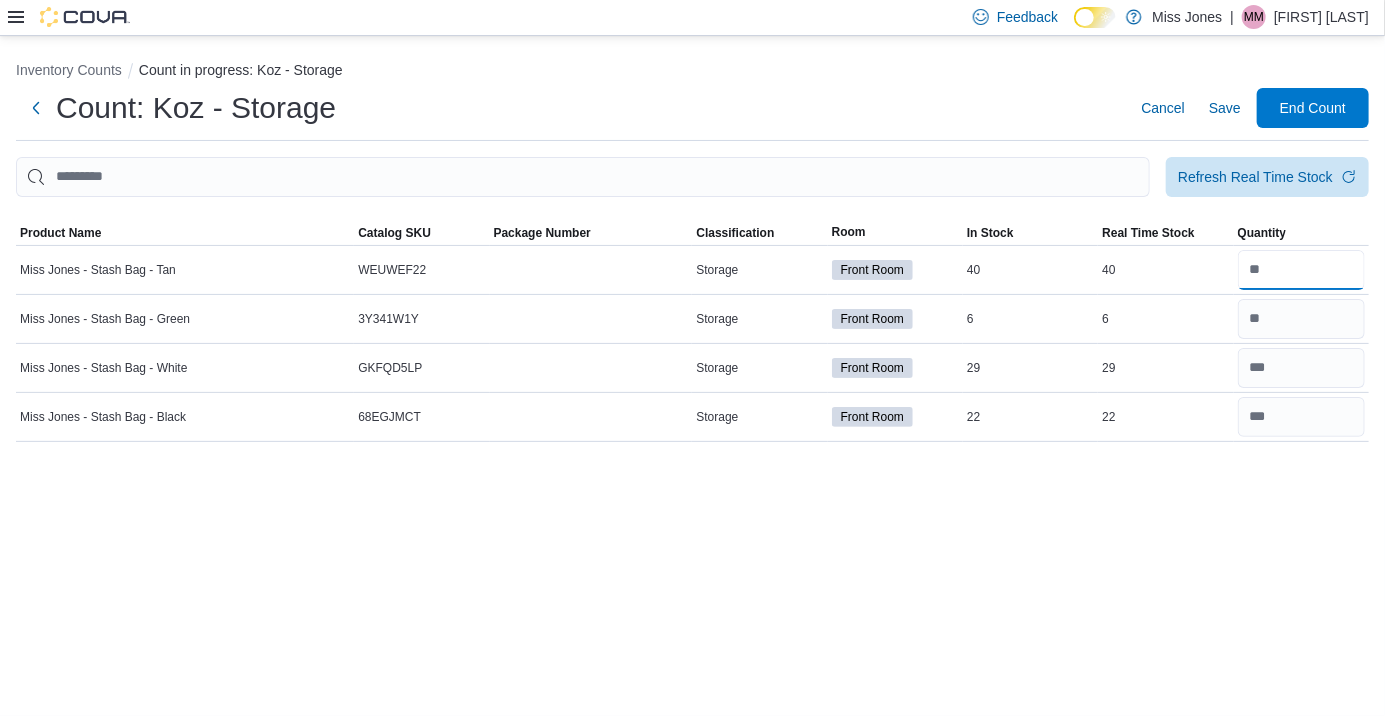 click at bounding box center (1301, 270) 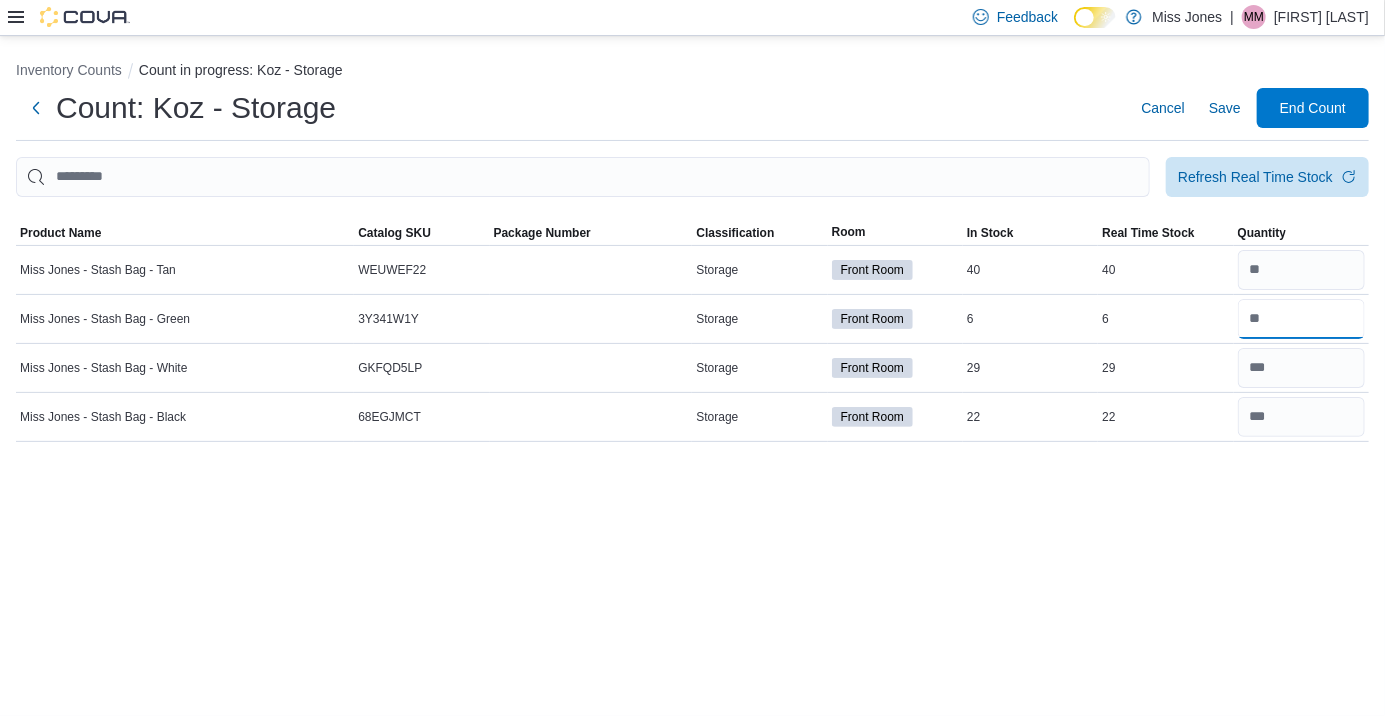 click at bounding box center [1301, 319] 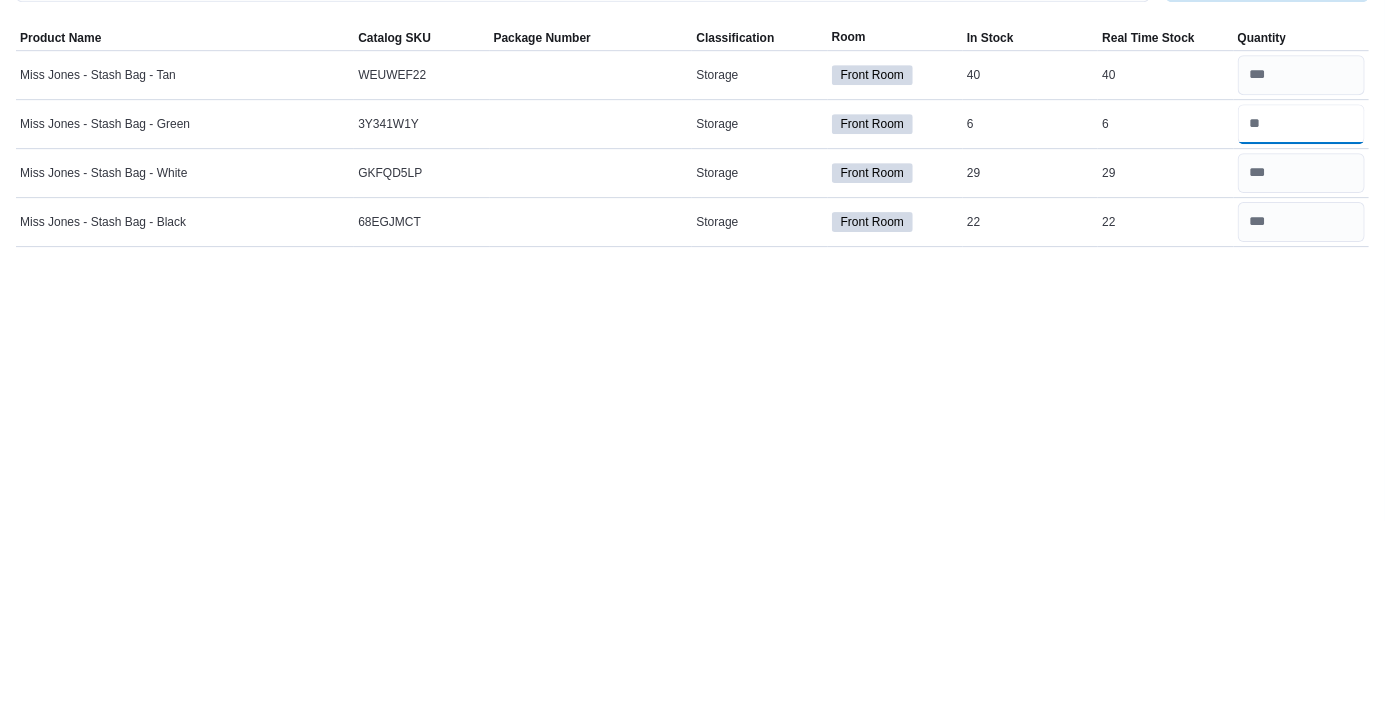 type on "*" 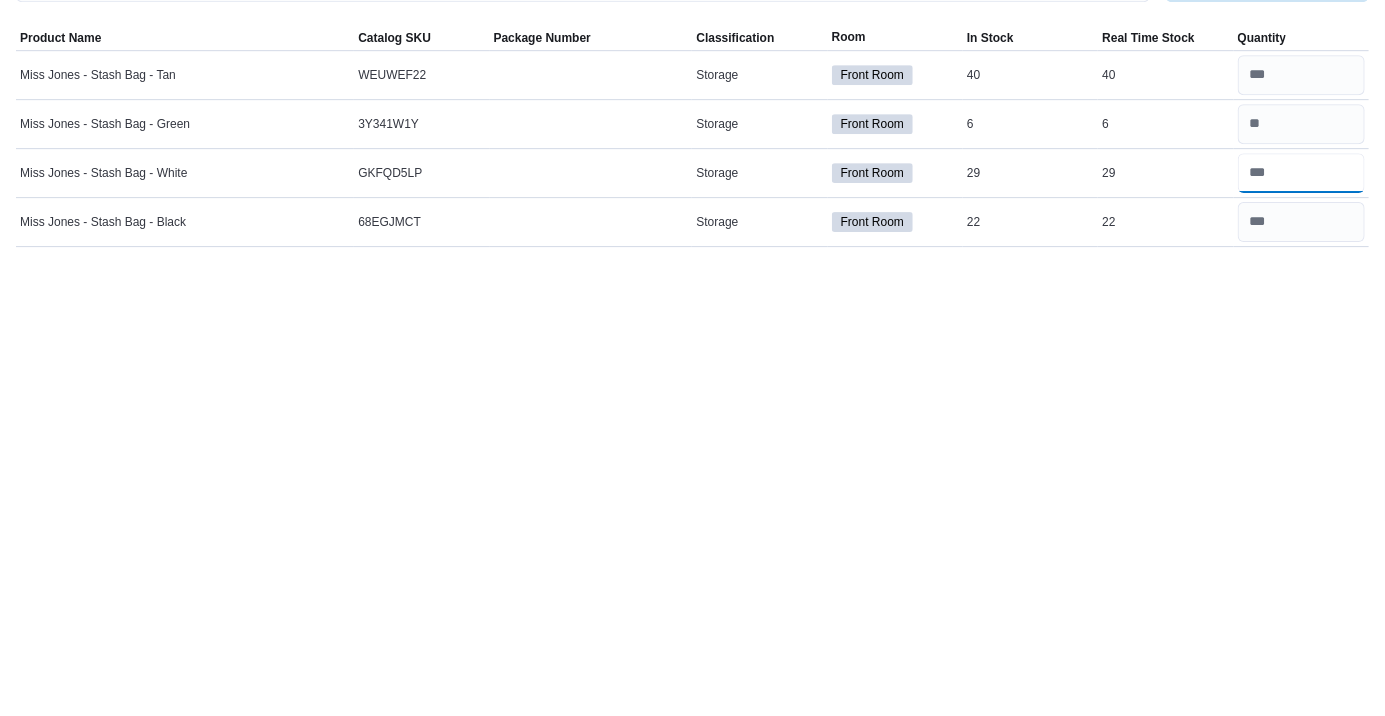 click at bounding box center (1301, 368) 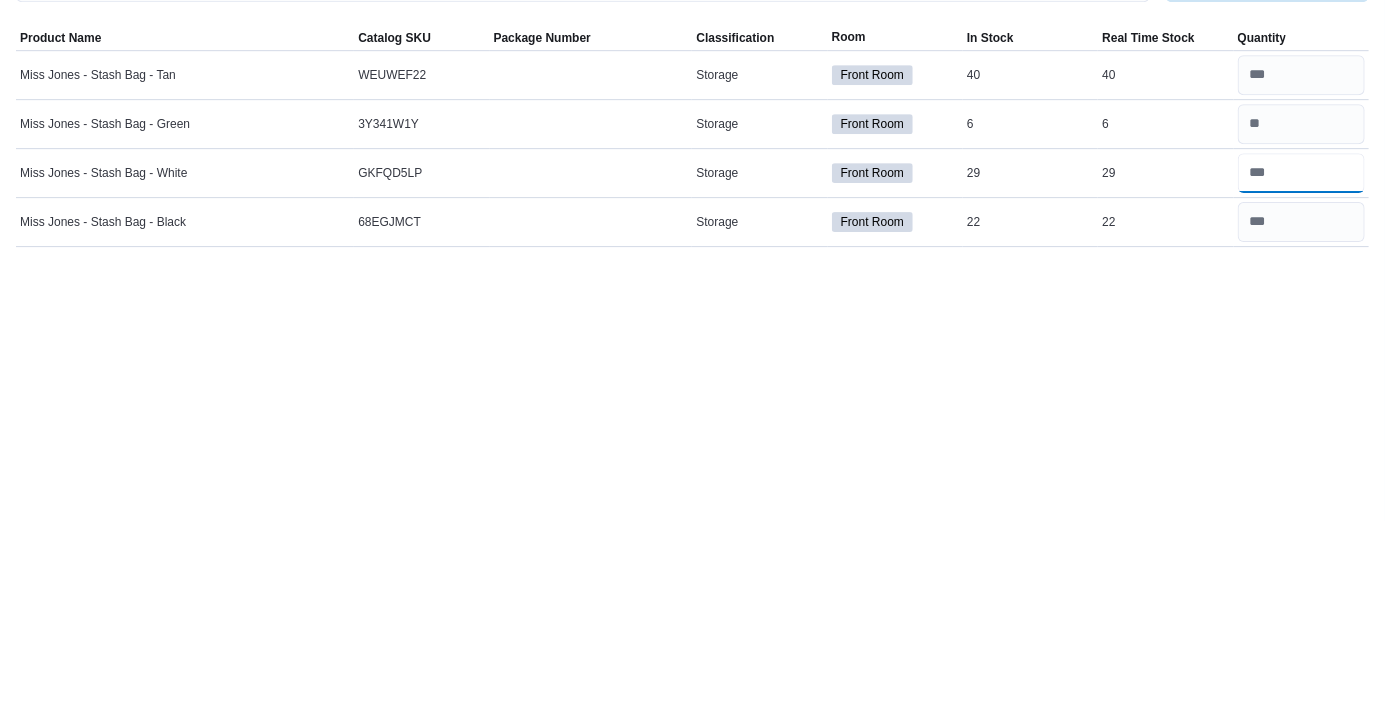 type on "**" 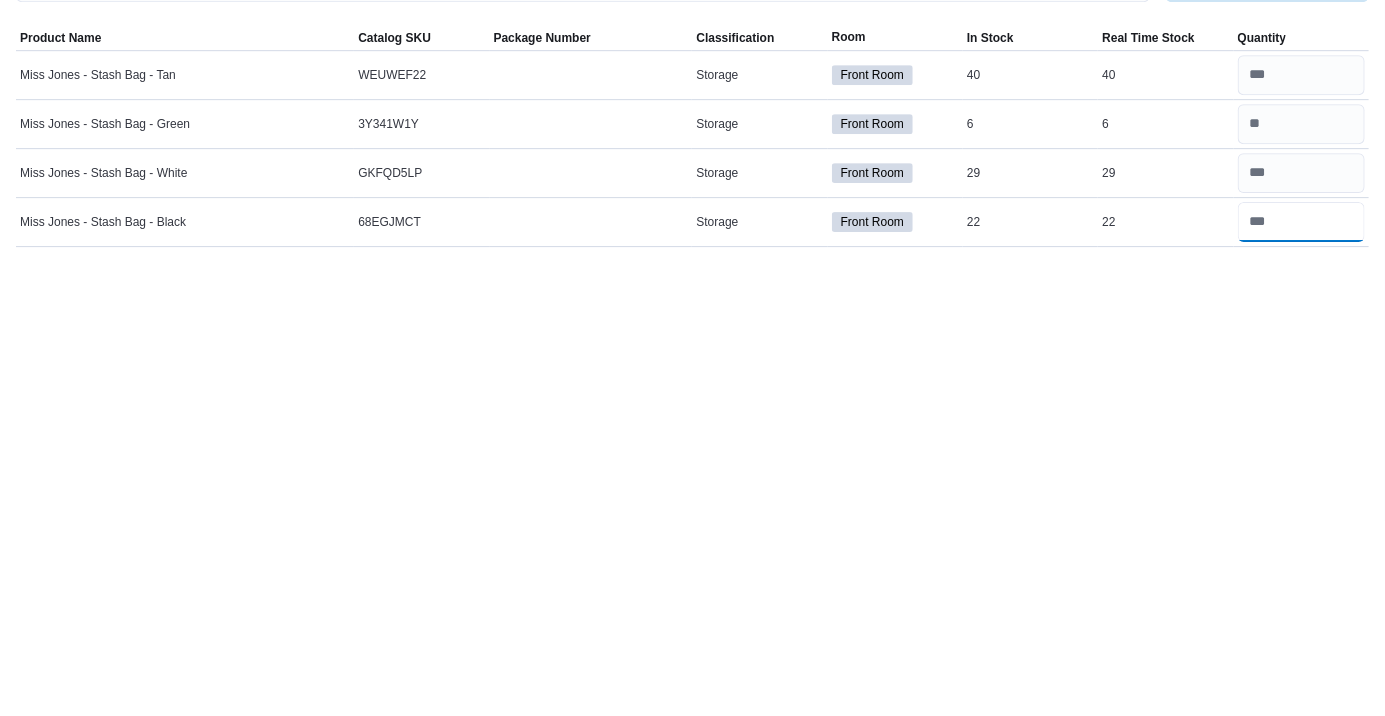 type 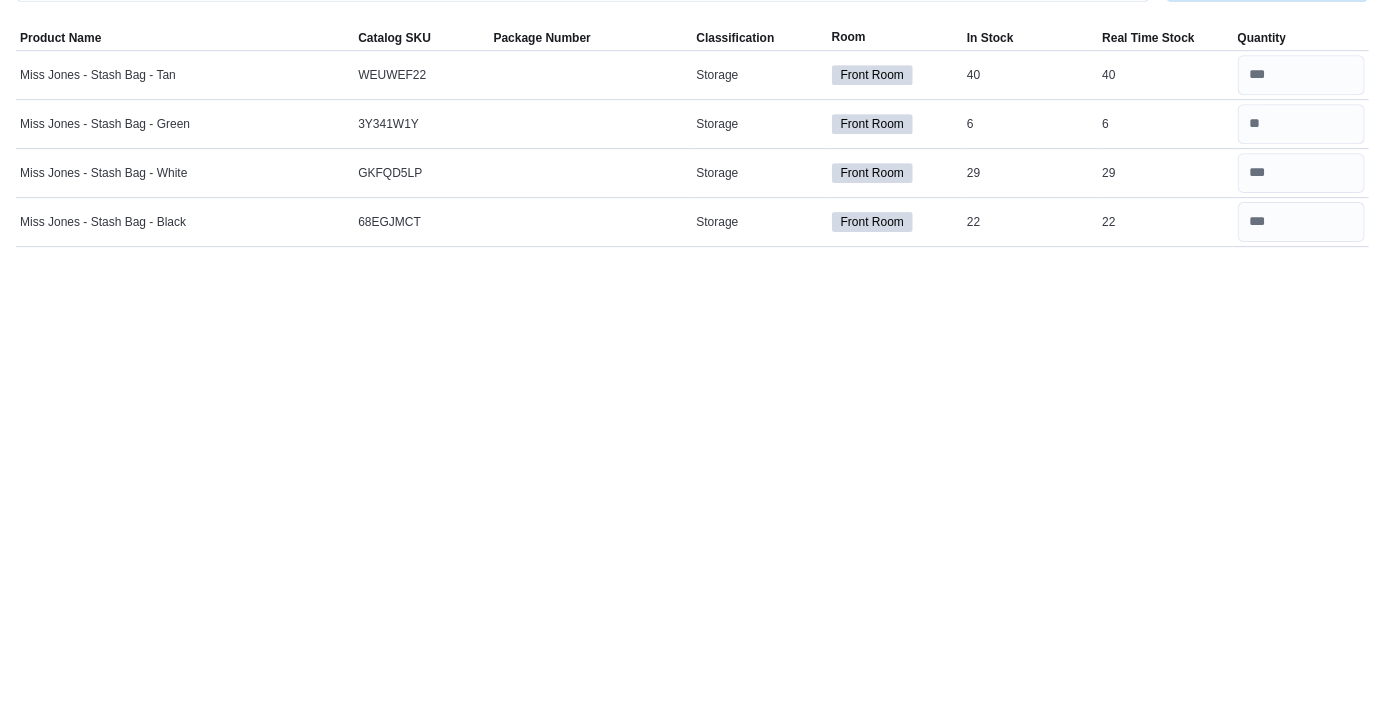 click on "Inventory Counts Count in progress: Koz - Storage Count: Koz - Storage  Cancel Save End Count Refresh Real Time Stock Sorting This table contains 4 rows. Product Name Catalog SKU Package Number Classification Room In Stock Real Time Stock Quantity Miss Jones - Stash Bag - Tan Catalog SKU WEUWEF22 Package Number Storage Front Room In Stock 40  Real Time Stock 40  Miss Jones - Stash Bag - Green Catalog SKU 3Y341W1Y Package Number Storage Front Room In Stock 6  Real Time Stock 6  Miss Jones - Stash Bag - White Catalog SKU GKFQD5LP Package Number Storage Front Room In Stock 29  Real Time Stock 29  Miss Jones - Stash Bag - Black Catalog SKU 68EGJMCT Package Number Storage Front Room In Stock 22  Real Time Stock 22  **" at bounding box center (692, 376) 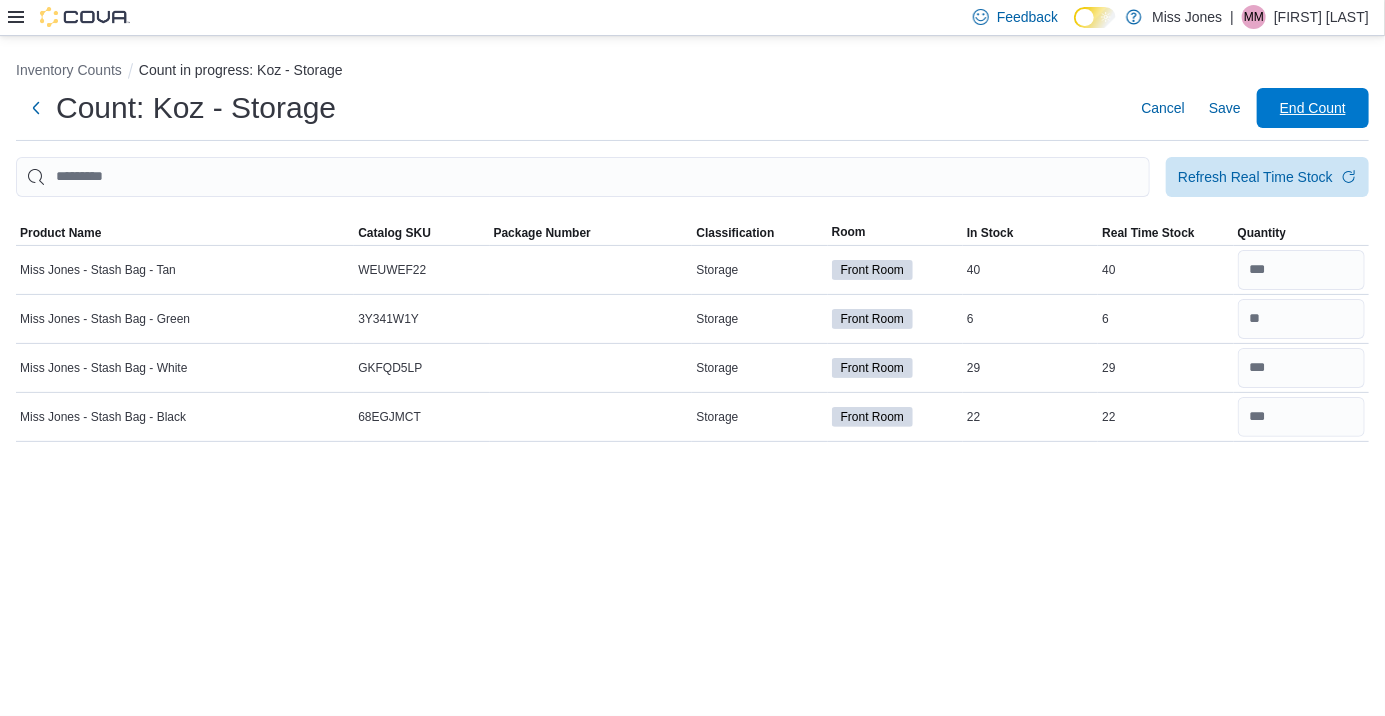 click on "End Count" at bounding box center [1313, 108] 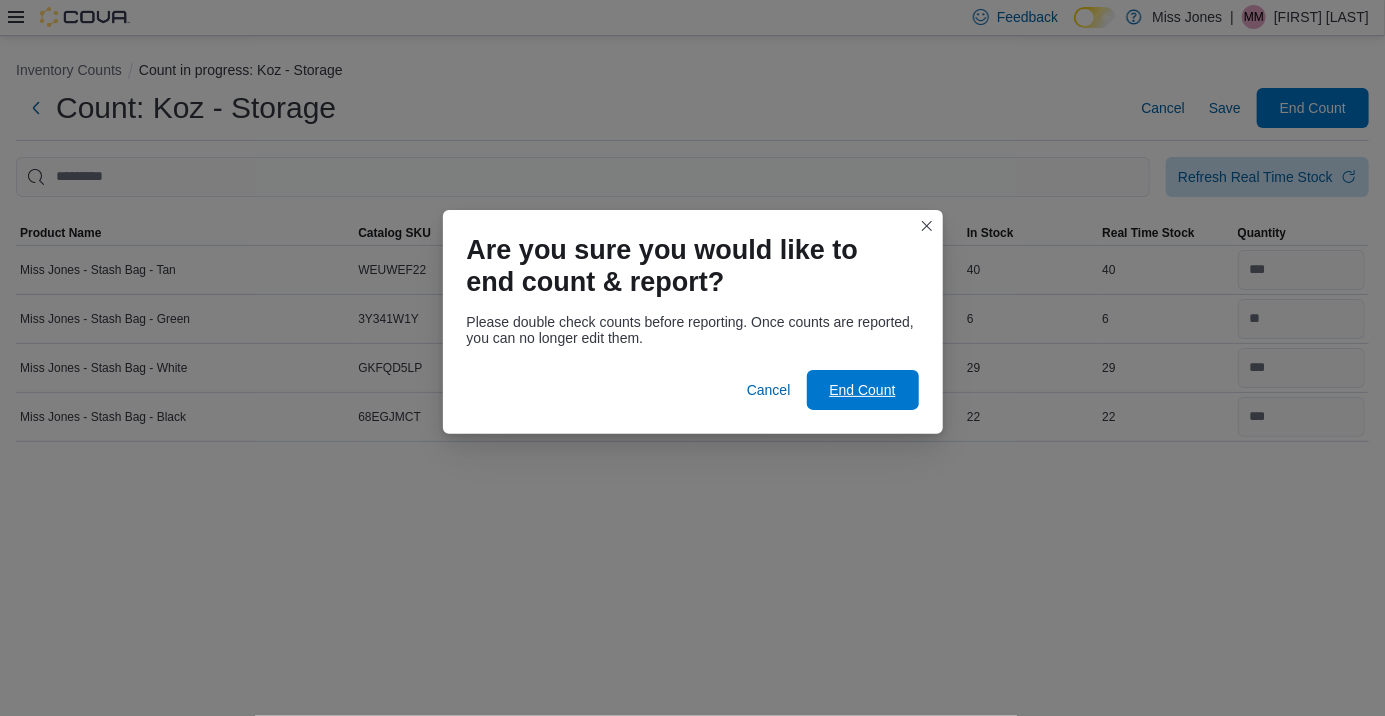click on "End Count" at bounding box center [863, 390] 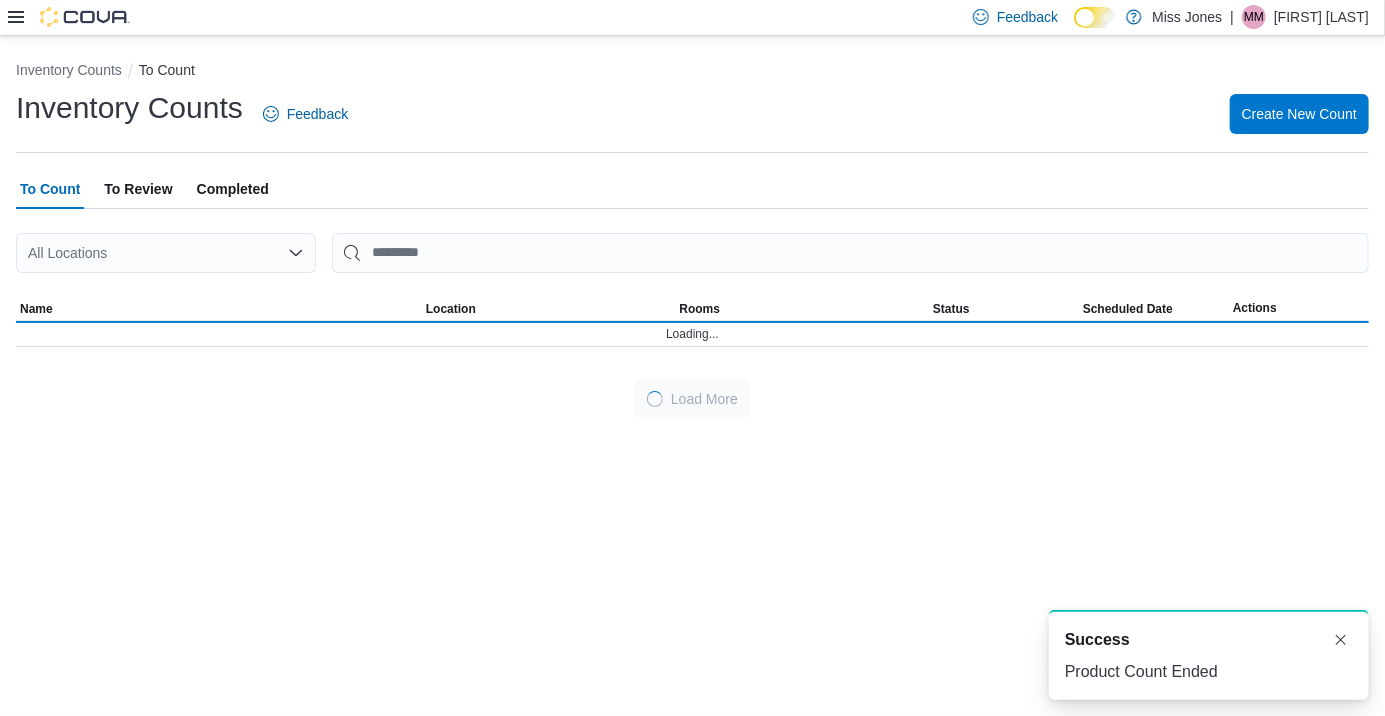 scroll, scrollTop: 0, scrollLeft: 0, axis: both 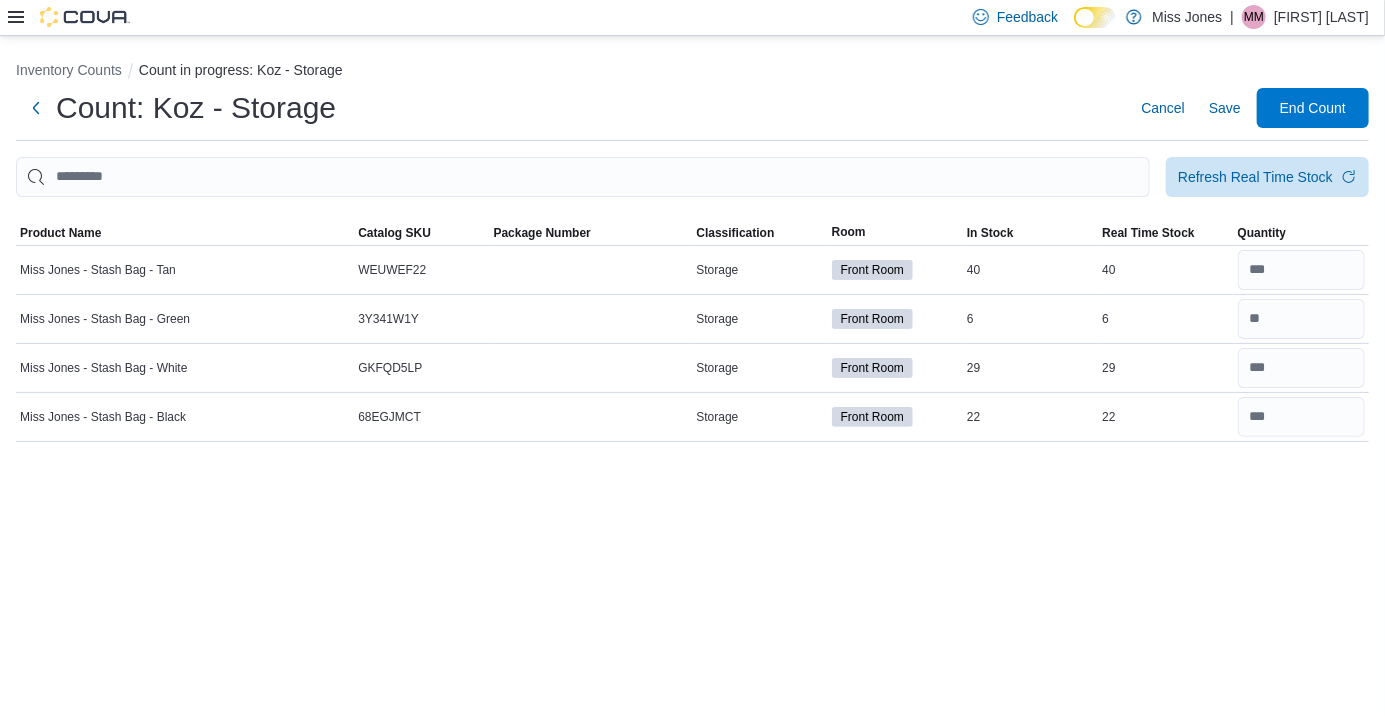 click on "Count: Koz - Storage" at bounding box center [196, 108] 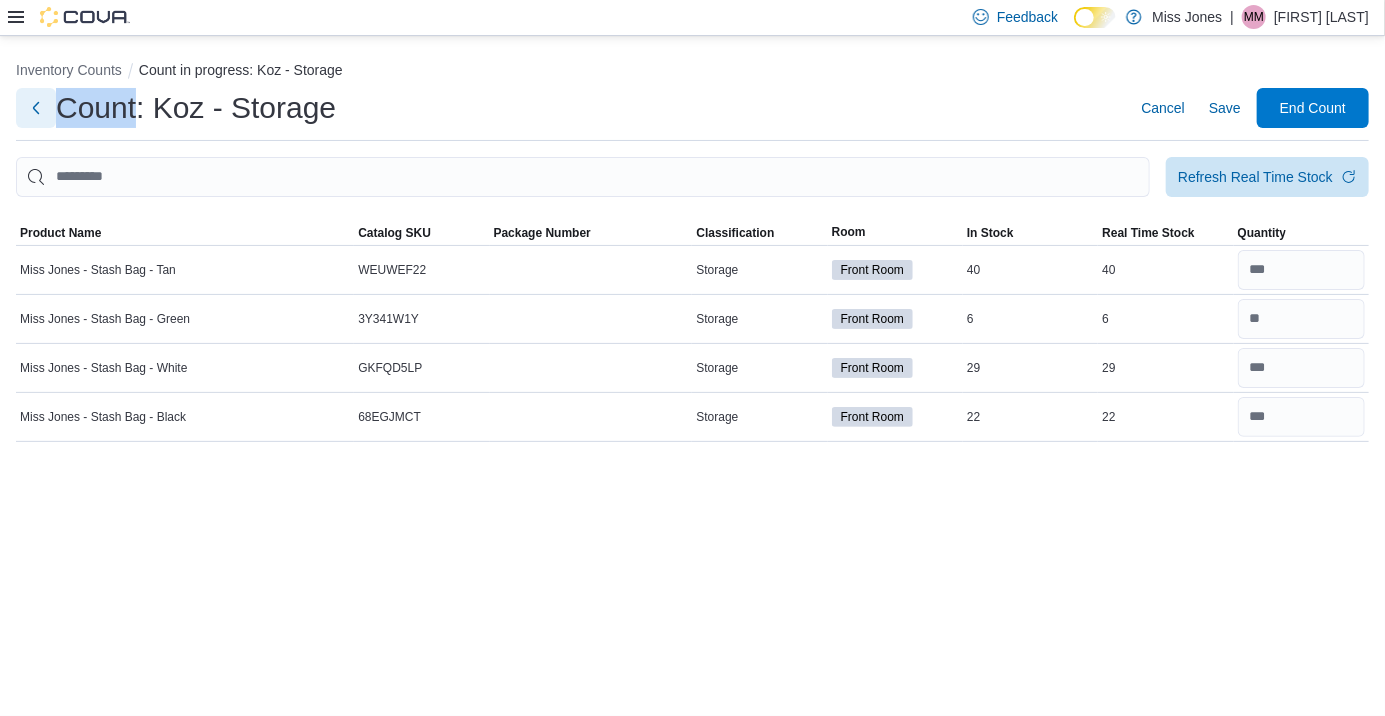 click at bounding box center (36, 108) 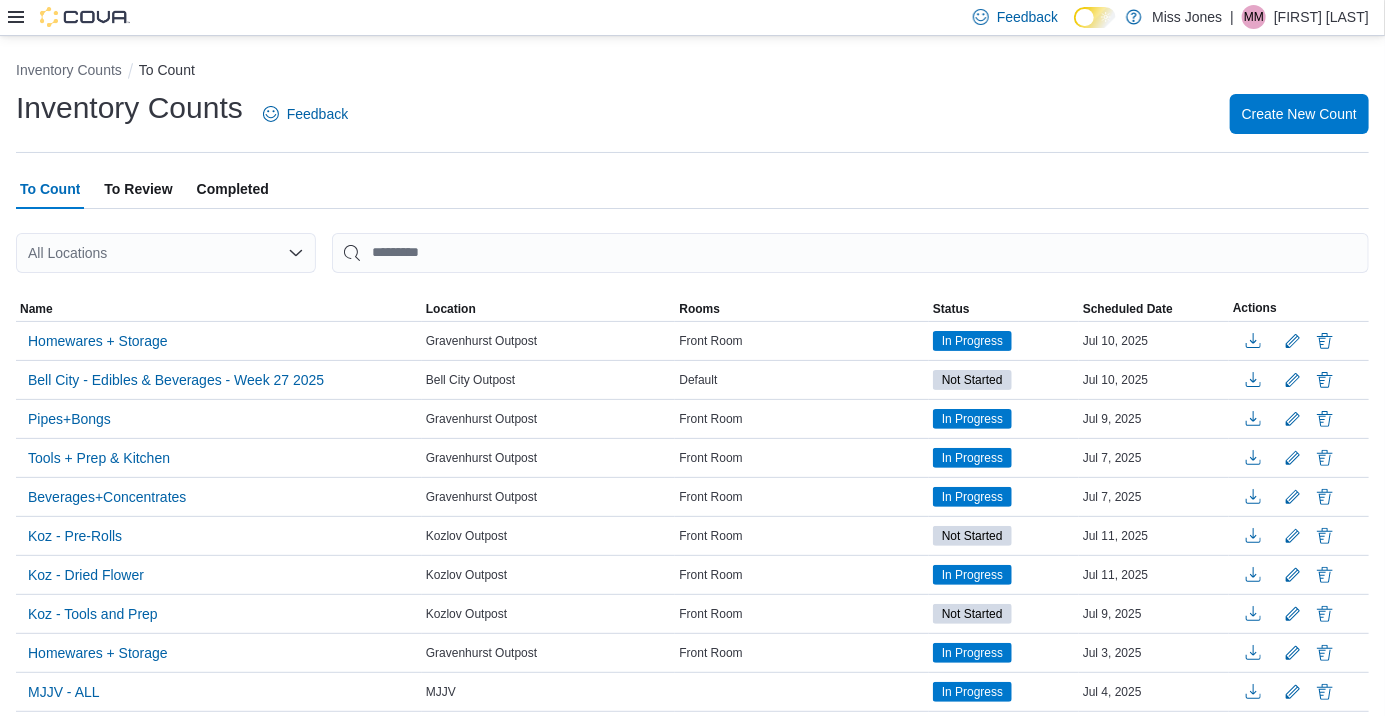 click on "All Locations" at bounding box center (166, 253) 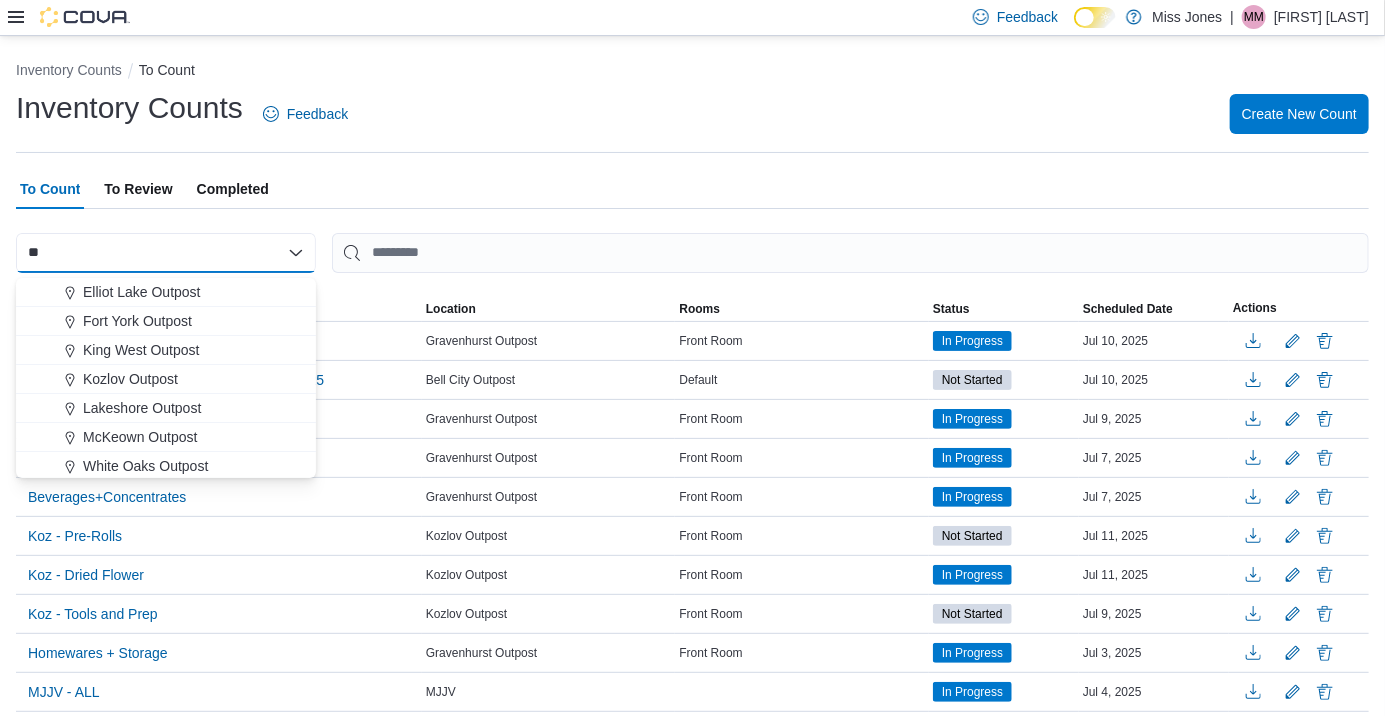 scroll, scrollTop: 0, scrollLeft: 0, axis: both 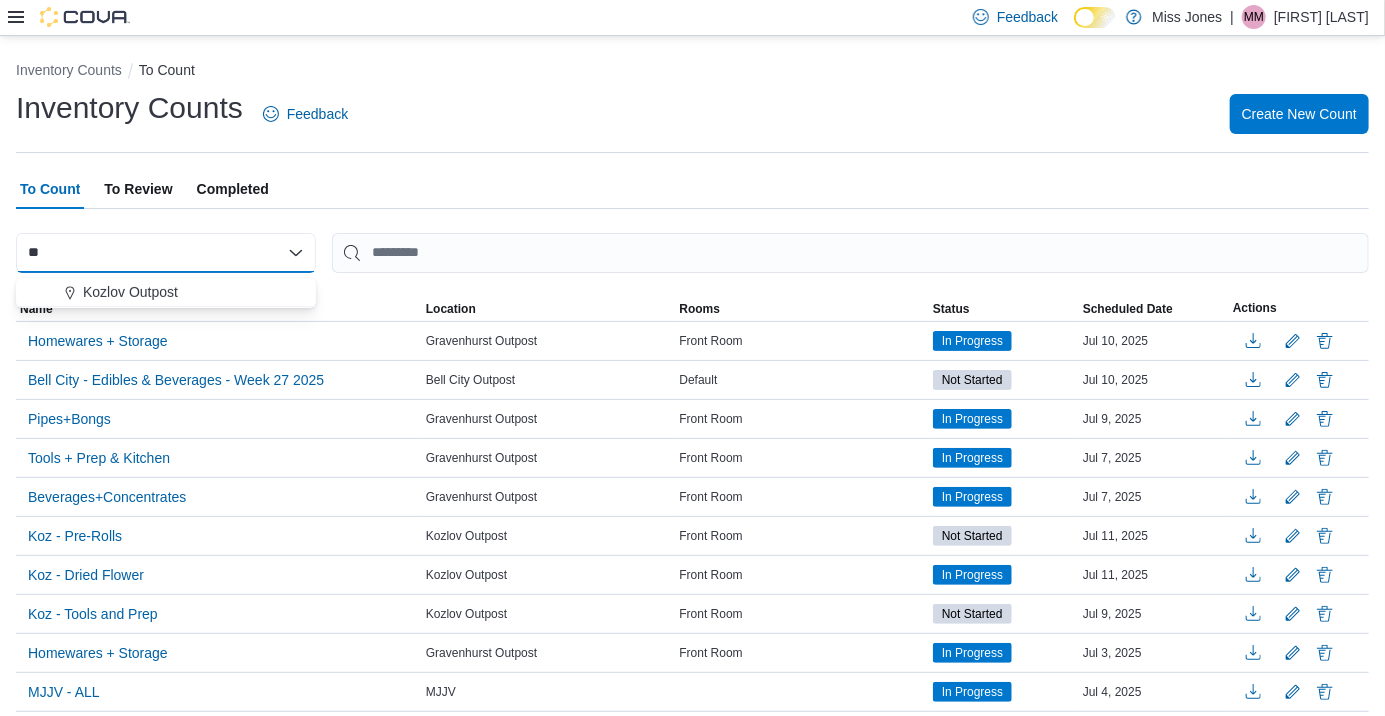 type on "**" 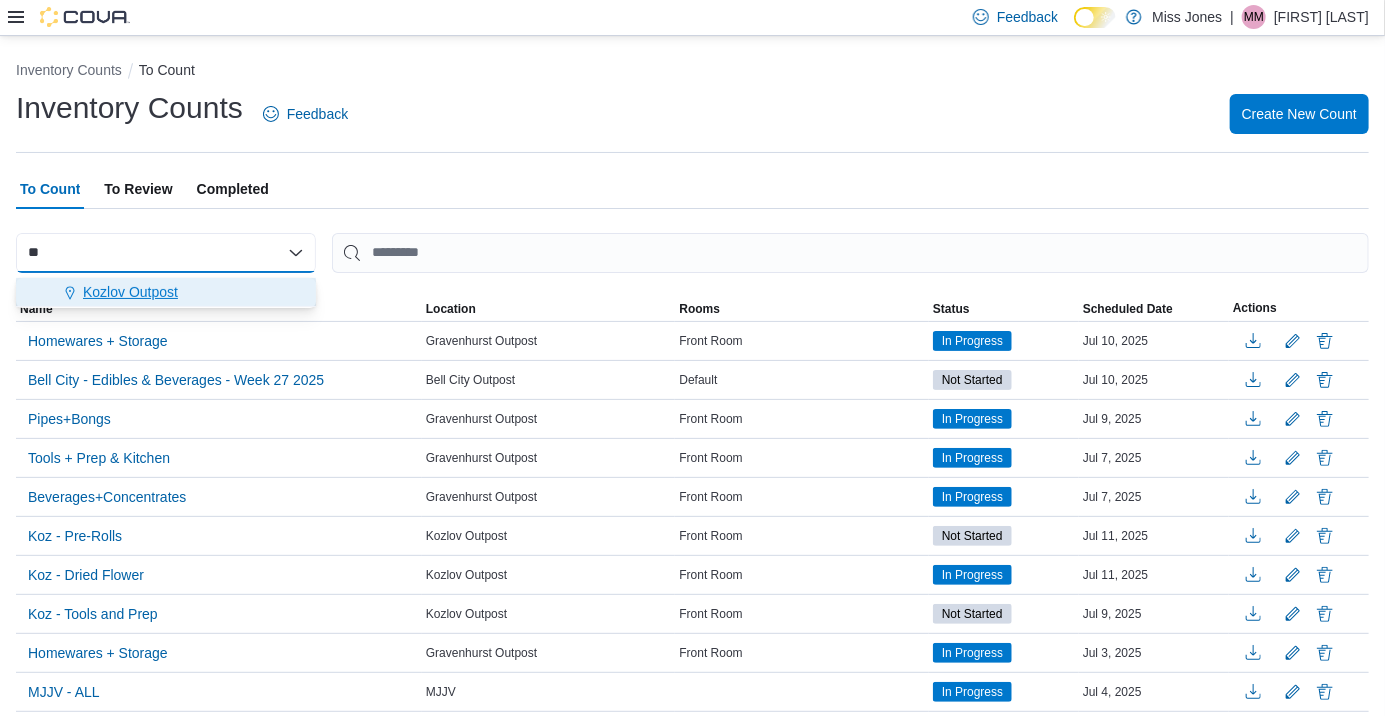 click on "Kozlov Outpost" at bounding box center [178, 292] 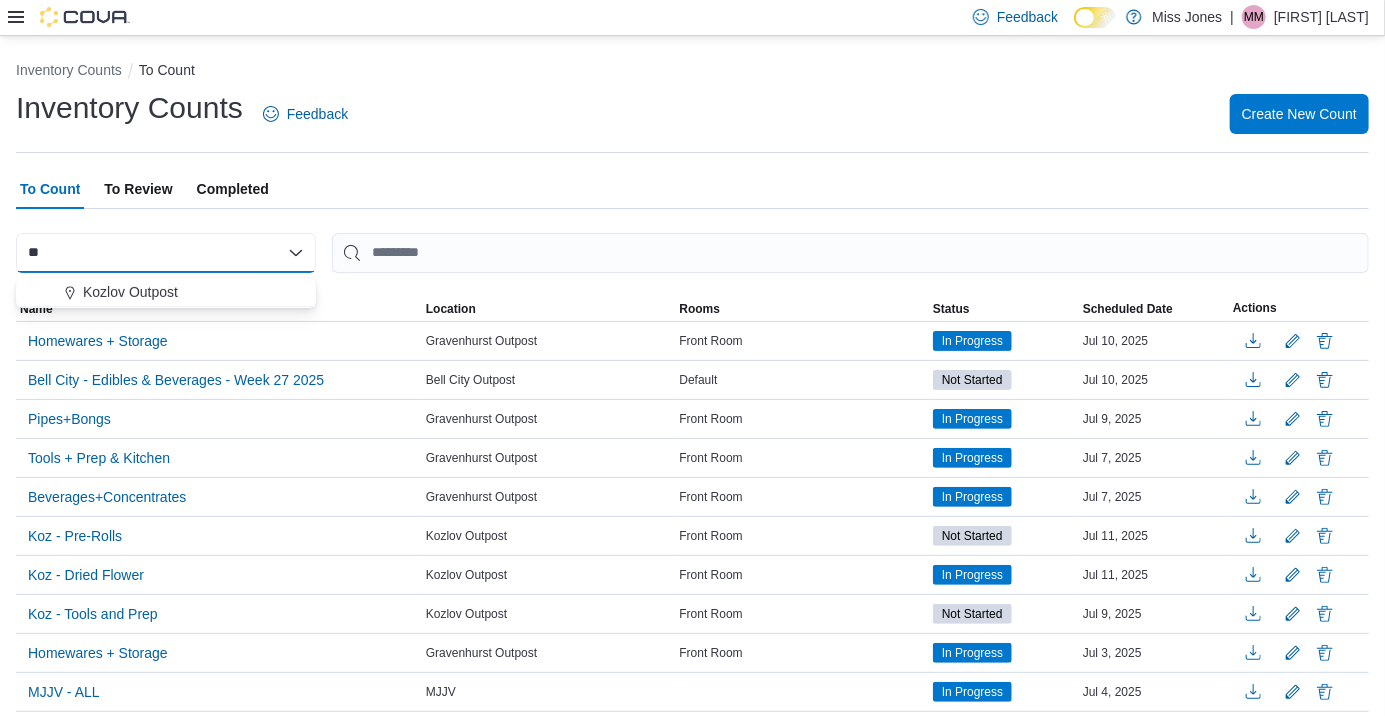 type 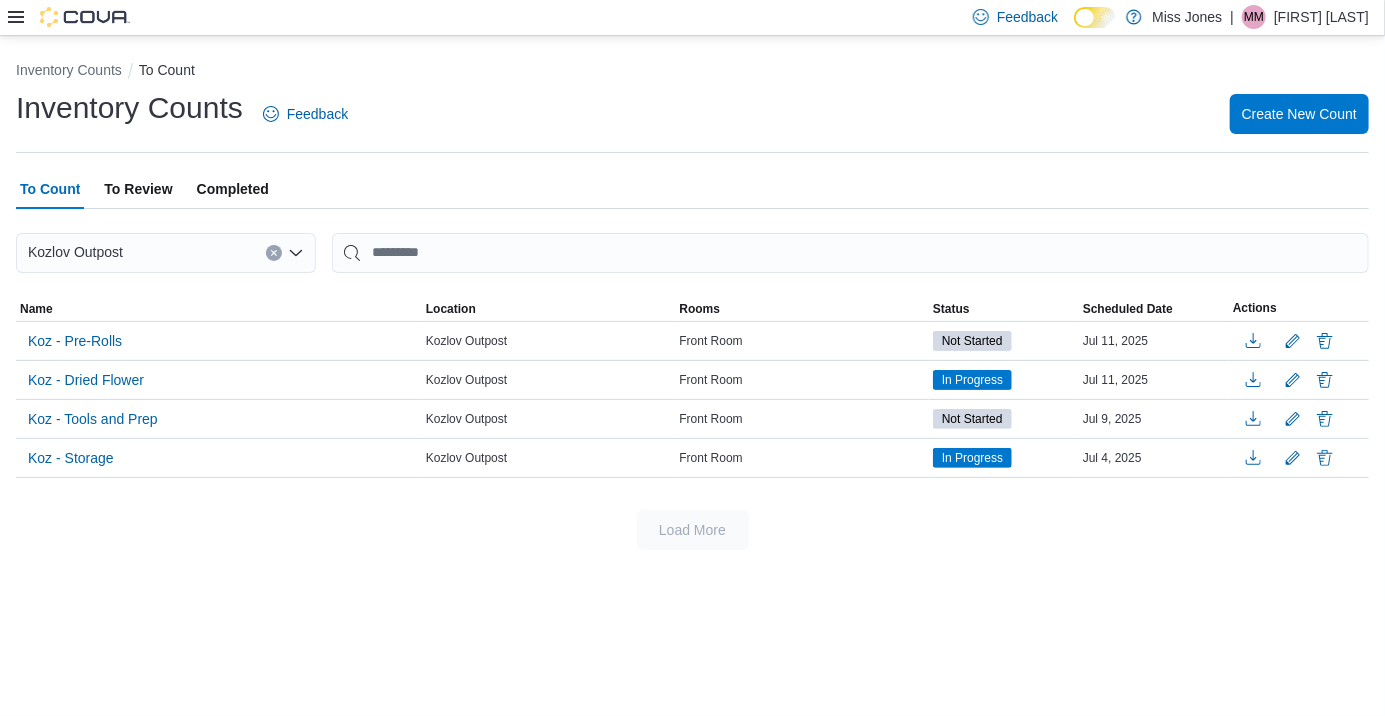 click on "Inventory Counts Feedback Create New Count" at bounding box center (692, 120) 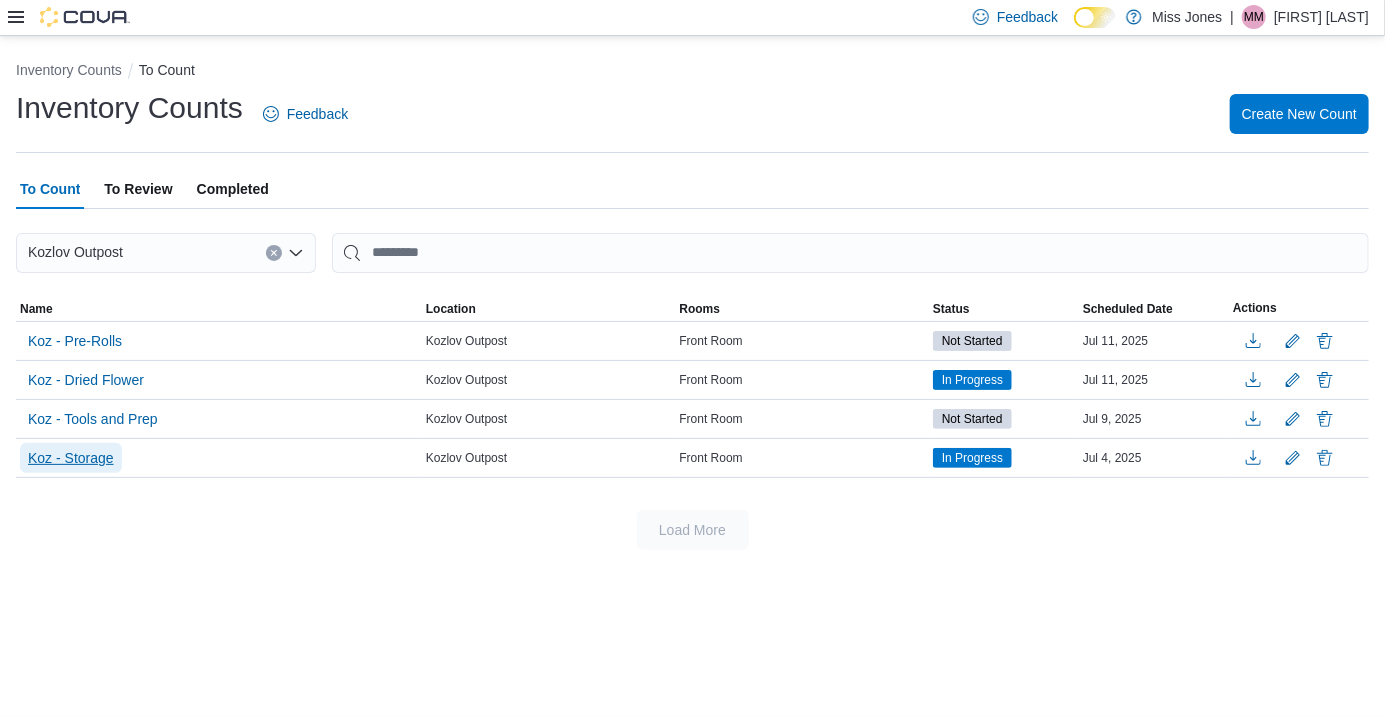 click on "Koz - Storage" at bounding box center [71, 458] 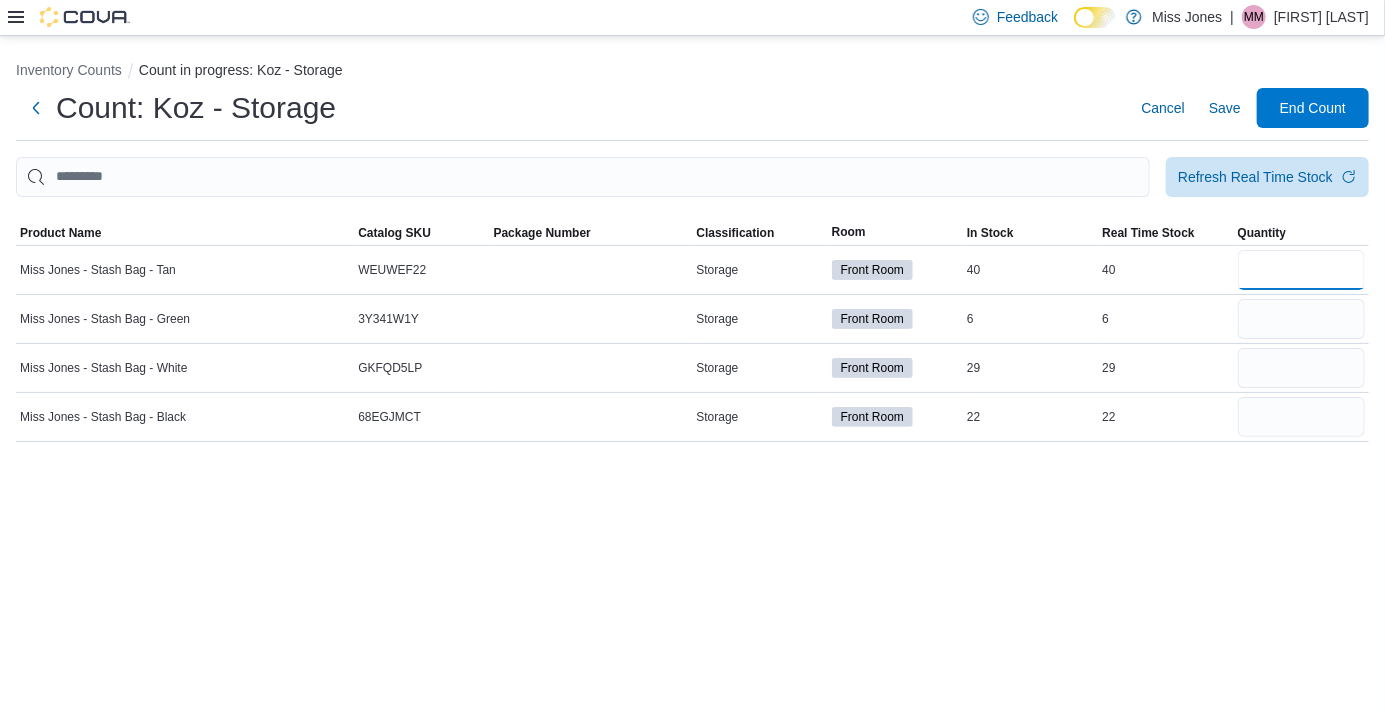 click at bounding box center [1301, 270] 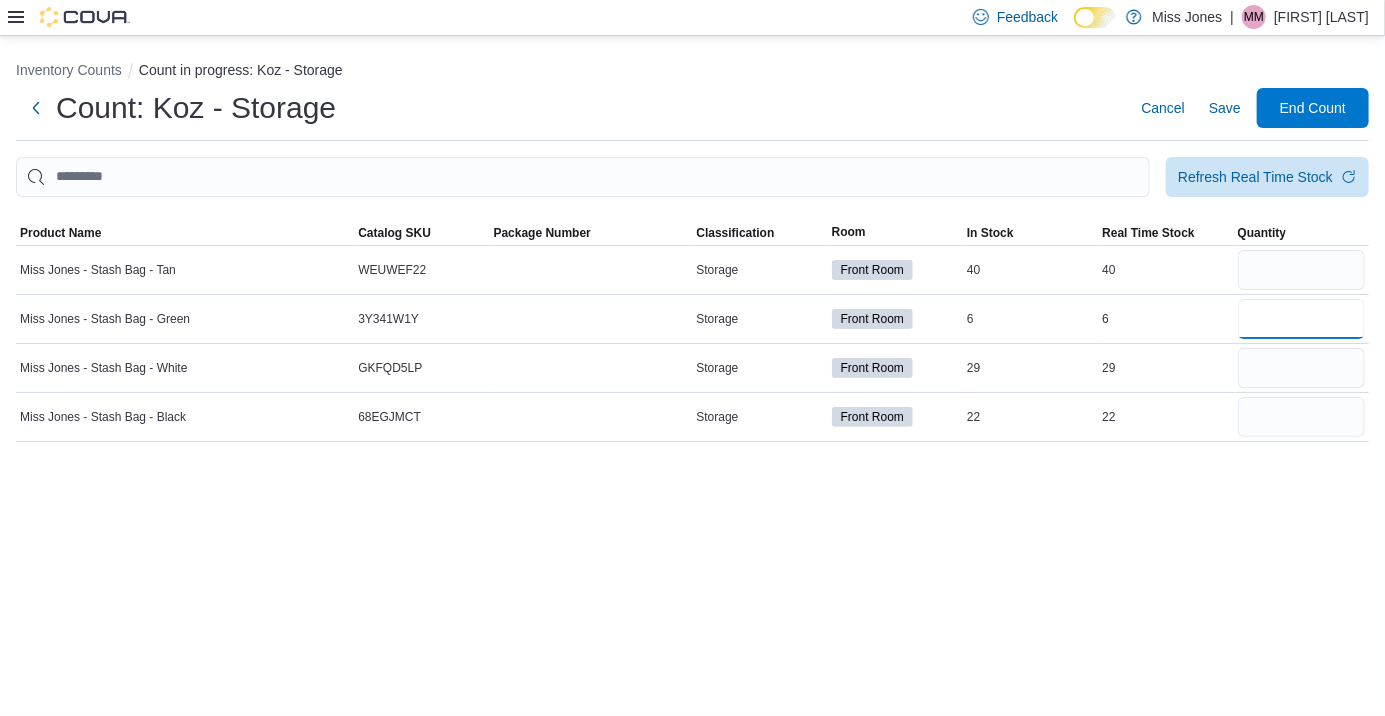 type 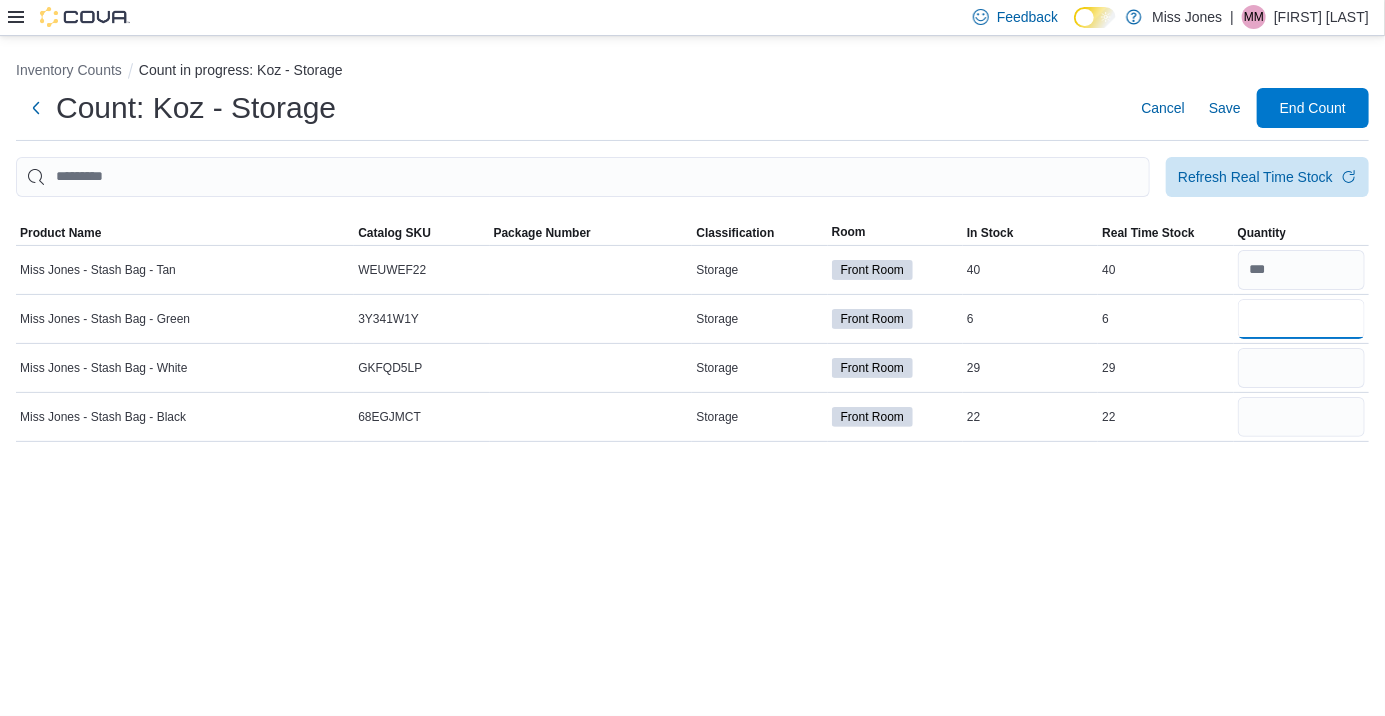 type on "*" 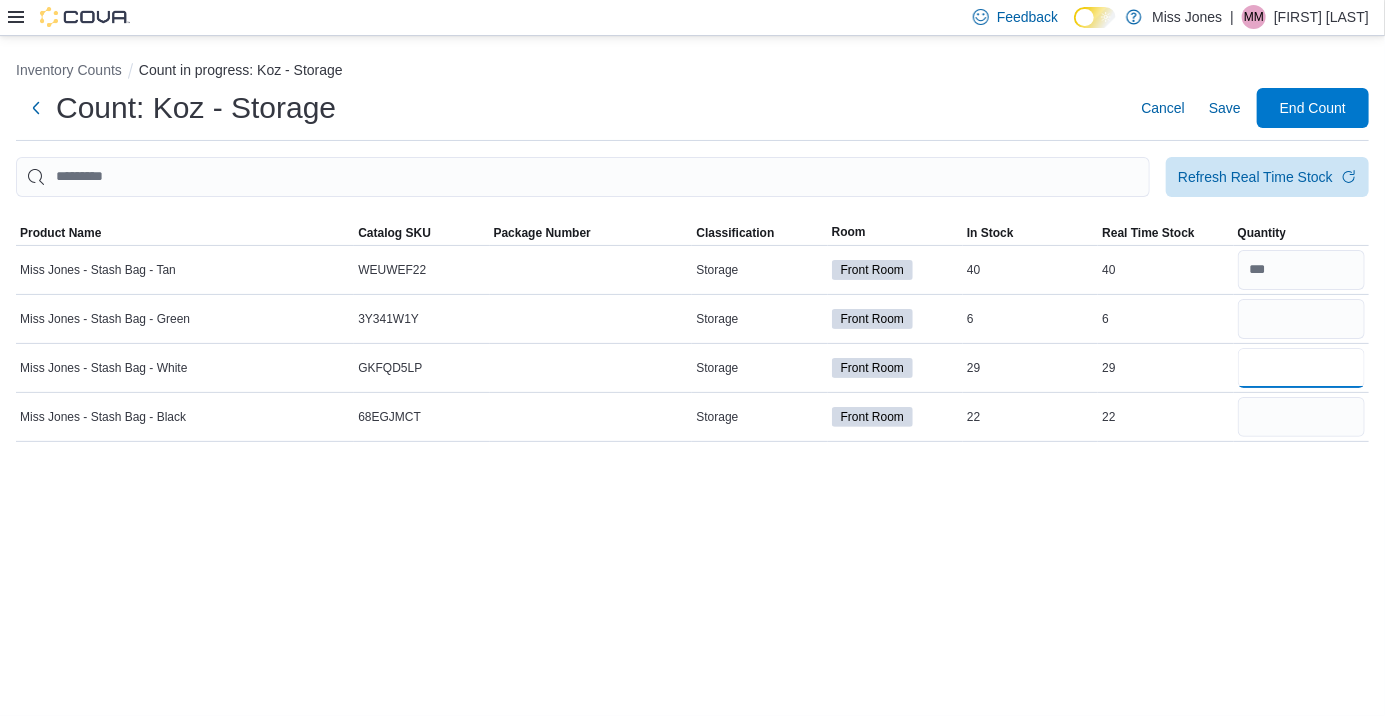 type 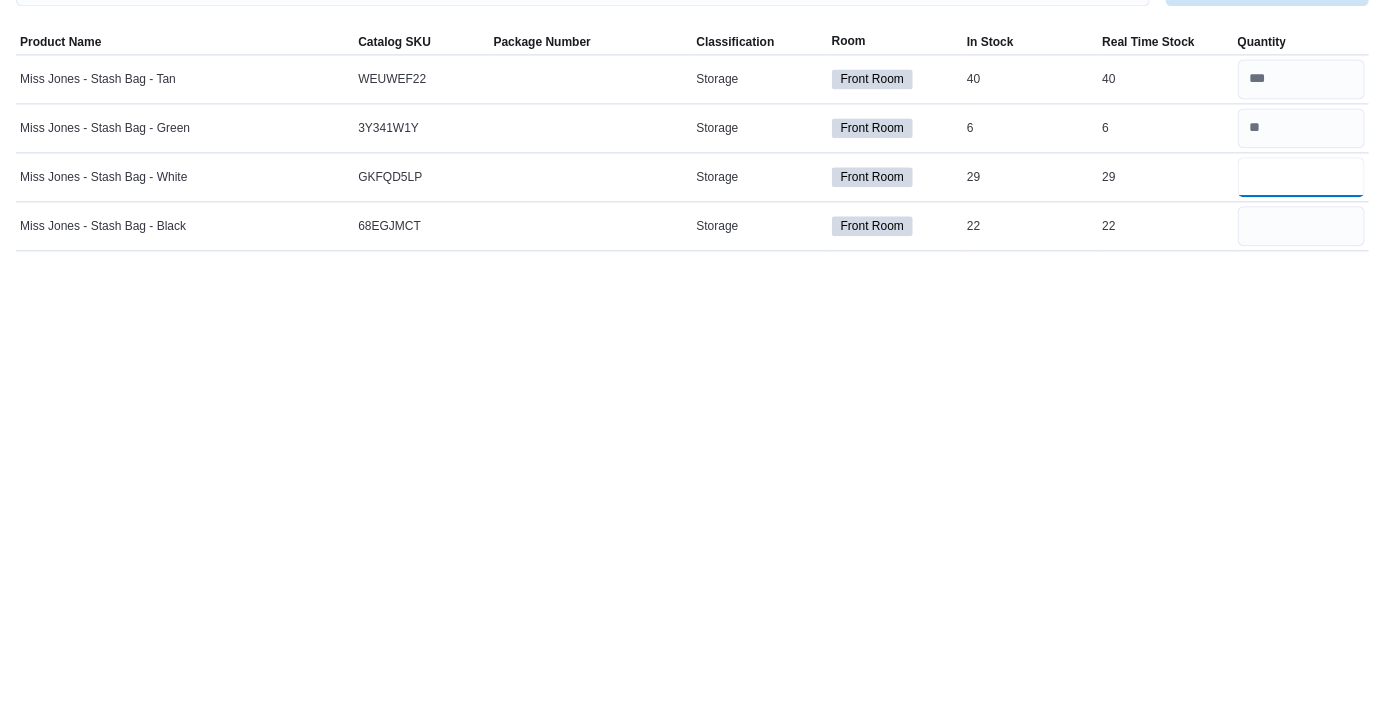 type on "****" 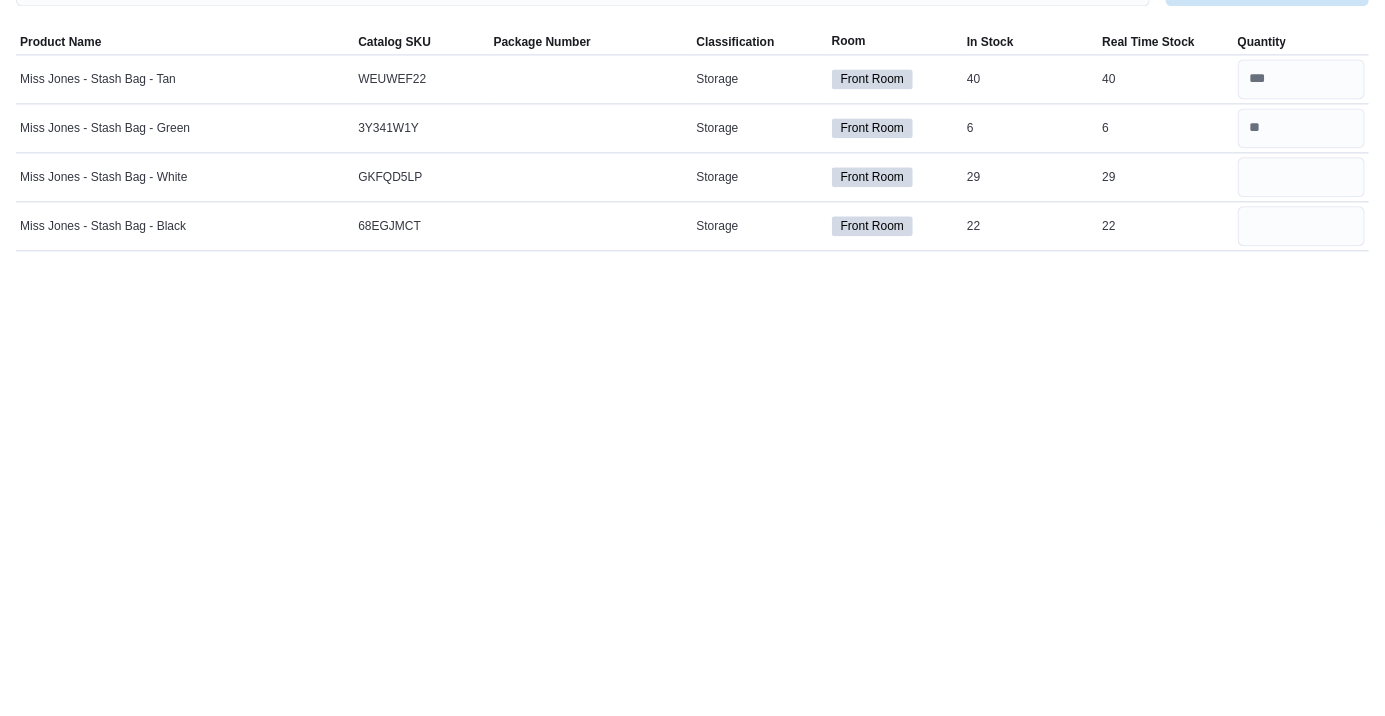 click on "Inventory Counts Count in progress: Koz - Storage Count: Koz - Storage  Cancel Save End Count Refresh Real Time Stock Sorting This table contains 4 rows. Product Name Catalog SKU Package Number Classification Room In Stock Real Time Stock Quantity Miss Jones - Stash Bag - Tan Catalog SKU WEUWEF22 Package Number Storage Front Room In Stock 40  Real Time Stock 40  Miss Jones - Stash Bag - Green Catalog SKU 3Y341W1Y Package Number Storage Front Room In Stock 6  Real Time Stock 6  Miss Jones - Stash Bag - White Catalog SKU GKFQD5LP Package Number Storage Front Room In Stock 29  Real Time Stock 29  **** Miss Jones - Stash Bag - Black Catalog SKU 68EGJMCT Package Number Storage Front Room In Stock 22  Real Time Stock 22" at bounding box center (692, 376) 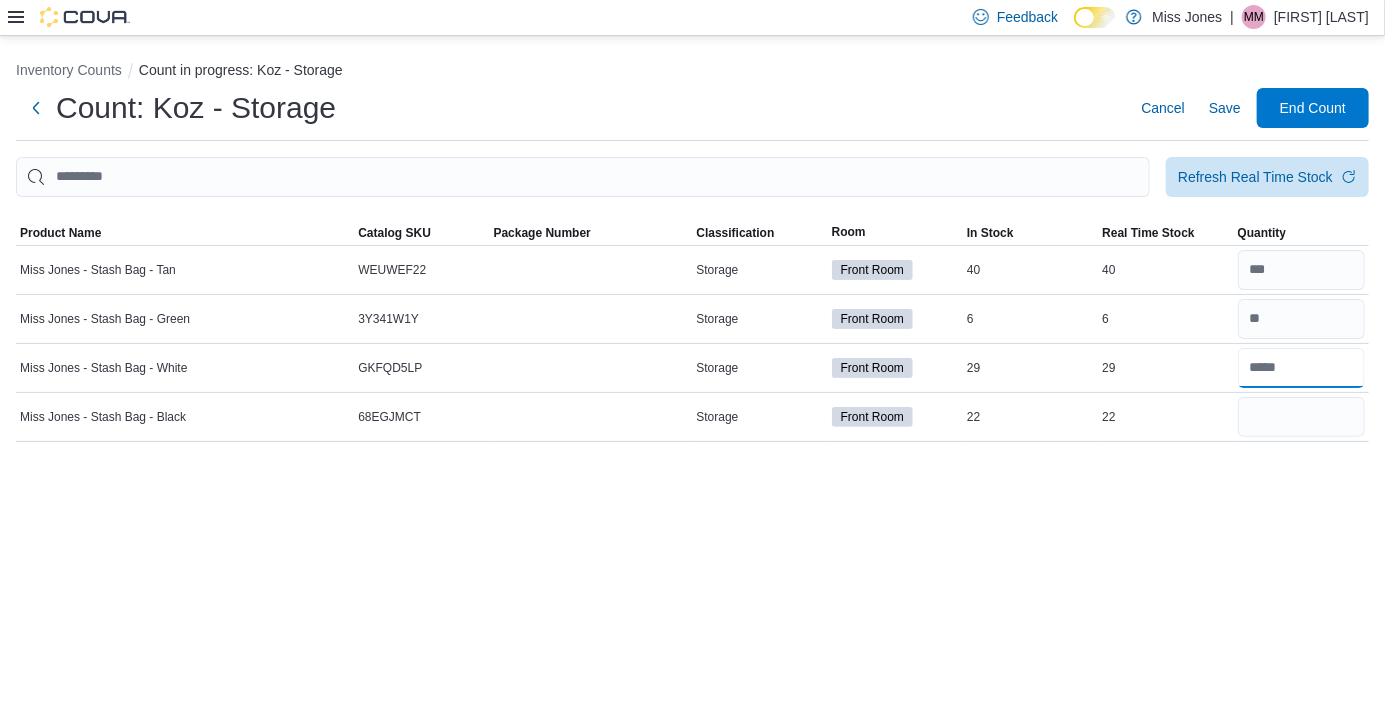 click at bounding box center [1301, 368] 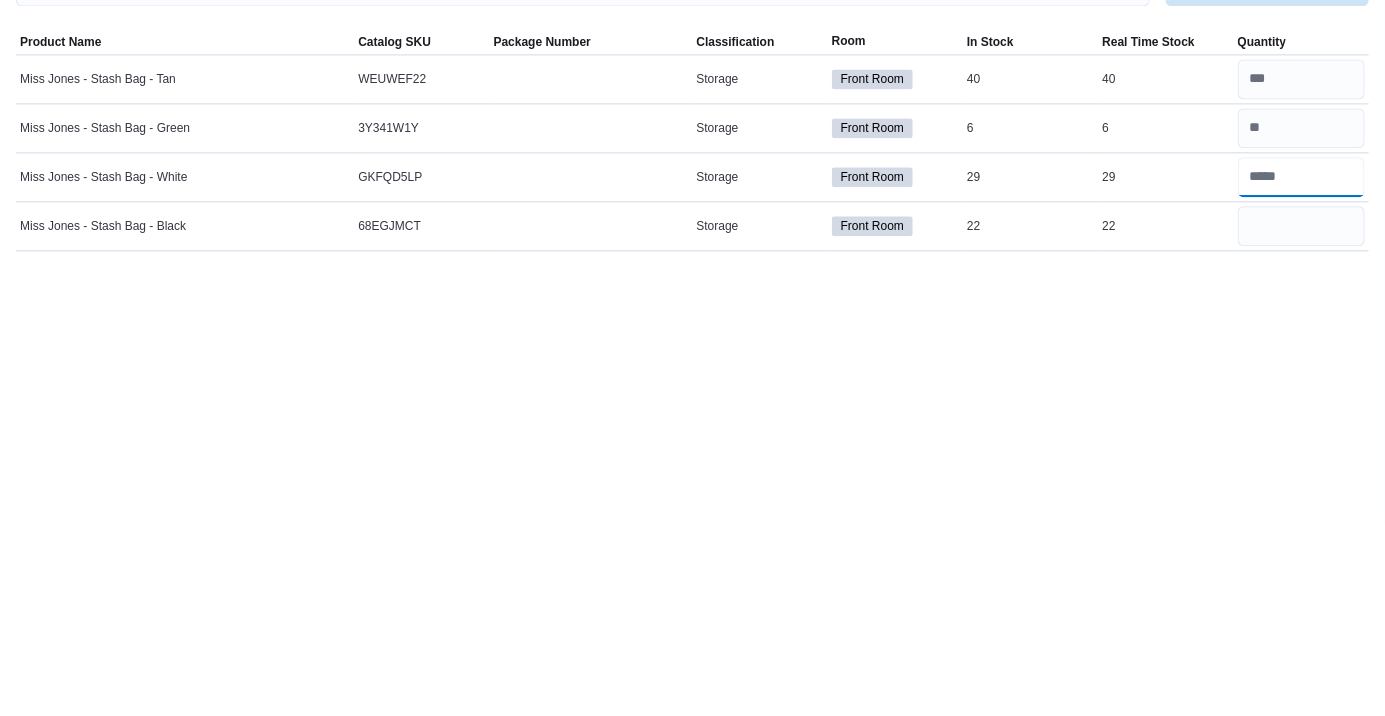 type on "**" 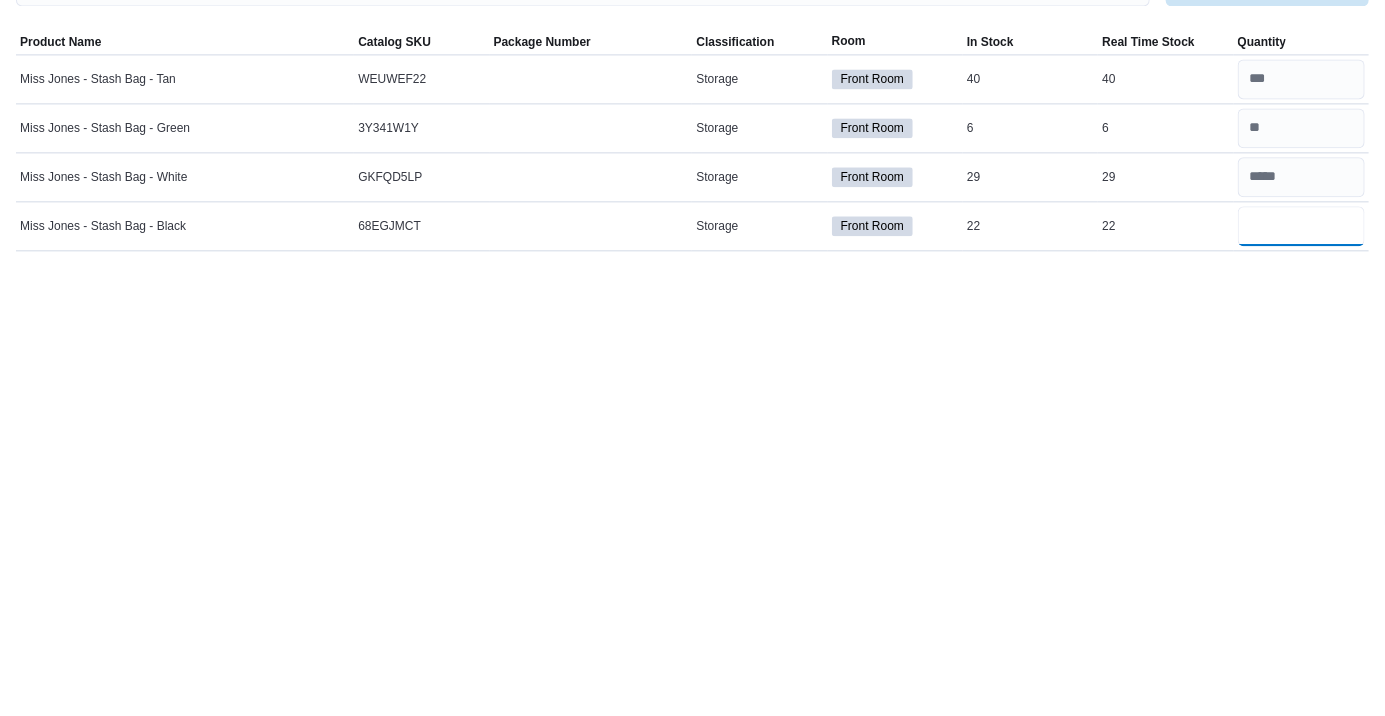 type 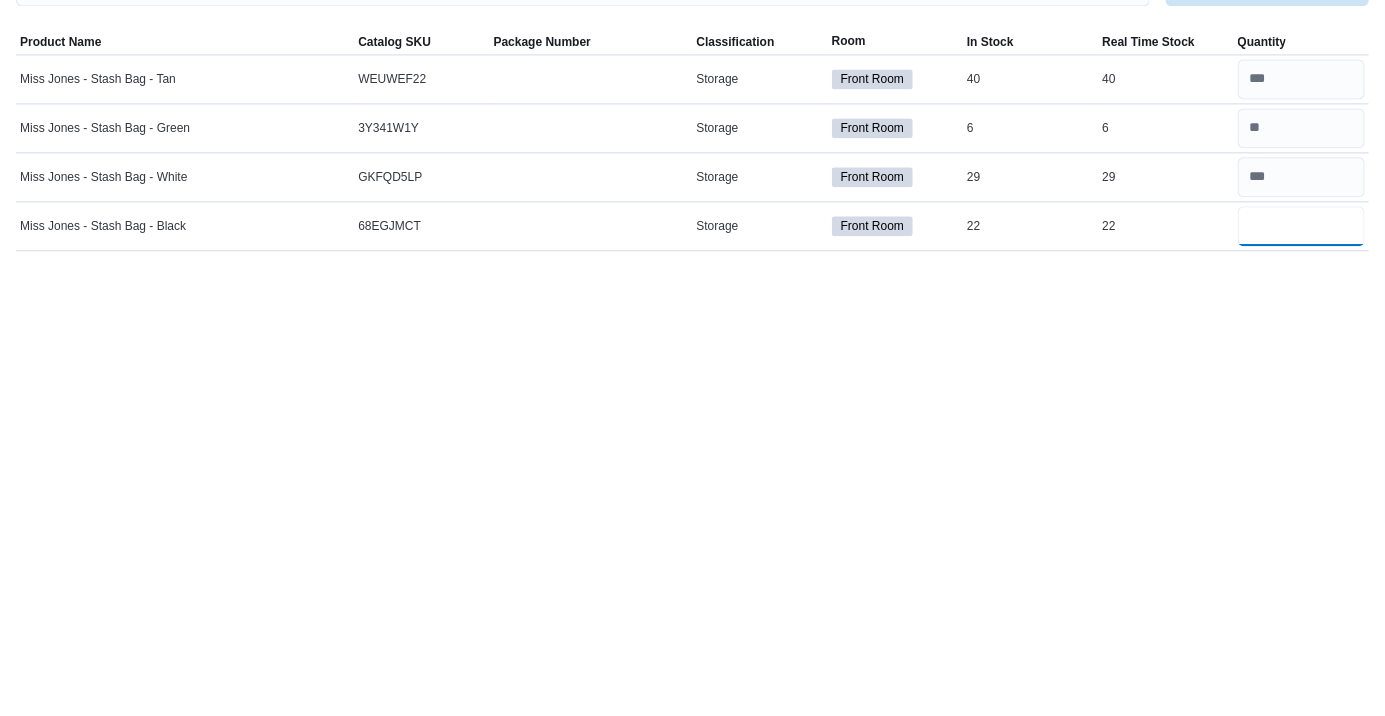 type on "**" 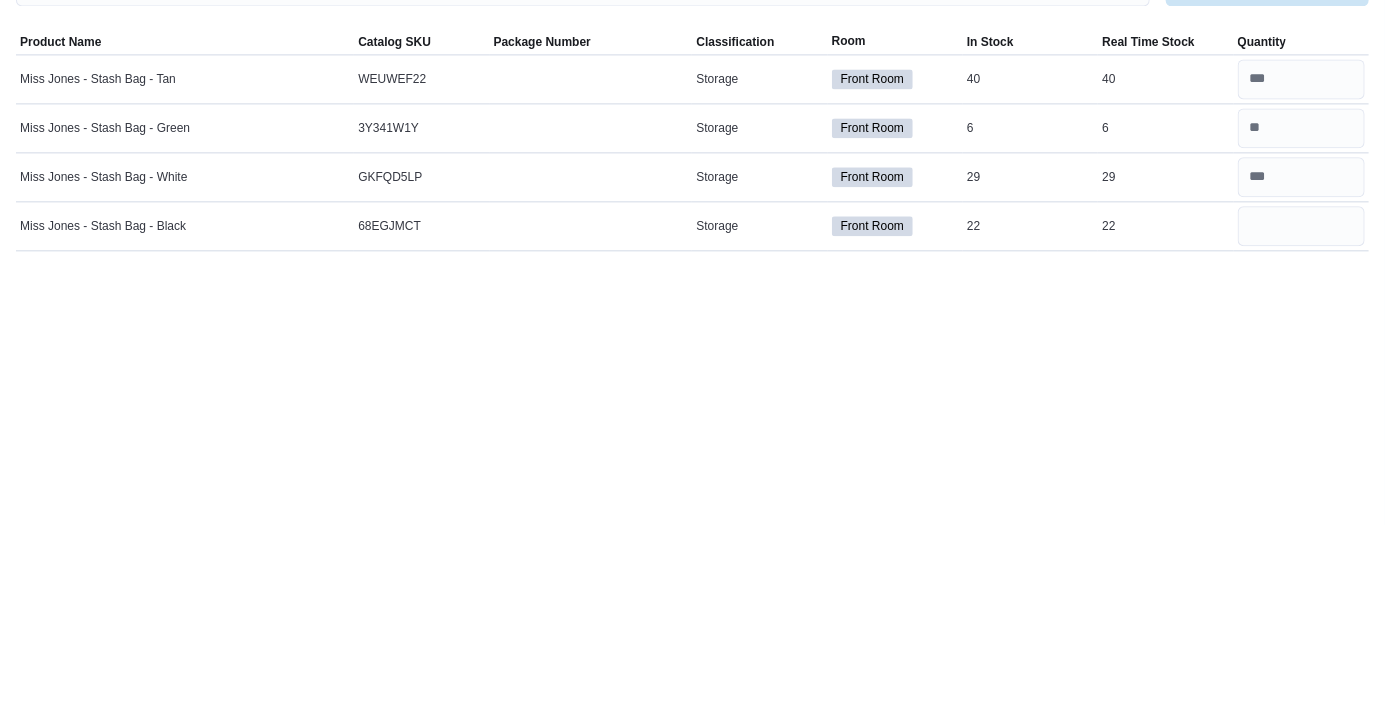 click on "Inventory Counts Count in progress: Koz - Storage Count: Koz - Storage  Cancel Save End Count Refresh Real Time Stock Sorting This table contains 4 rows. Product Name Catalog SKU Package Number Classification Room In Stock Real Time Stock Quantity Miss Jones - Stash Bag - Tan Catalog SKU WEUWEF22 Package Number Storage Front Room In Stock 40  Real Time Stock 40  Miss Jones - Stash Bag - Green Catalog SKU 3Y341W1Y Package Number Storage Front Room In Stock 6  Real Time Stock 6  Miss Jones - Stash Bag - White Catalog SKU GKFQD5LP Package Number Storage Front Room In Stock 29  Real Time Stock 29  Miss Jones - Stash Bag - Black Catalog SKU 68EGJMCT Package Number Storage Front Room In Stock 22  Real Time Stock 22  **" at bounding box center [692, 376] 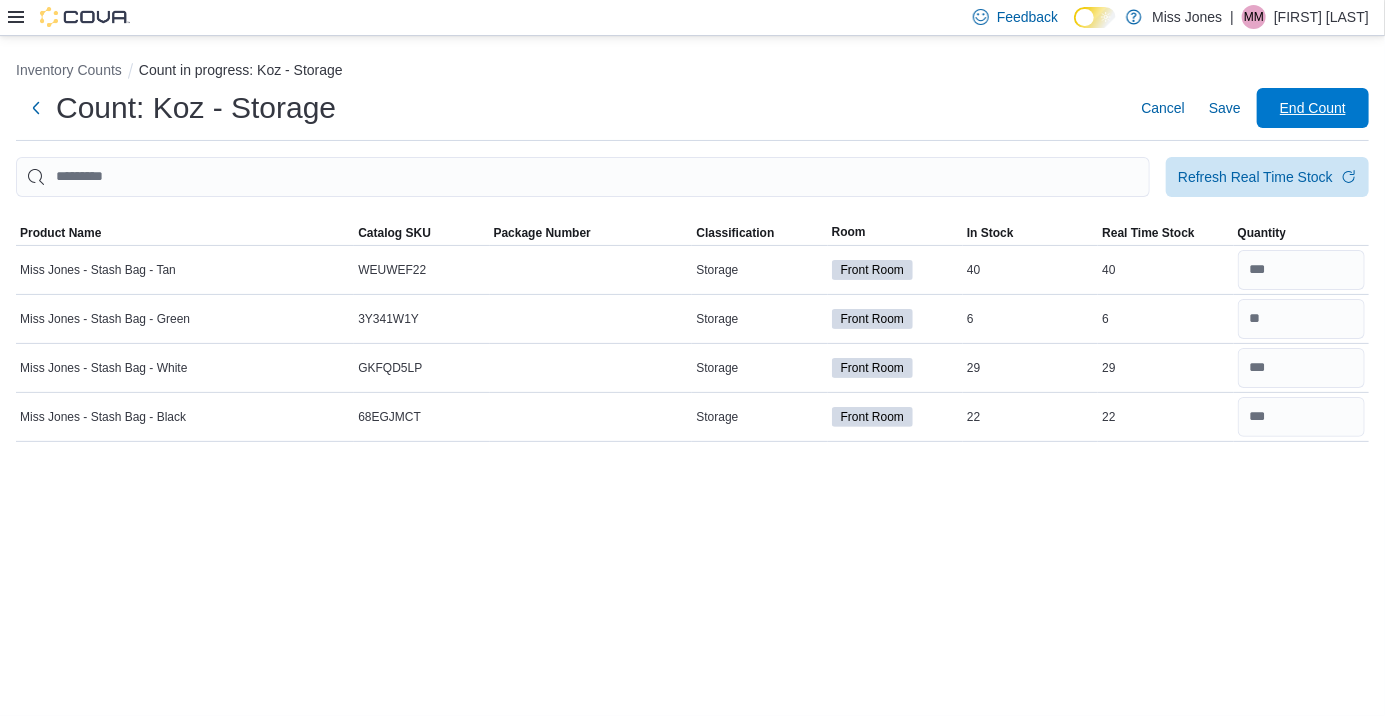 click on "End Count" at bounding box center (1313, 108) 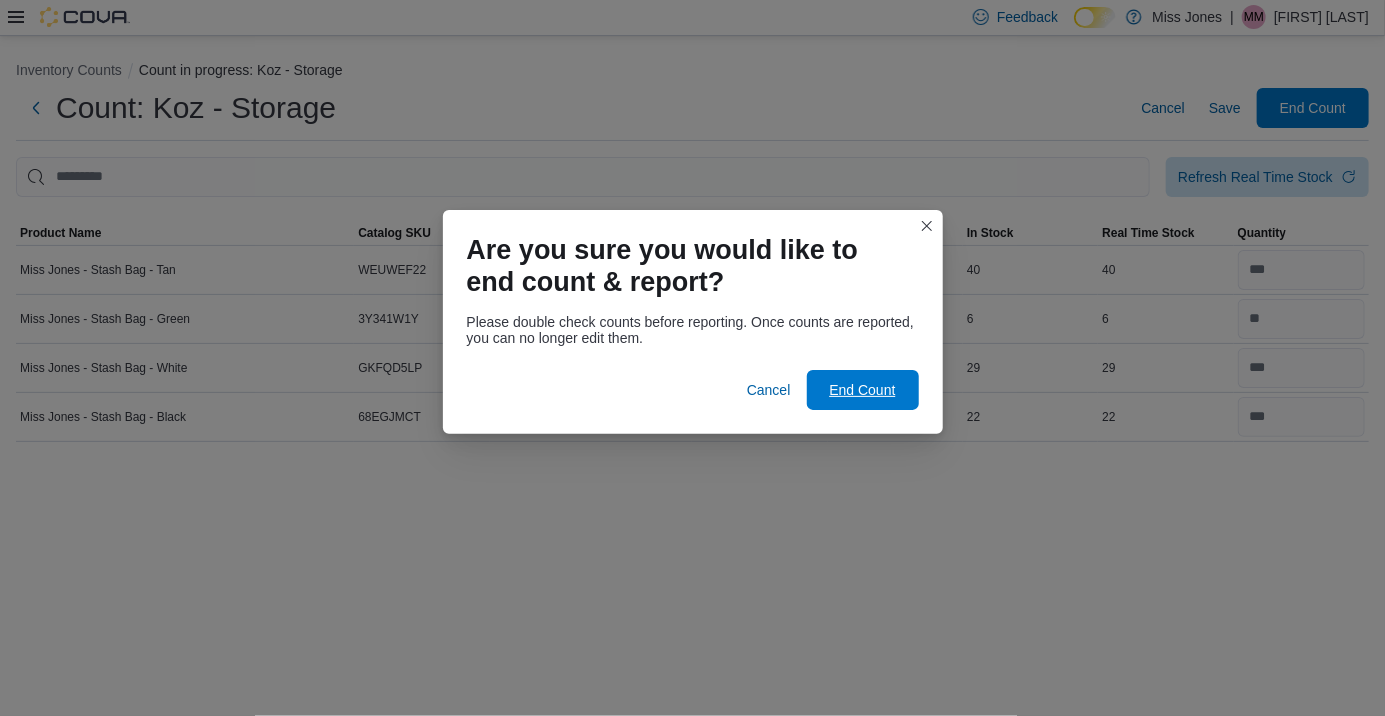 click on "End Count" at bounding box center (862, 390) 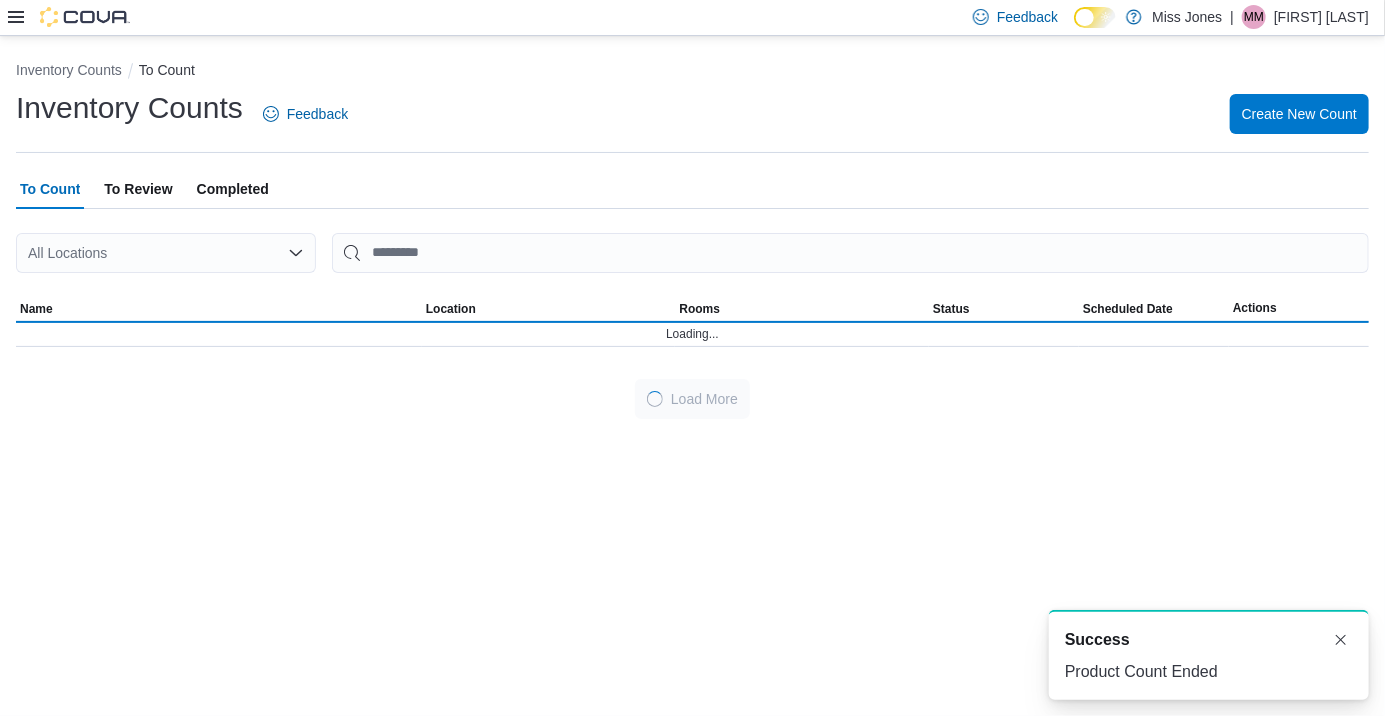 scroll, scrollTop: 0, scrollLeft: 0, axis: both 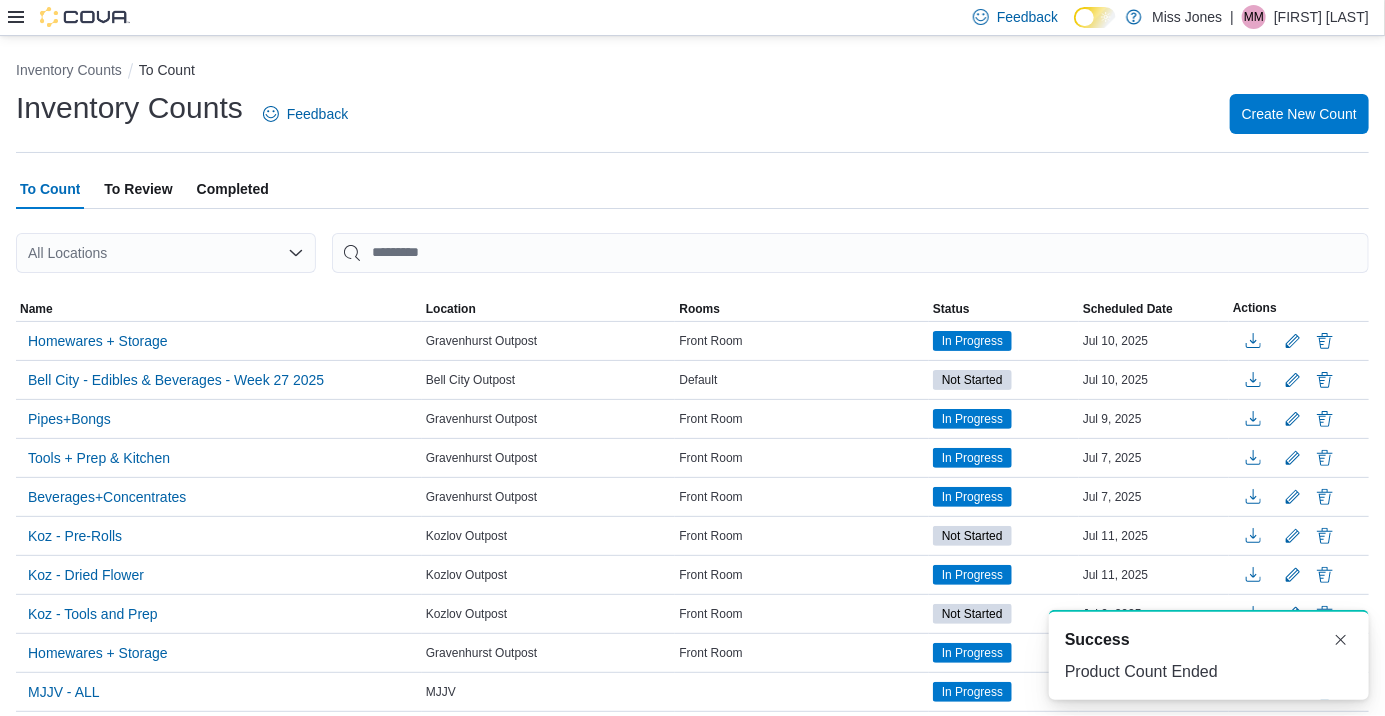 click on "All Locations" at bounding box center [166, 253] 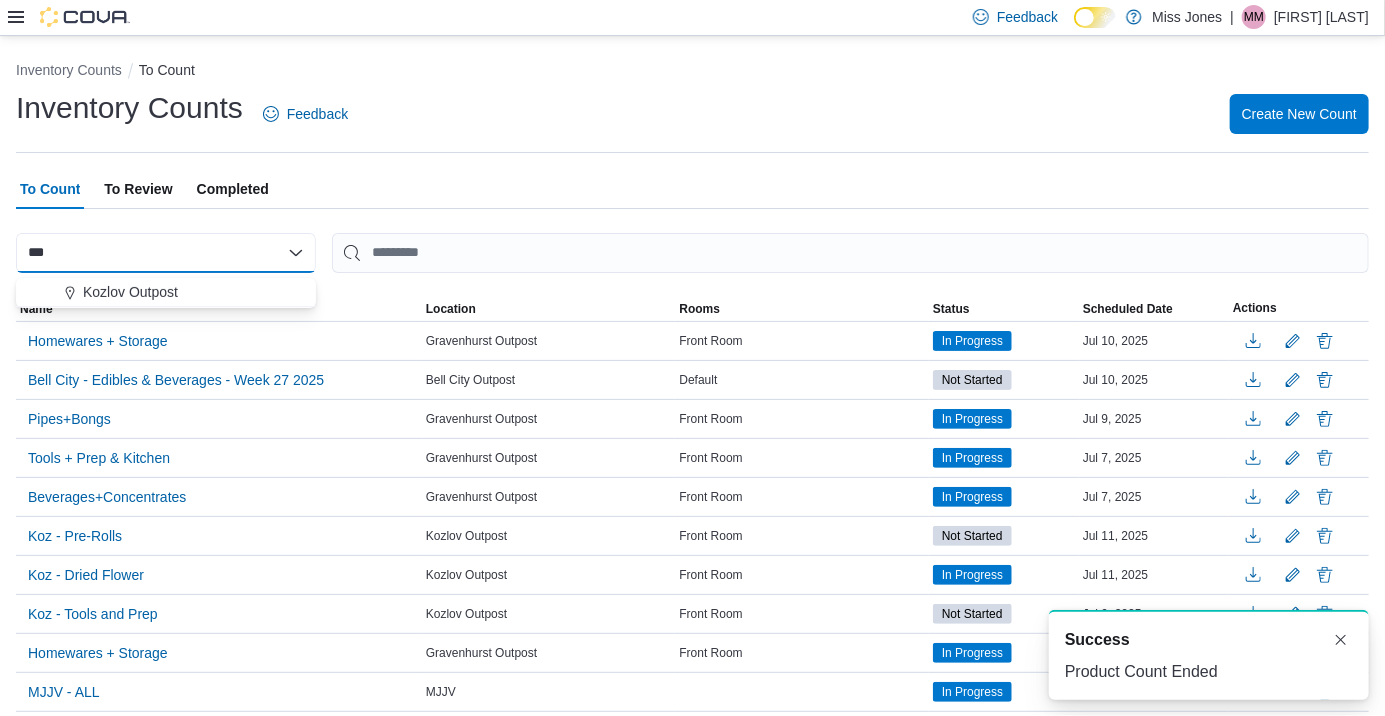 scroll, scrollTop: 0, scrollLeft: 0, axis: both 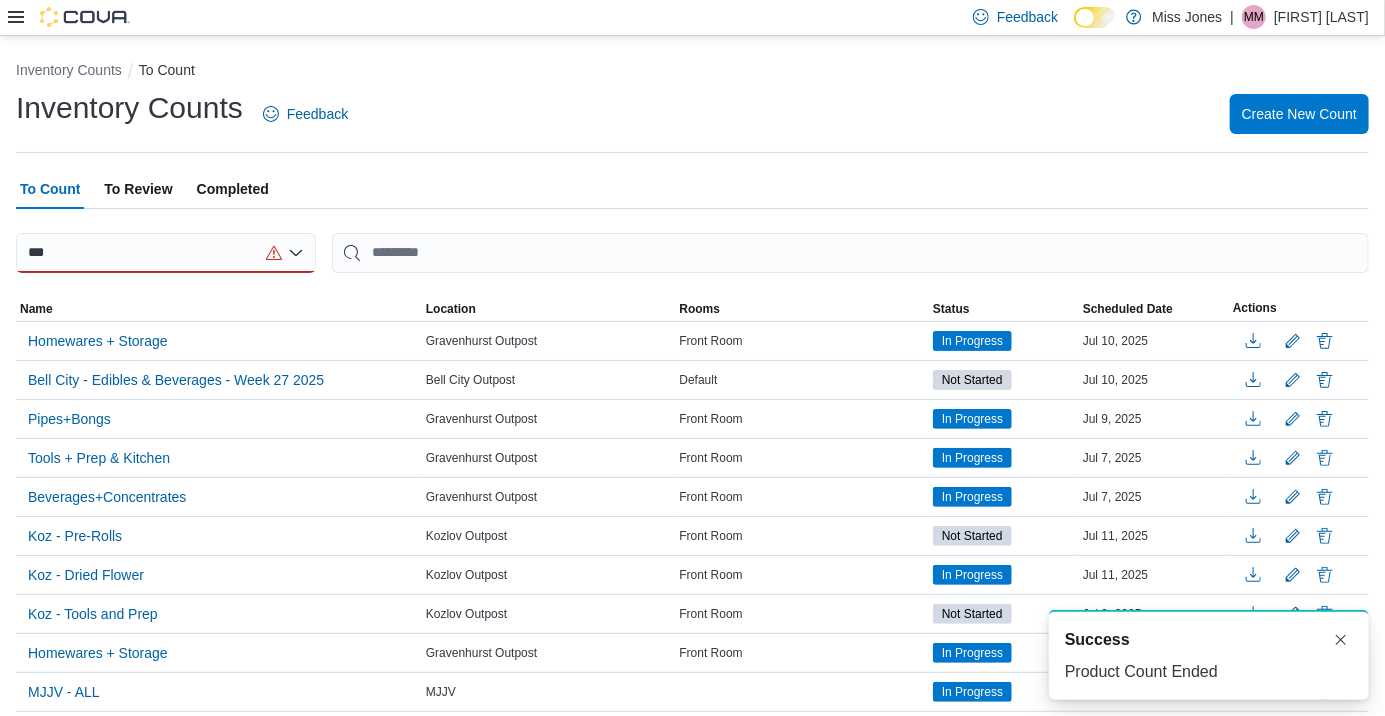 click on "Inventory Counts Feedback Create New Count" at bounding box center (692, 114) 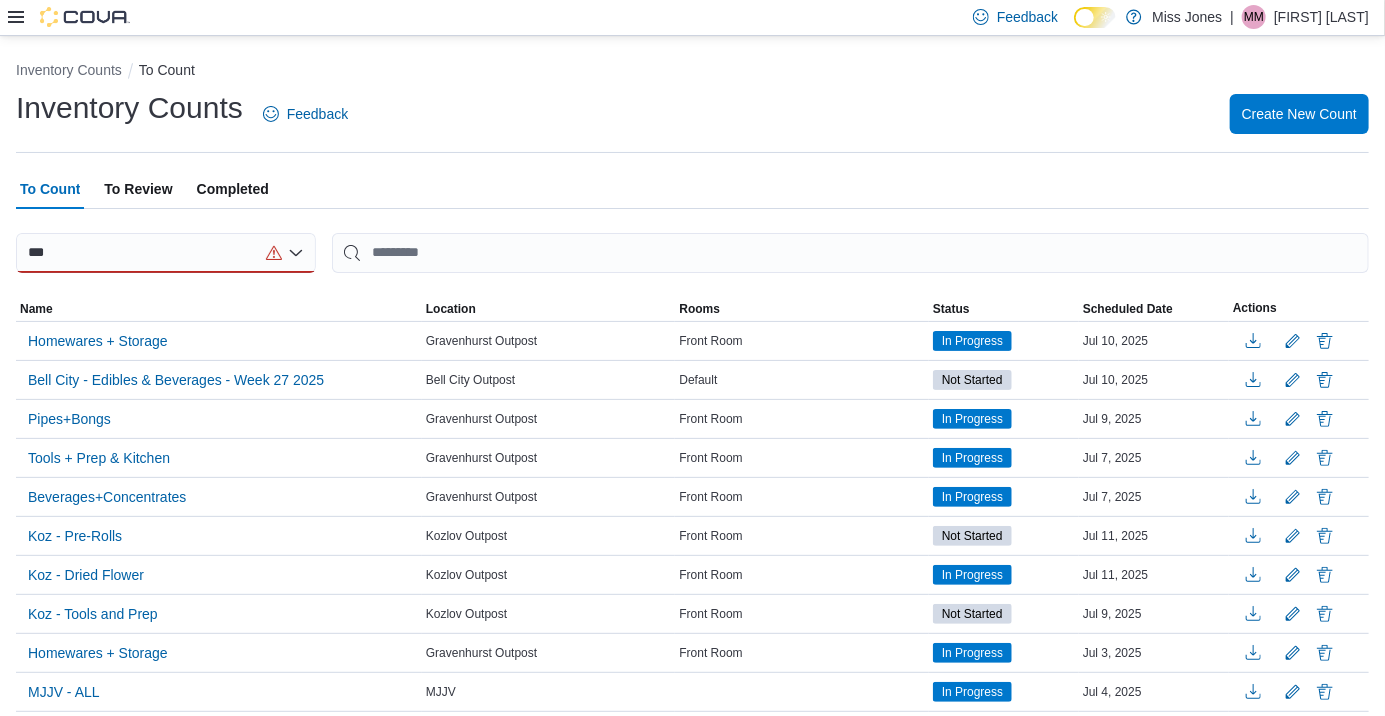 click on "***" at bounding box center [166, 253] 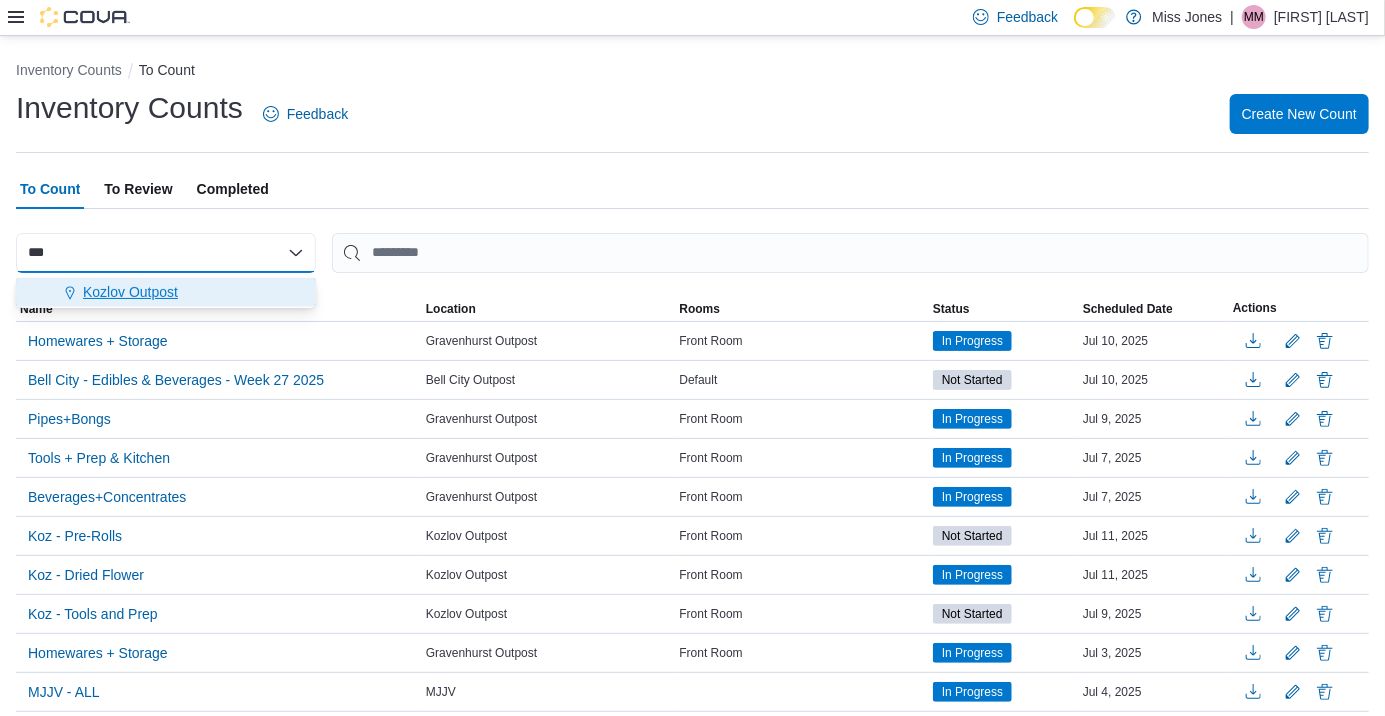 click on "Kozlov Outpost" at bounding box center [178, 292] 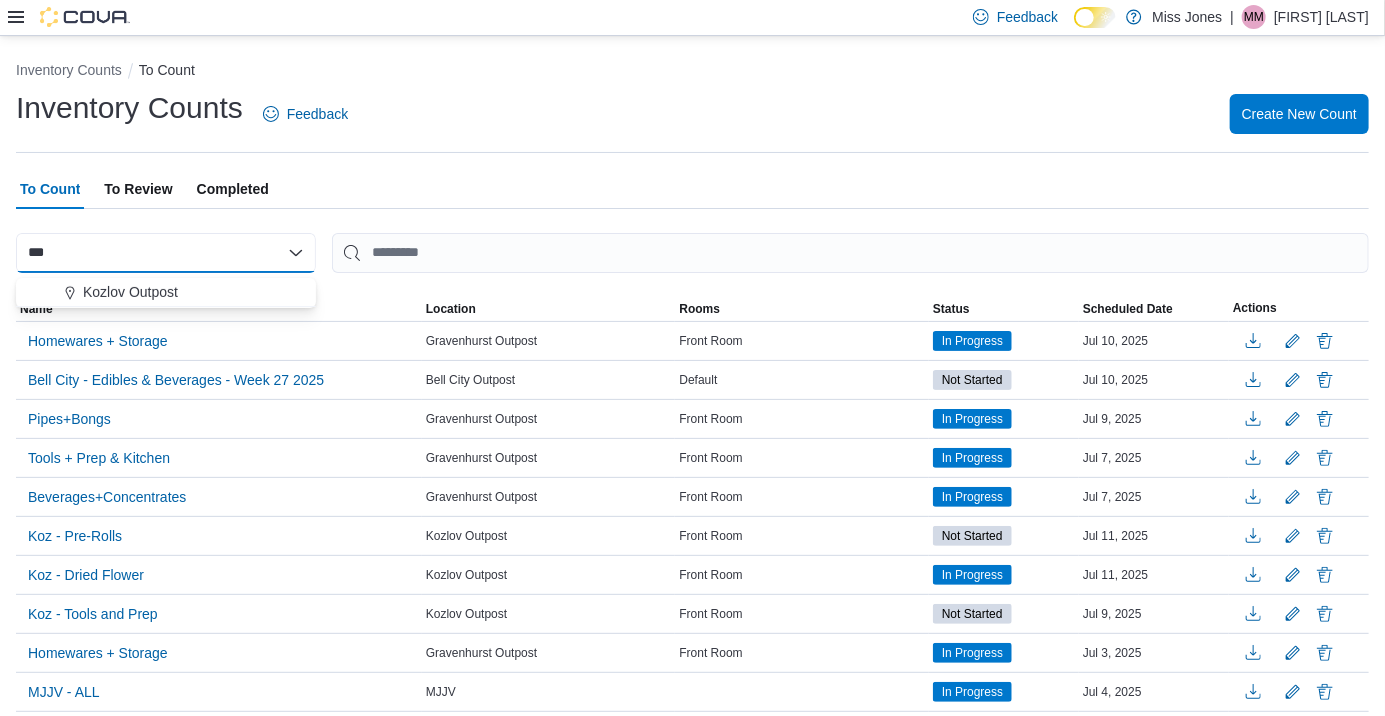 type 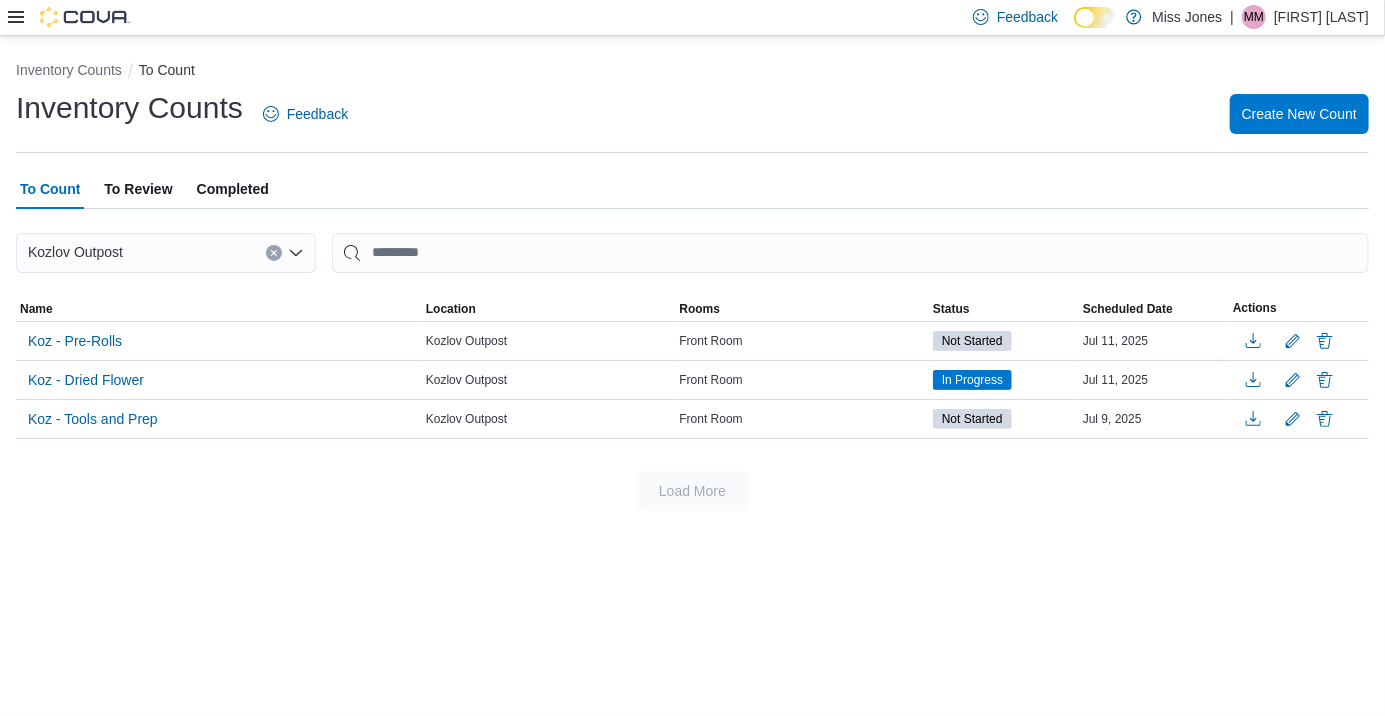 click on "Inventory Counts To Count" at bounding box center (692, 72) 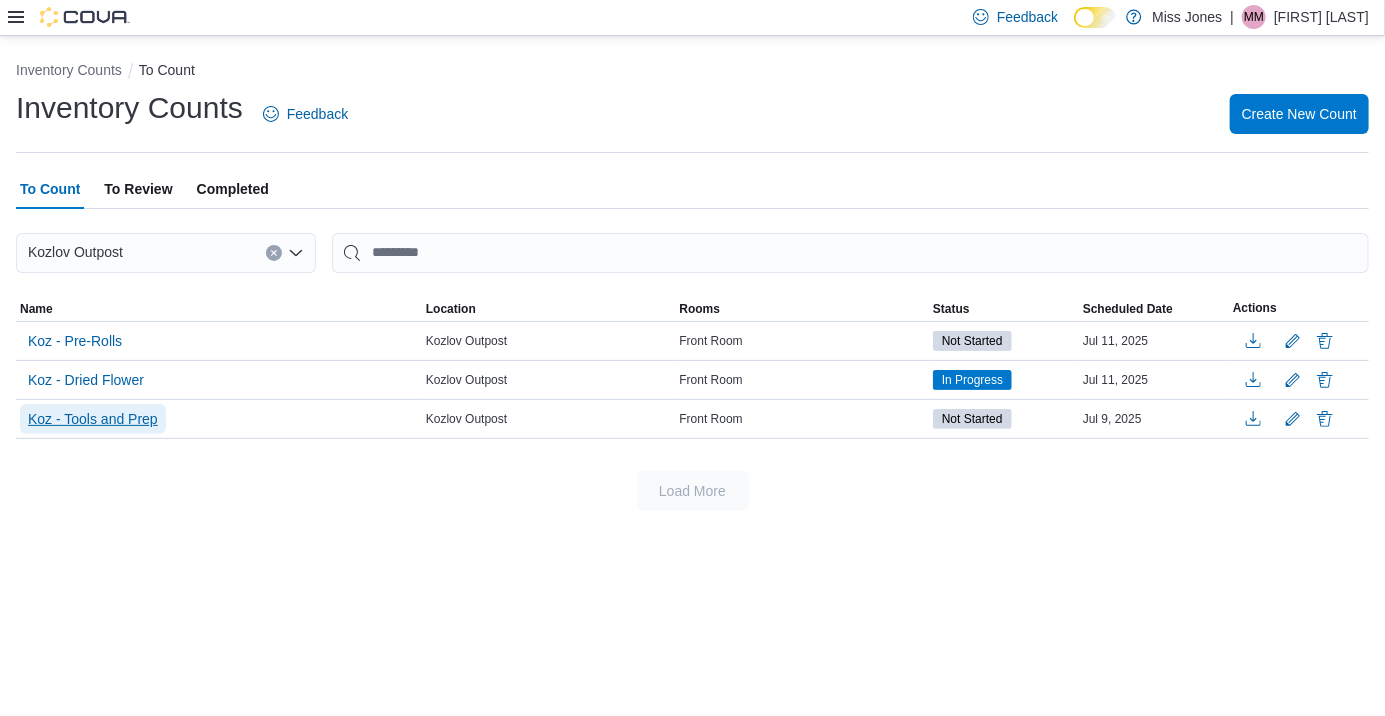 click on "Koz - Tools and Prep" at bounding box center [93, 419] 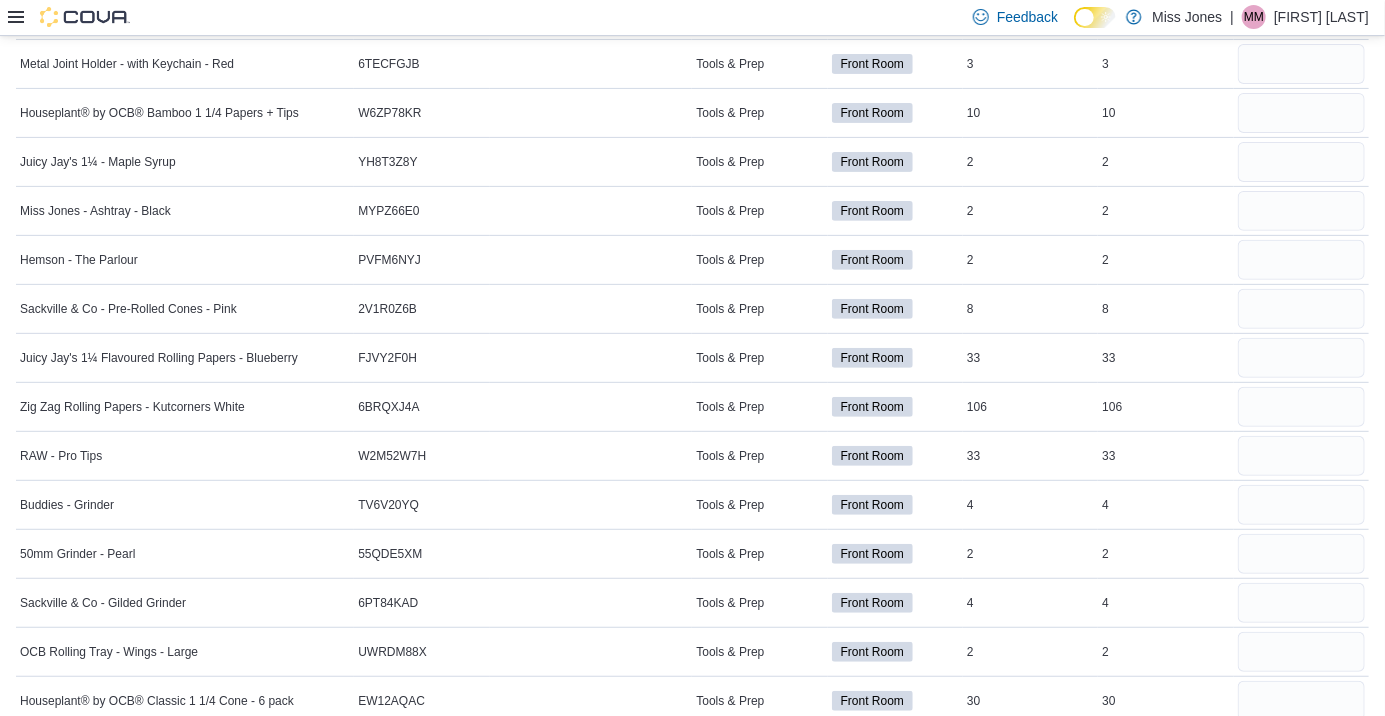 scroll, scrollTop: 0, scrollLeft: 0, axis: both 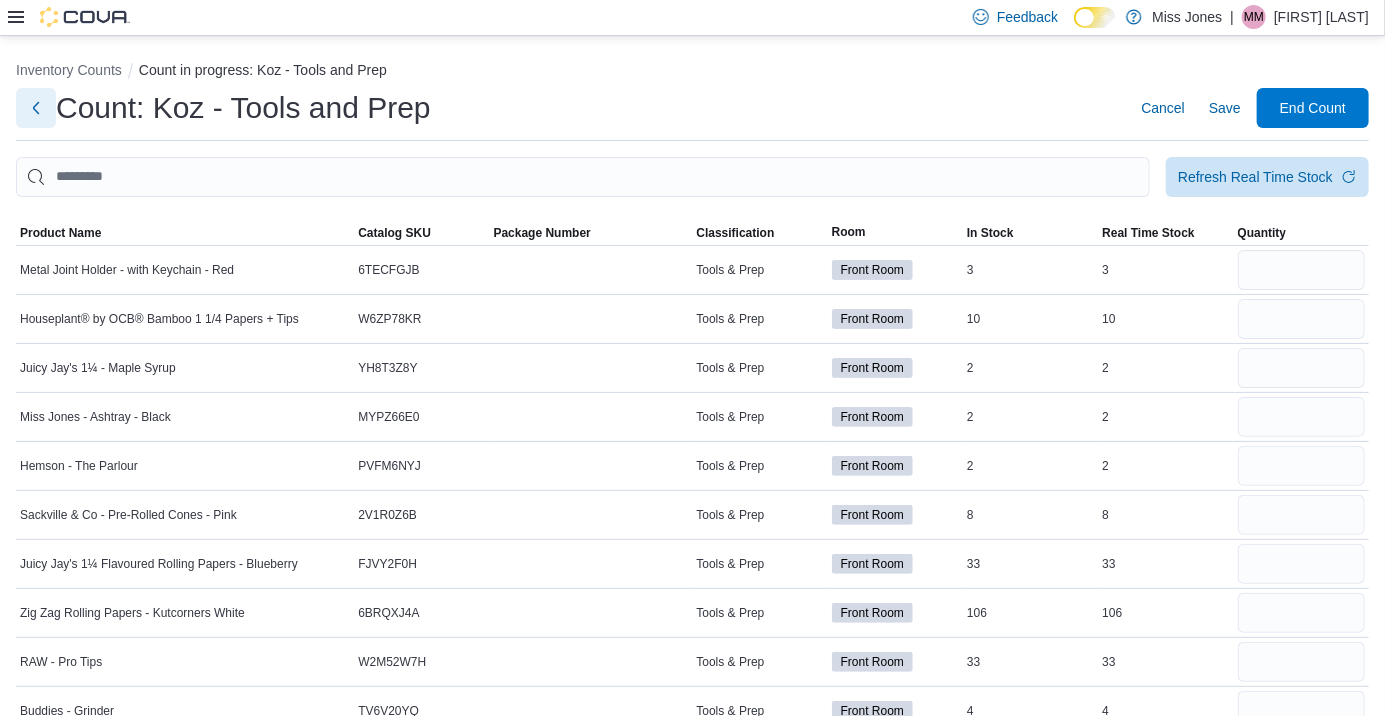 click at bounding box center (36, 108) 